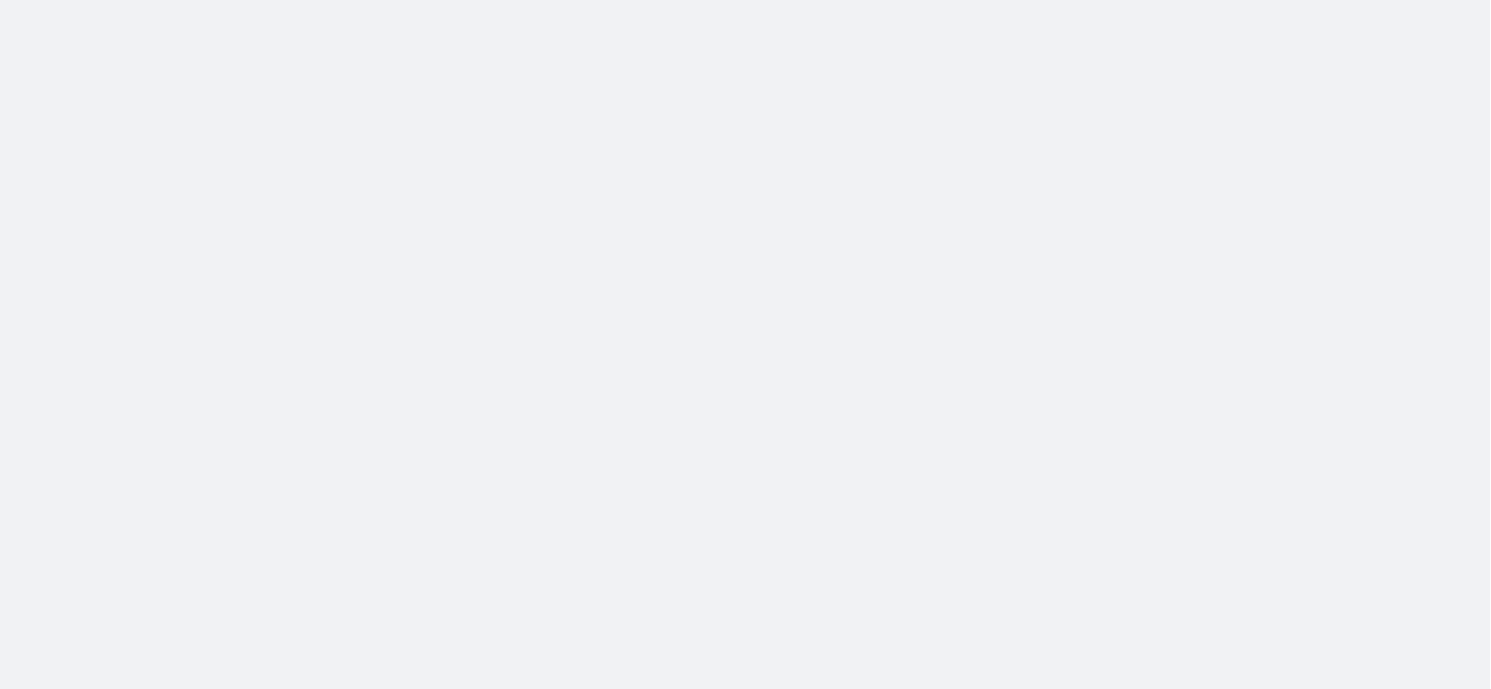 scroll, scrollTop: 0, scrollLeft: 0, axis: both 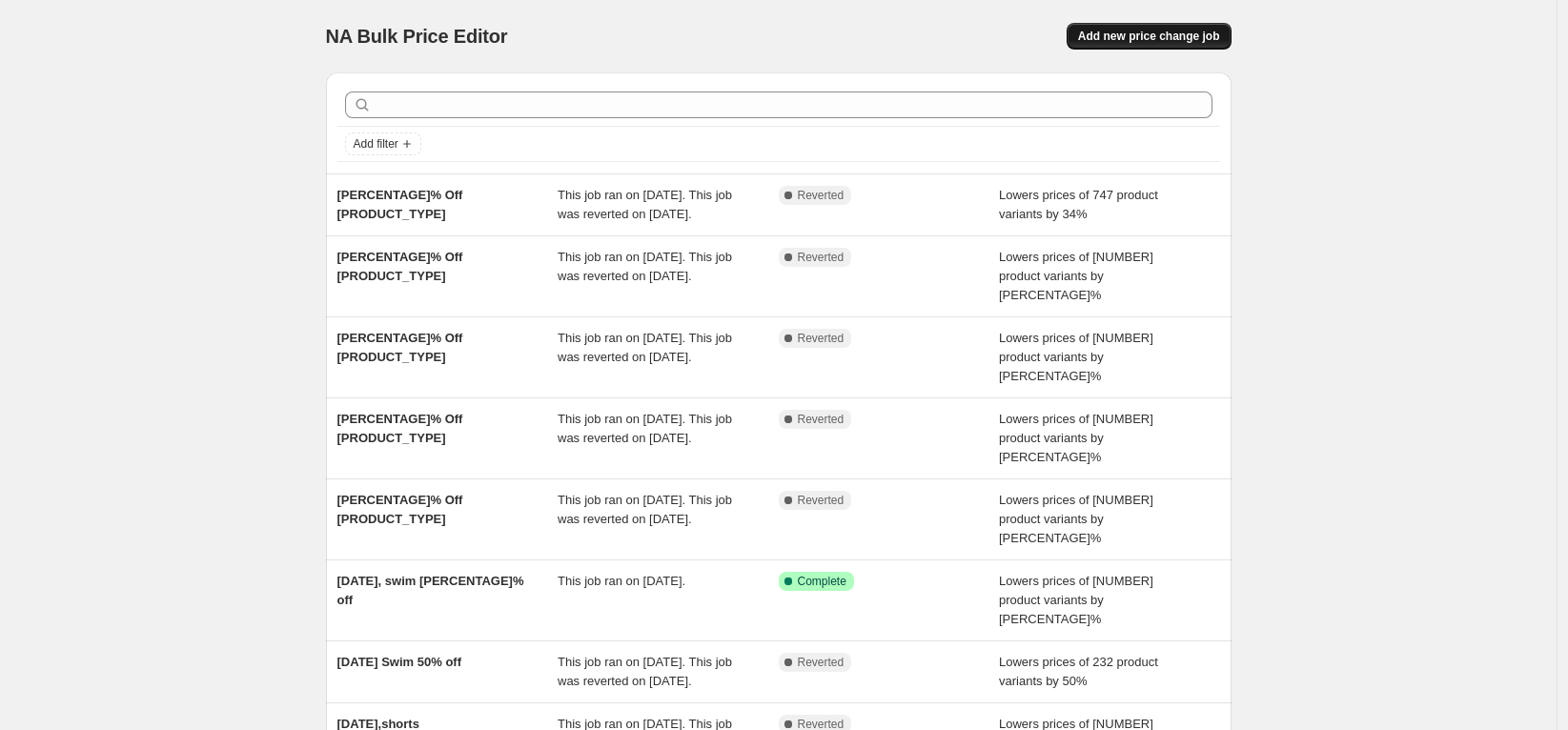 click on "Add new price change job" at bounding box center (1149, 36) 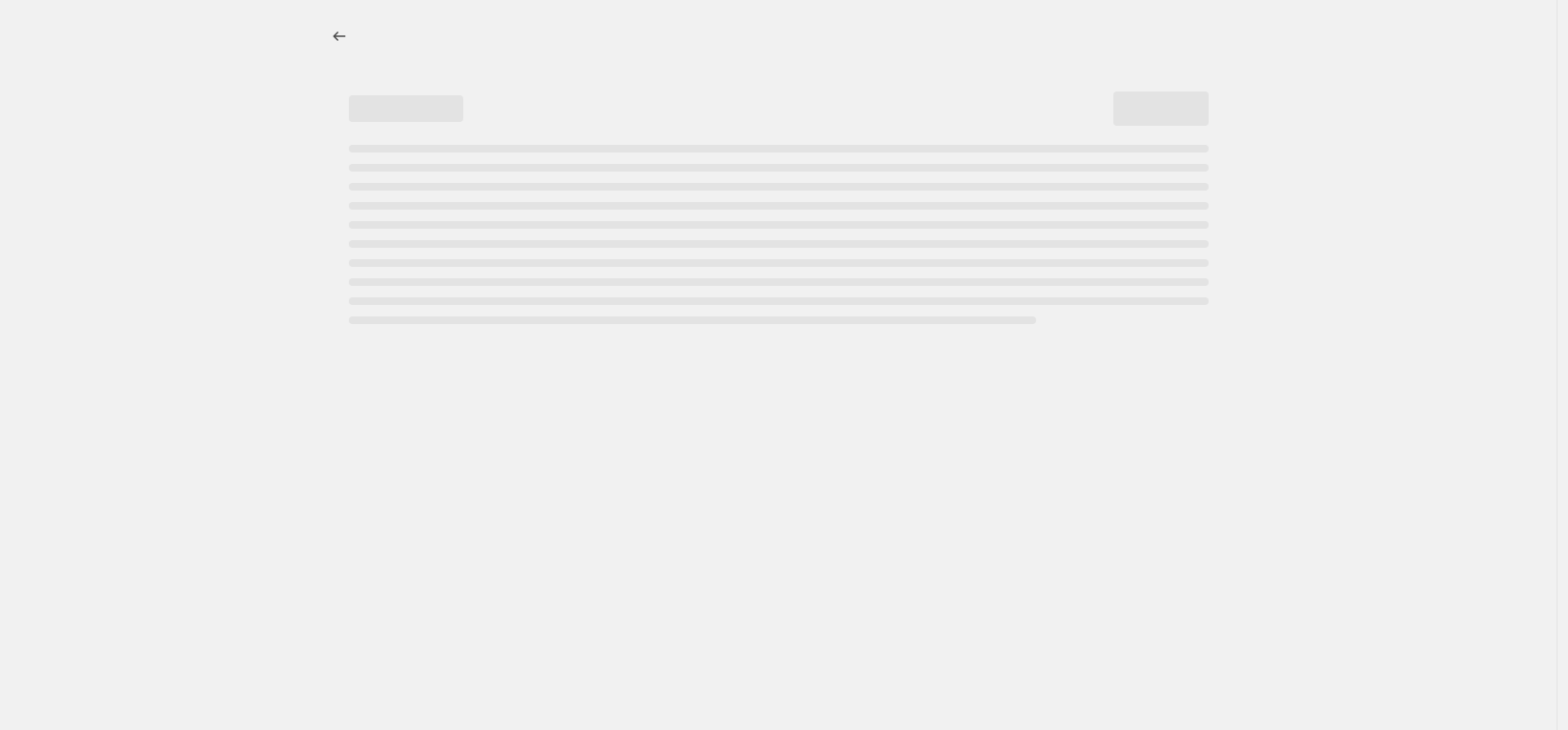 select on "percentage" 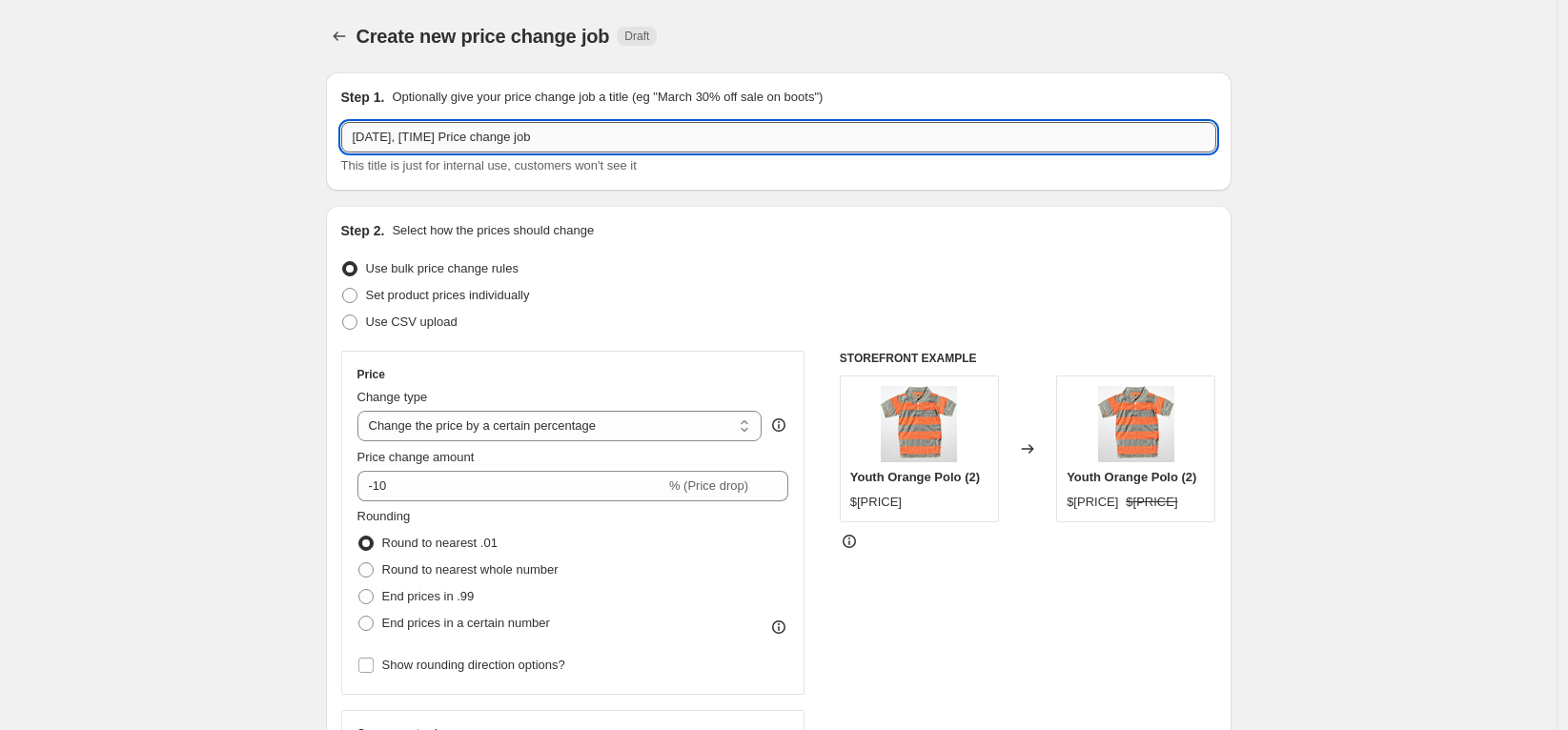 drag, startPoint x: 588, startPoint y: 136, endPoint x: 431, endPoint y: 128, distance: 157.20369 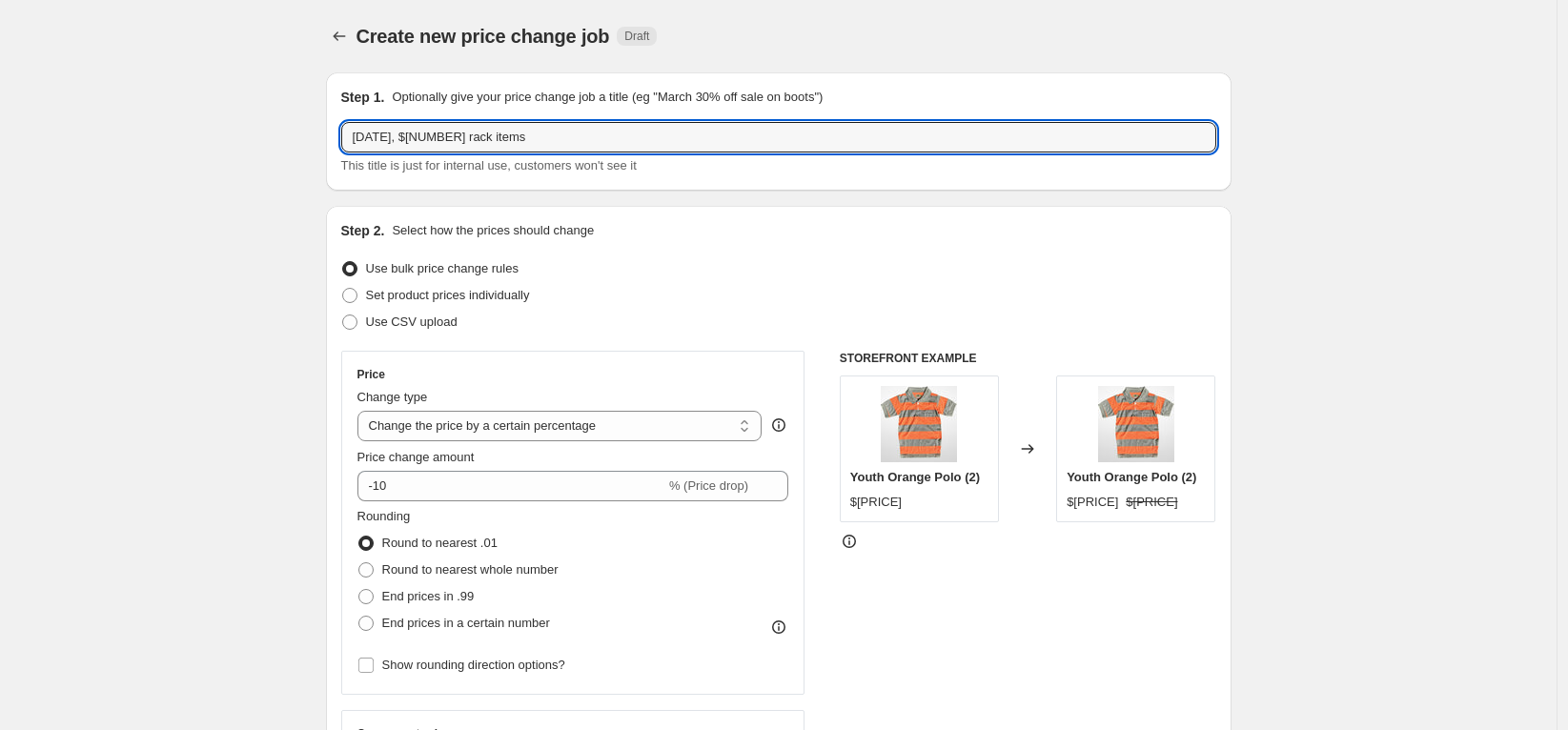 type on "[DATE], $[NUMBER] rack items" 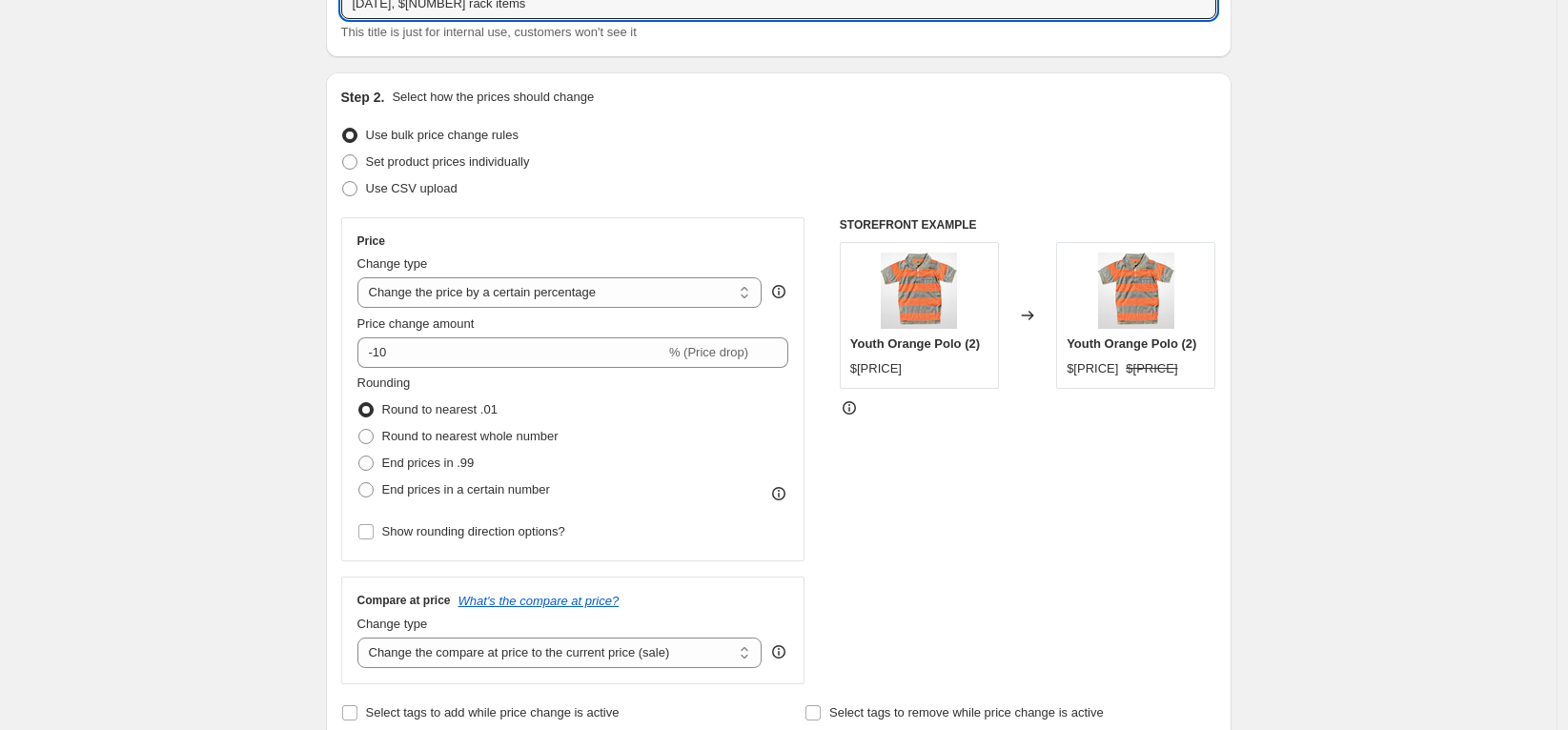 scroll, scrollTop: 142, scrollLeft: 0, axis: vertical 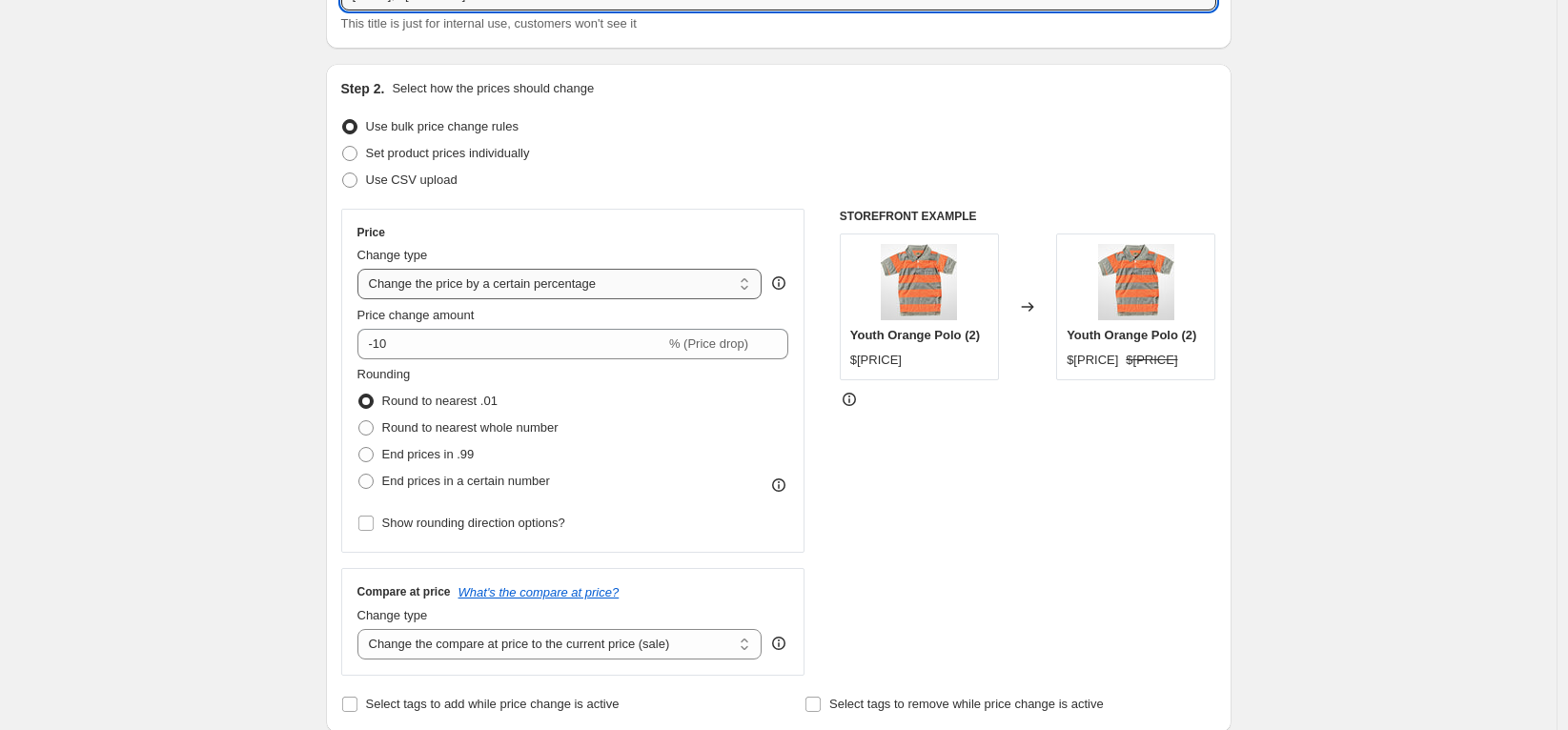 click on "Change the price to a certain amount Change the price by a certain amount Change the price by a certain percentage Change the price to the current compare at price (price before sale) Change the price by a certain amount relative to the compare at price Change the price by a certain percentage relative to the compare at price Don't change the price Change the price by a certain percentage relative to the cost per item Change price to certain cost margin" at bounding box center (560, 284) 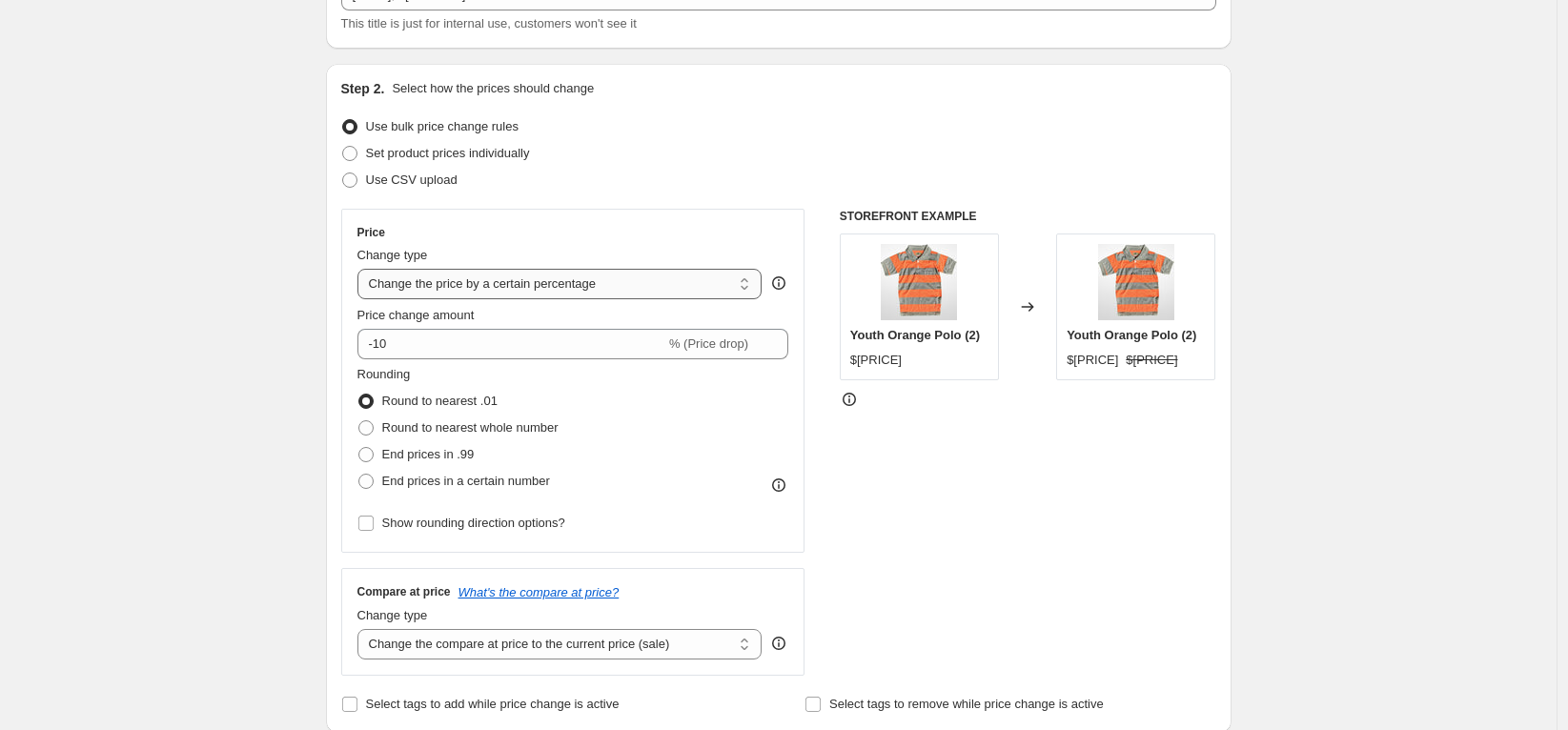 select on "to" 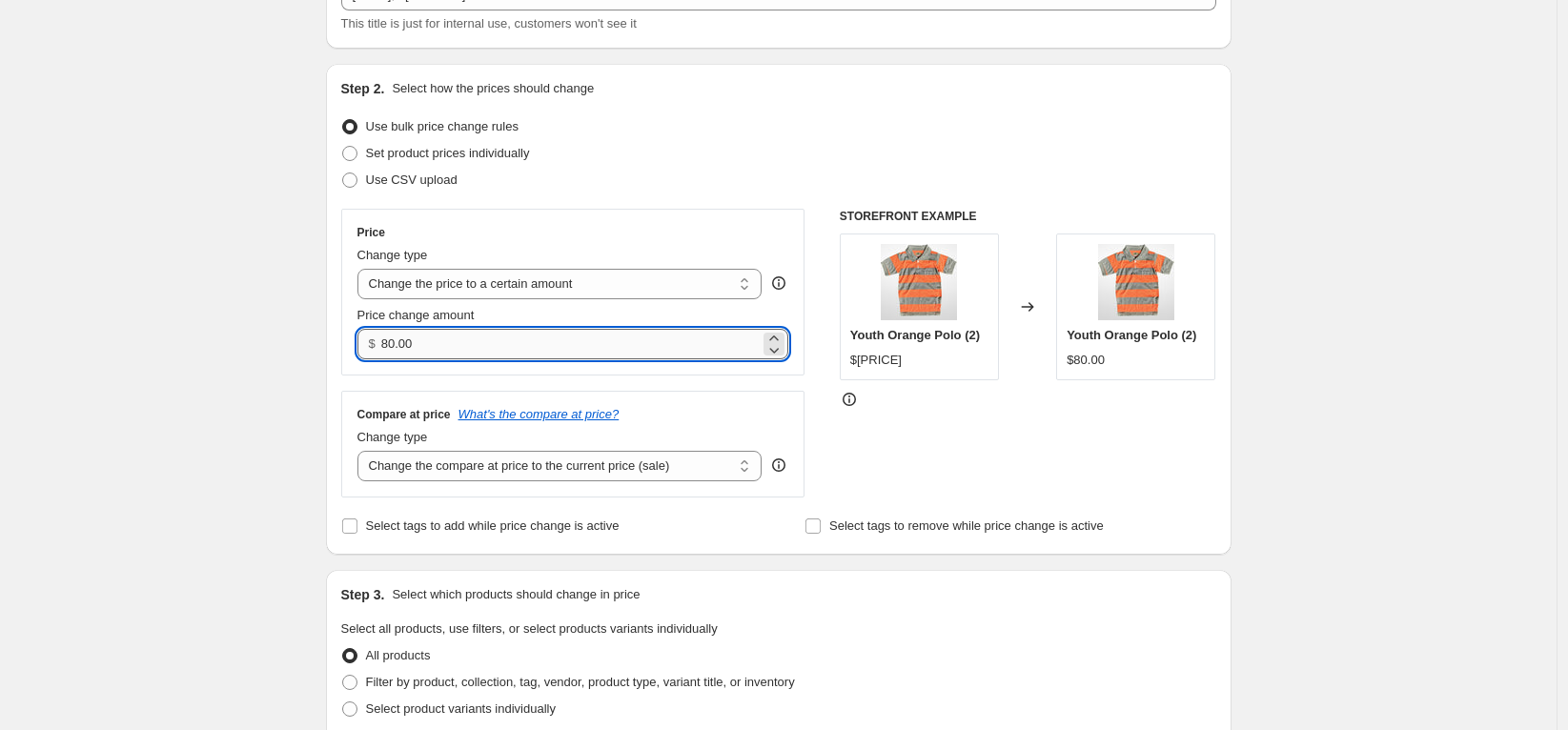 click on "80.00" at bounding box center [570, 344] 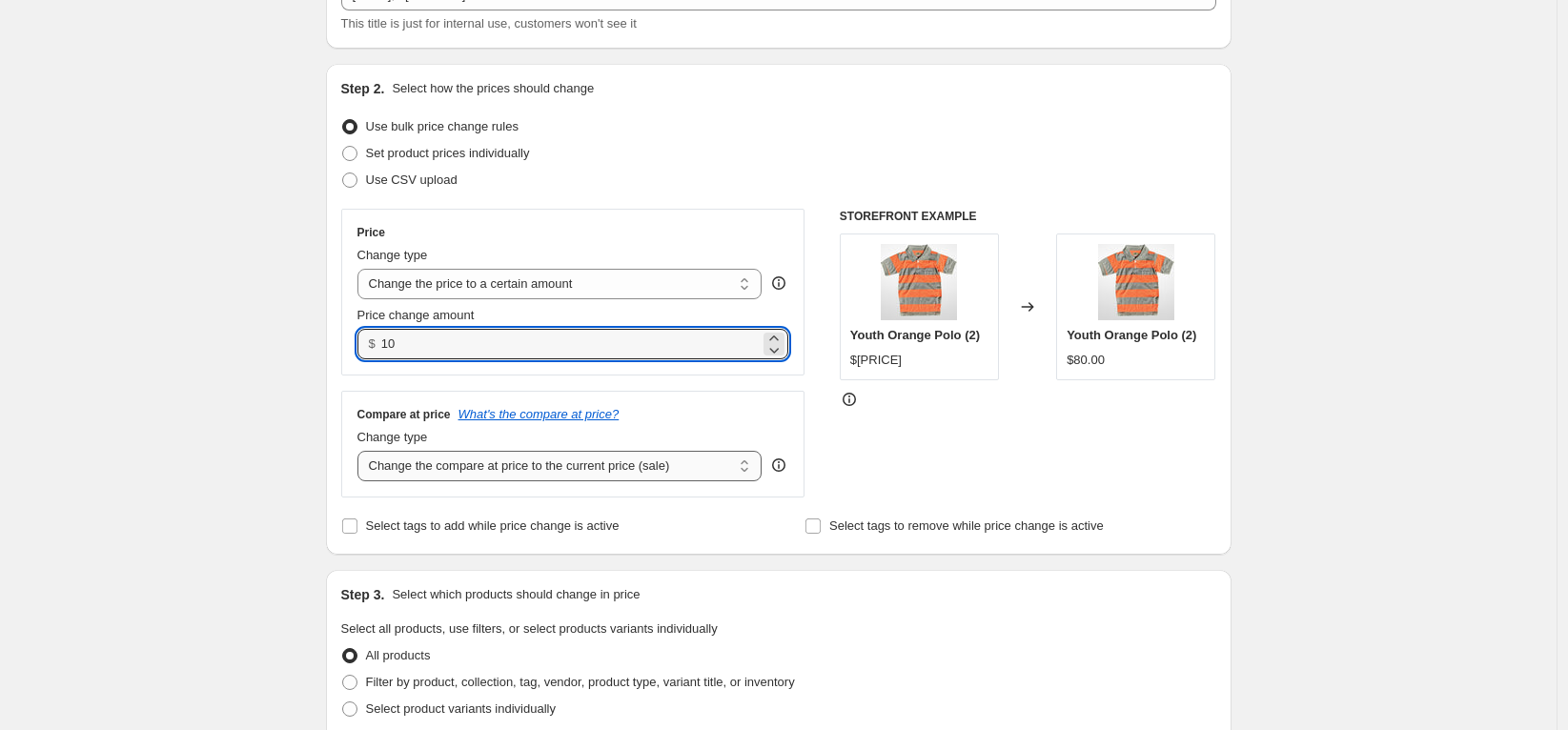 type on "[PRICE]" 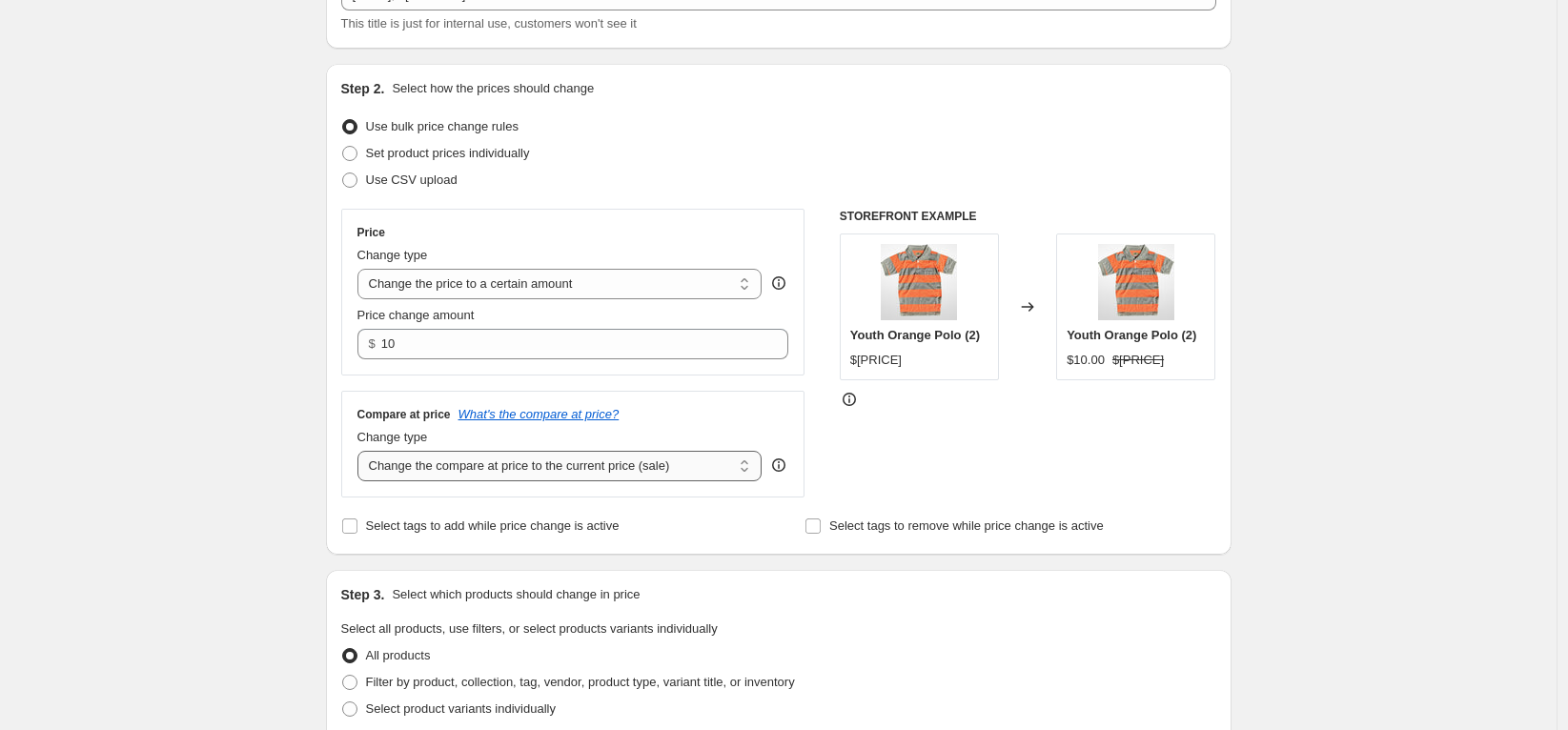 click on "Change the compare at price to the current price (sale) Change the compare at price to a certain amount Change the compare at price by a certain amount Change the compare at price by a certain percentage Change the compare at price by a certain amount relative to the actual price Change the compare at price by a certain percentage relative to the actual price Don't change the compare at price Remove the compare at price" at bounding box center [560, 466] 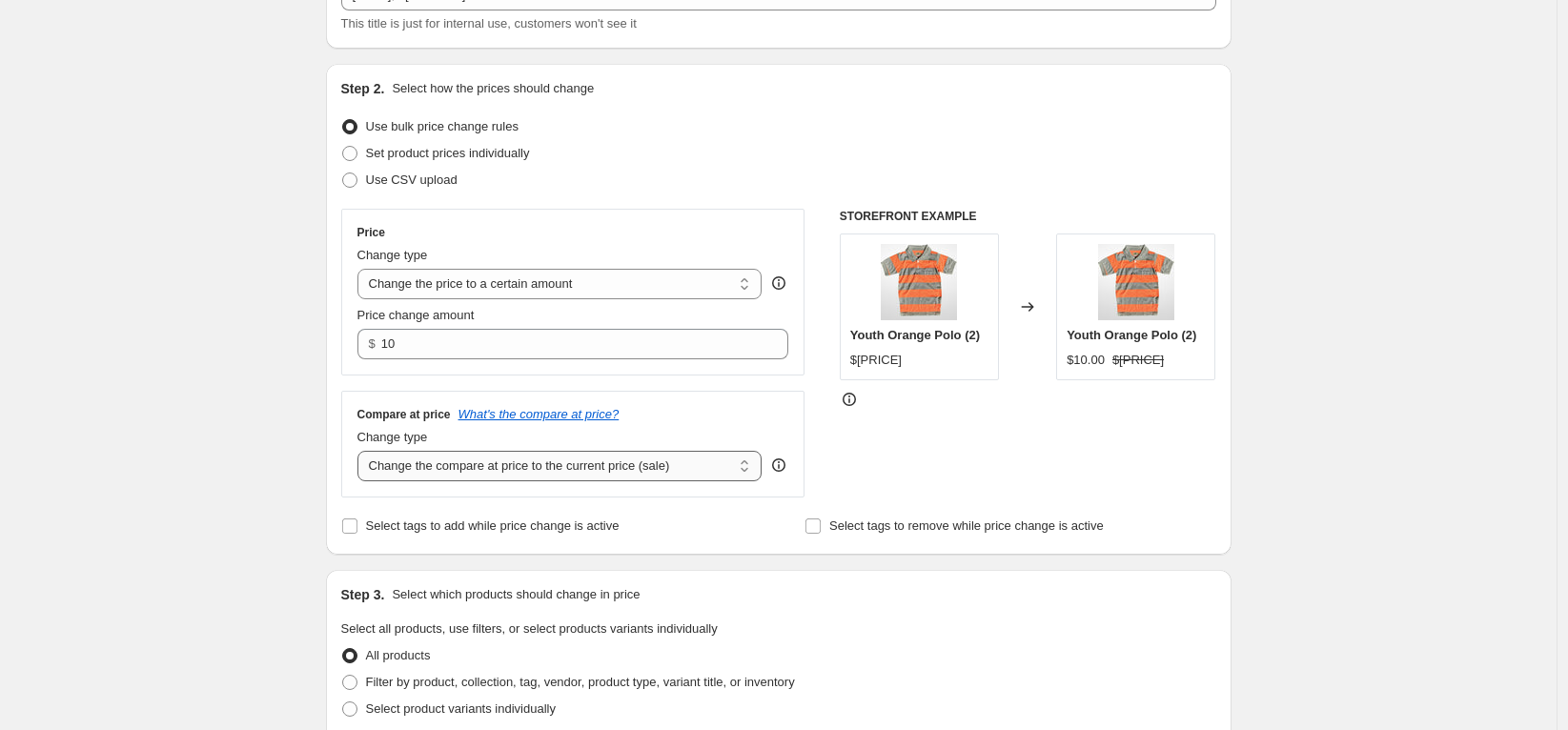 select on "no_change" 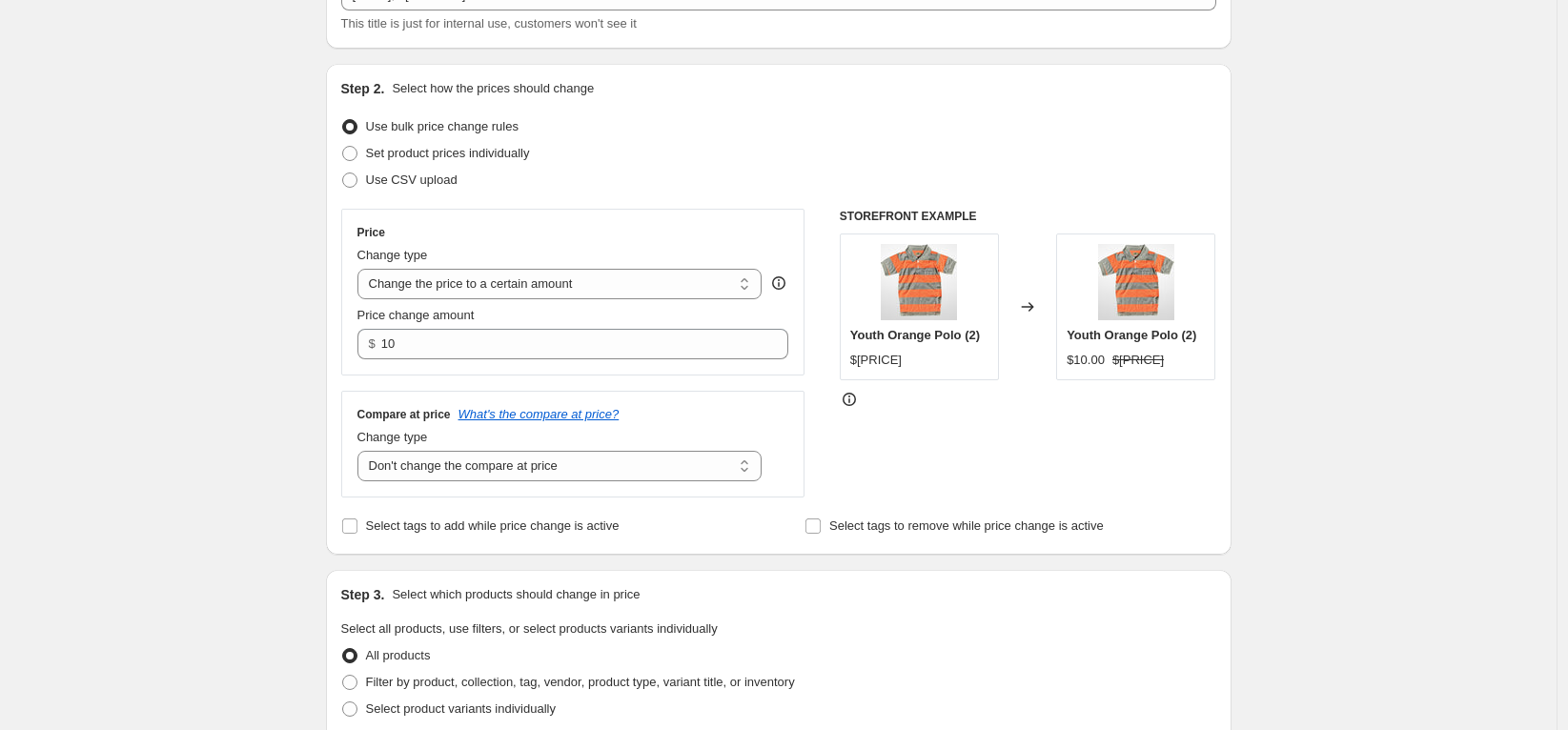 click on "Create new price change job. This page is ready Create new price change job Draft Step 1. Optionally give your price change job a title (eg "March 30% off sale on boots") [DATE], $[NUMBER] rack items This title is just for internal use, customers won't see it Step 2. Select how the prices should change Use bulk price change rules Set product prices individually Use CSV upload Price Change type Change the price to a certain amount Change the price by a certain amount Change the price by a certain percentage Change the price to the current compare at price (price before sale) Change the price by a certain amount relative to the compare at price Change the price by a certain percentage relative to the compare at price Don't change the price Change the price by a certain percentage relative to the cost per item Change price to certain cost margin Change the price to a certain amount Price change amount $ [PRICE] Compare at price What's the compare at price? Change type Change the compare at price to a certain amount" at bounding box center (778, 727) 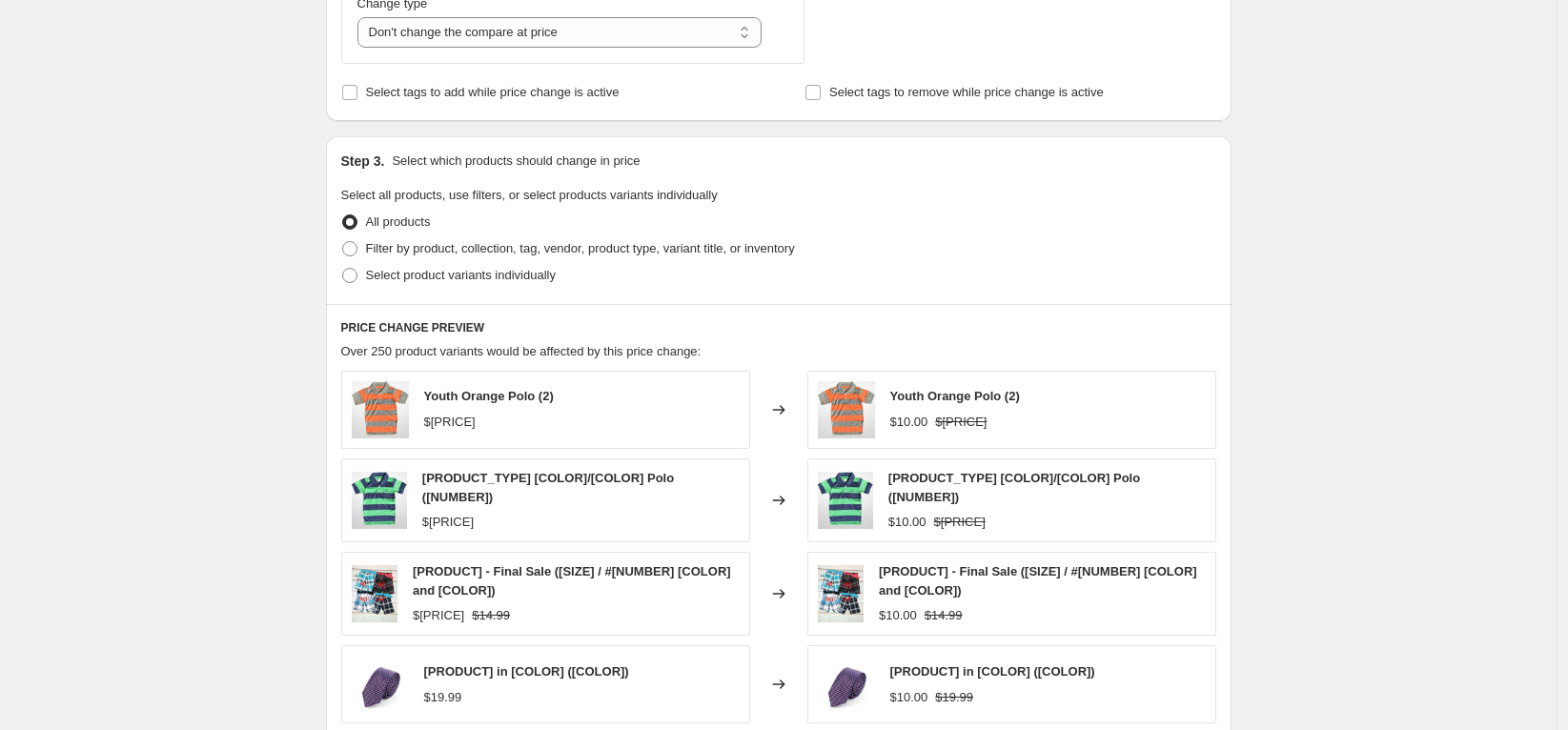 scroll, scrollTop: 577, scrollLeft: 0, axis: vertical 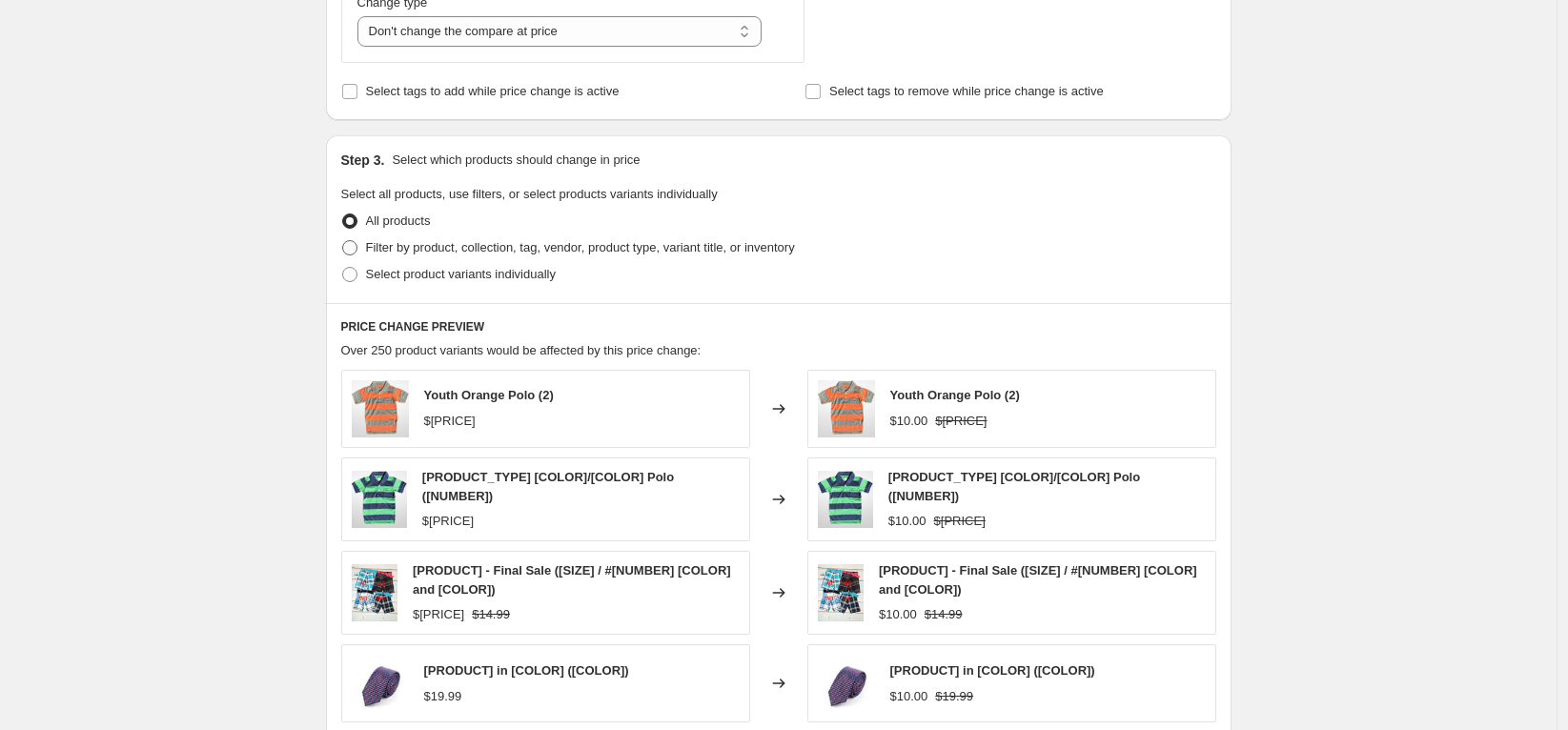 click on "Filter by product, collection, tag, vendor, product type, variant title, or inventory" at bounding box center (580, 247) 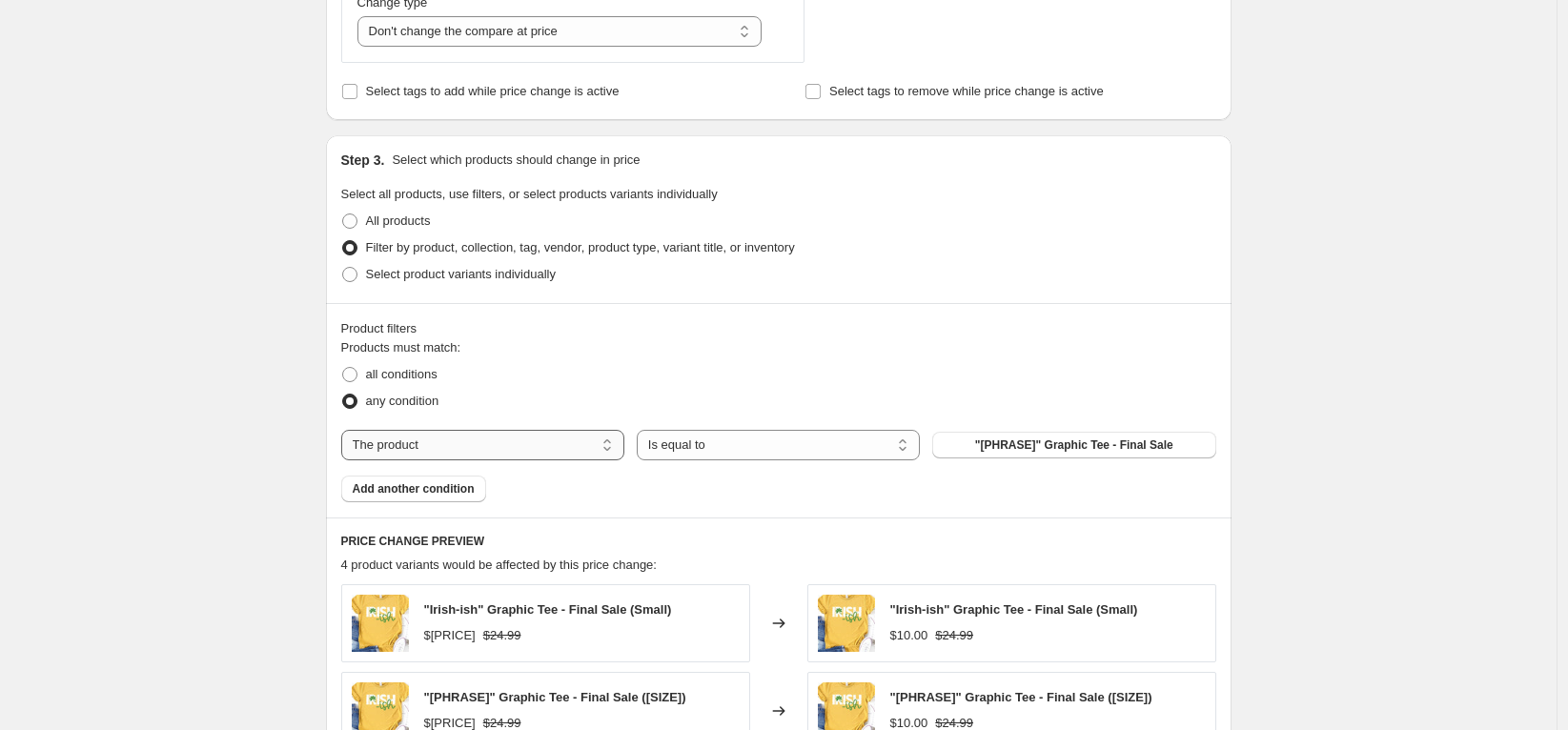 click on "The product The product's collection The product's tag The product's vendor The product's type The product's status The variant's title Inventory quantity" at bounding box center (482, 445) 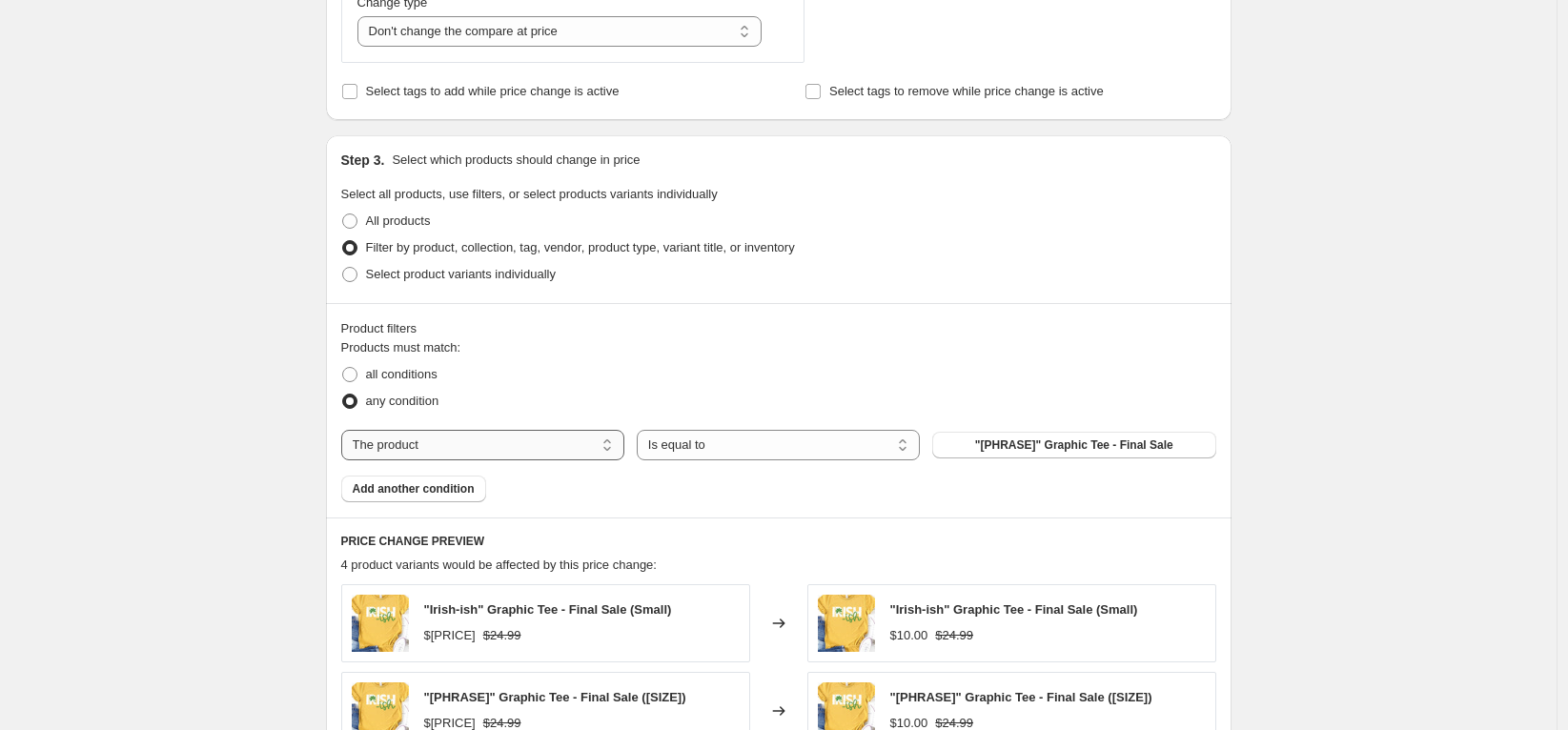 select on "tag" 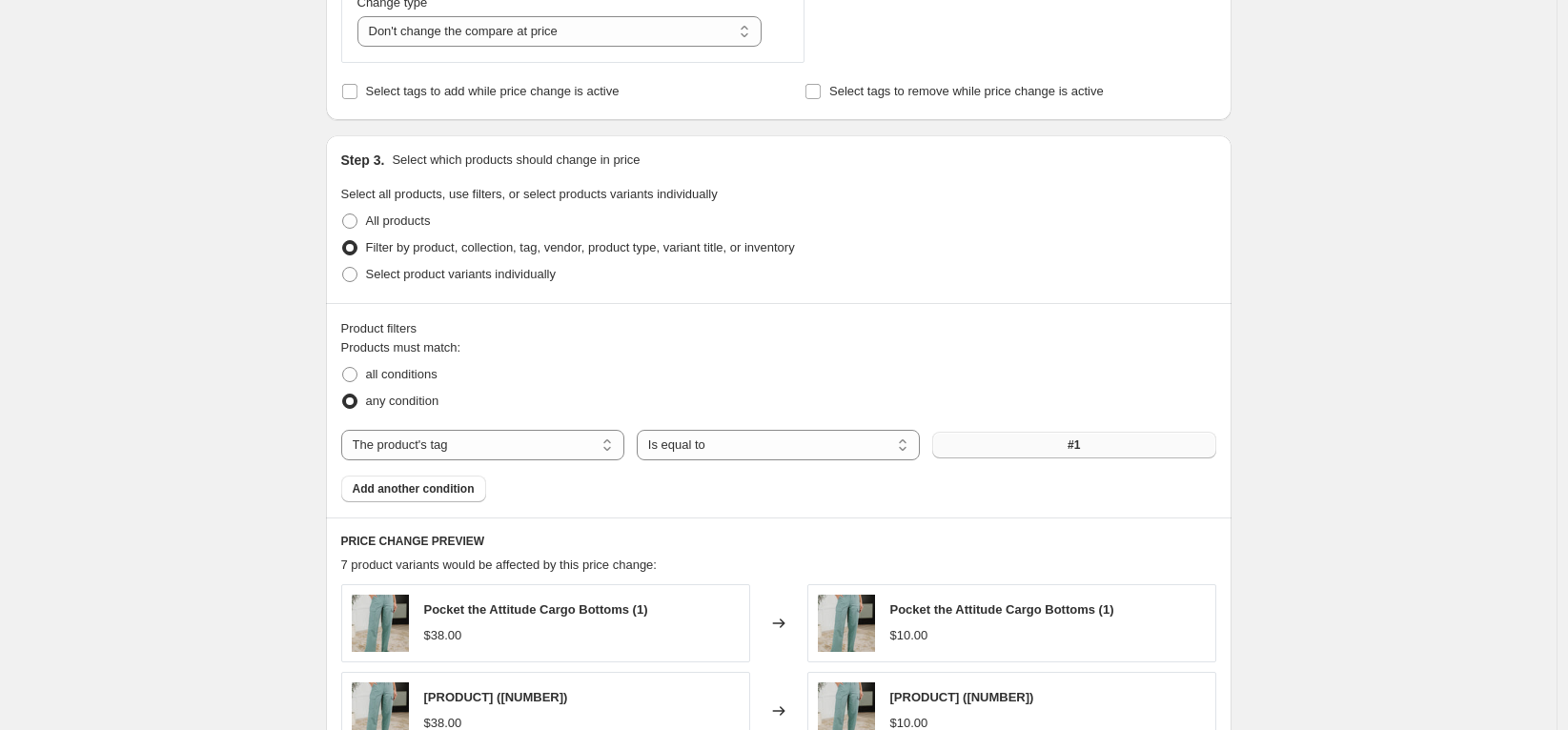 click on "#1" at bounding box center [1073, 445] 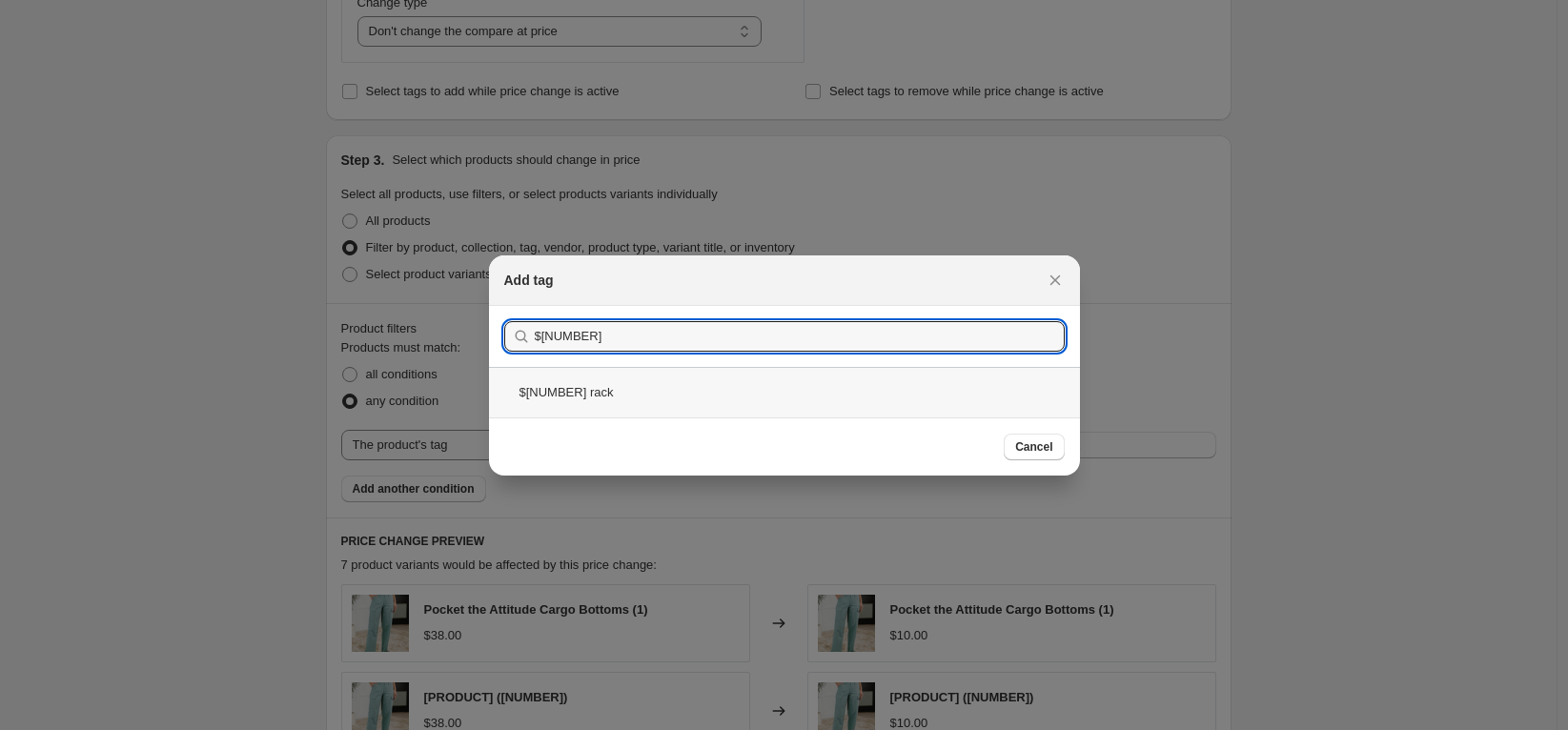 type on "$[NUMBER]" 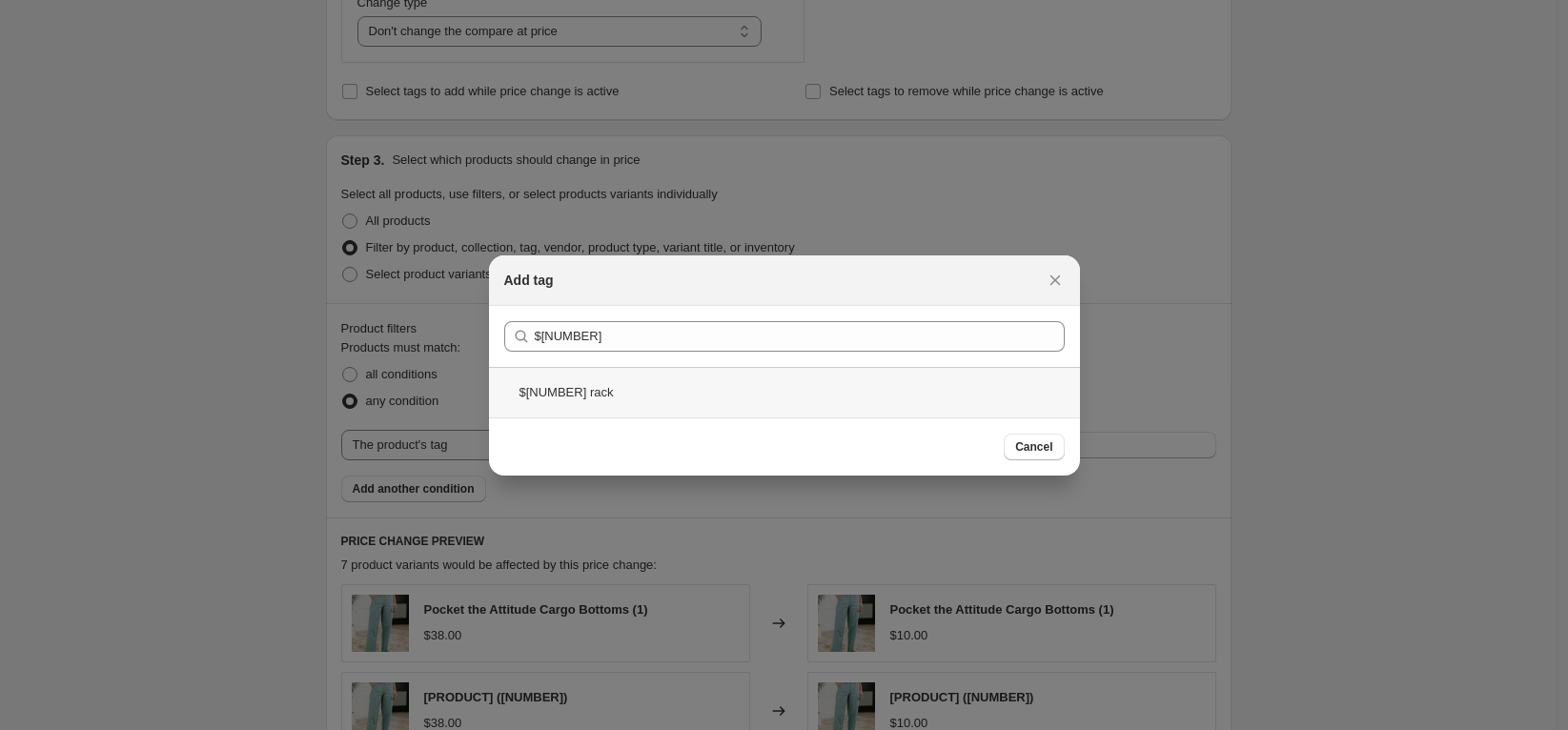 click on "$[NUMBER] rack" at bounding box center [784, 392] 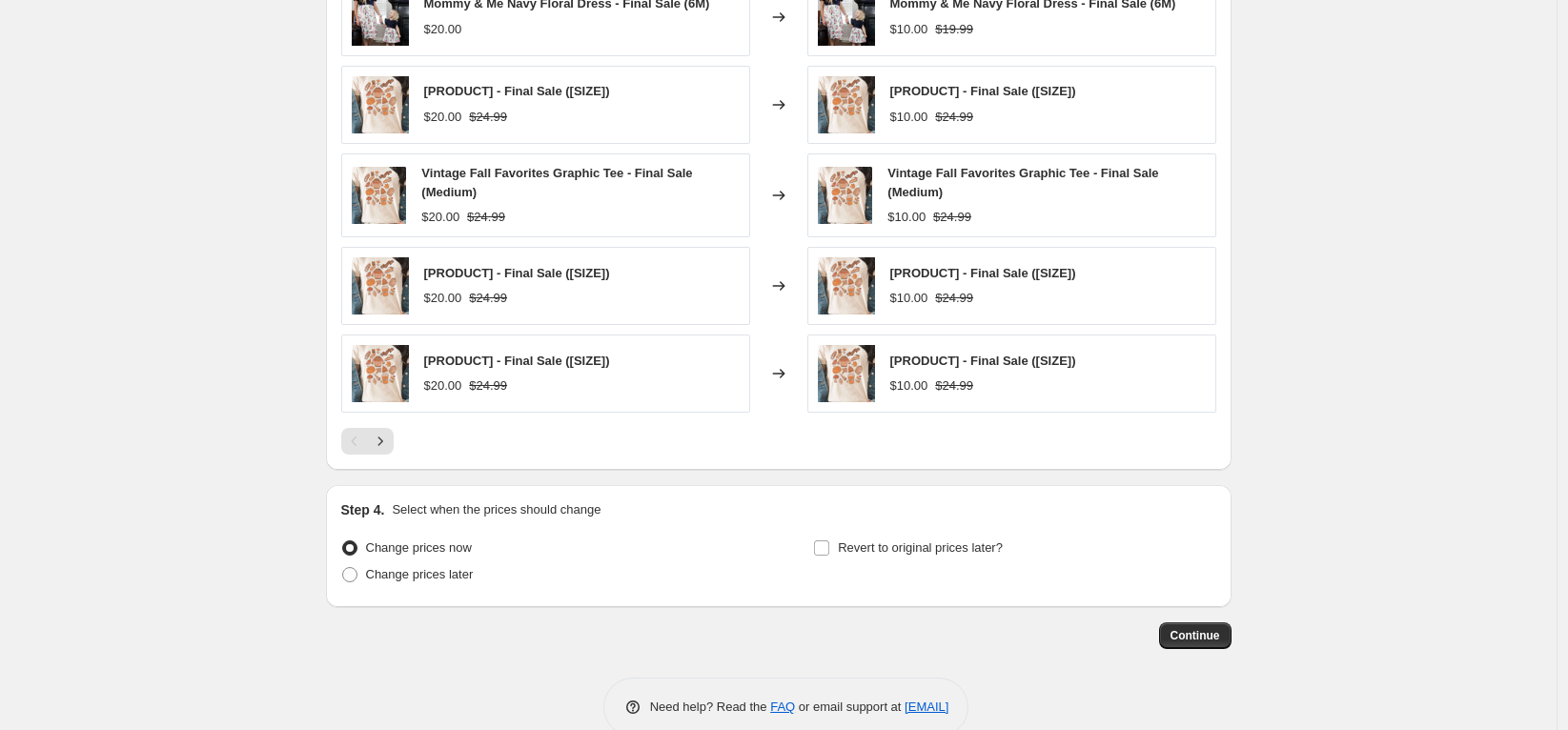 scroll, scrollTop: 1218, scrollLeft: 0, axis: vertical 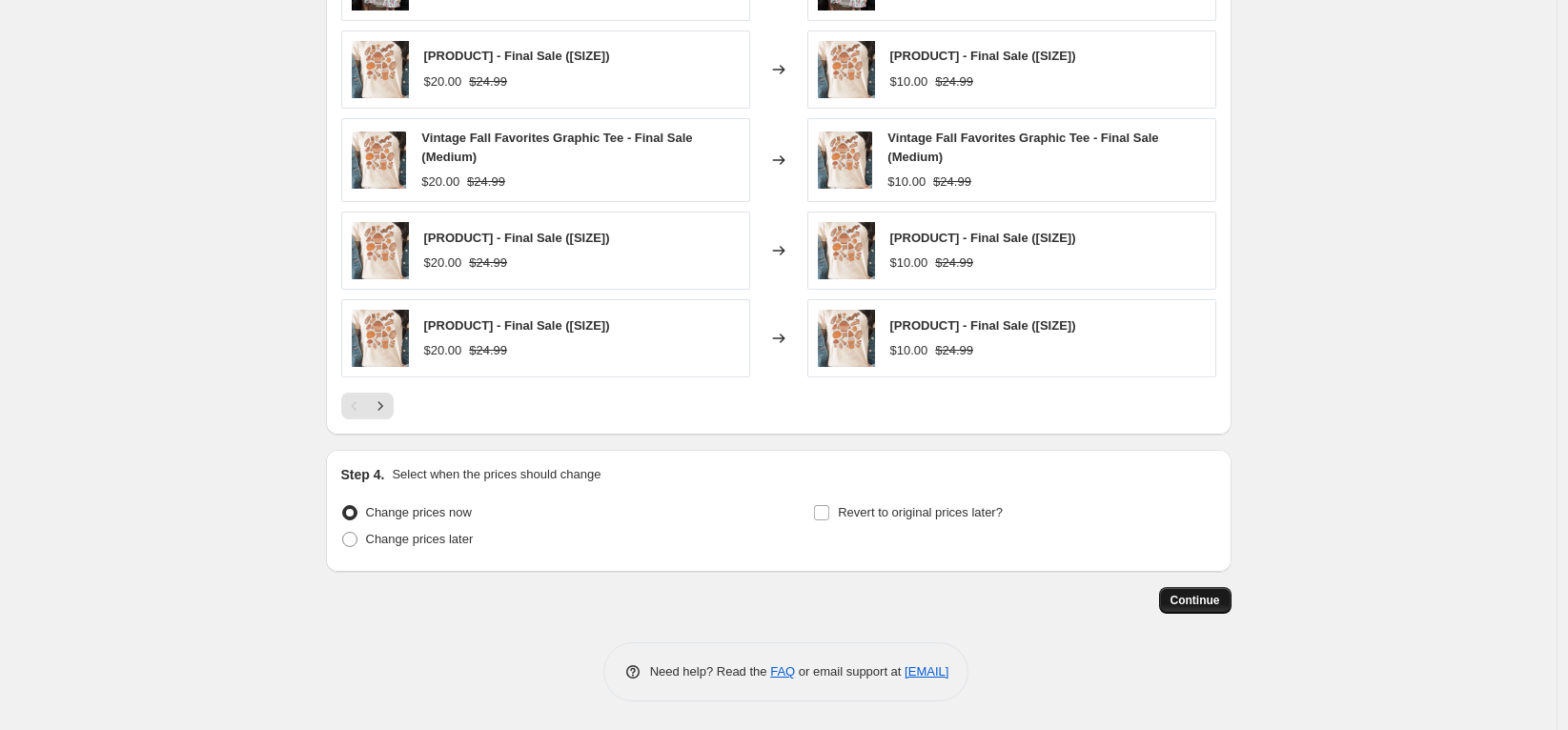 click on "Continue" at bounding box center [1195, 600] 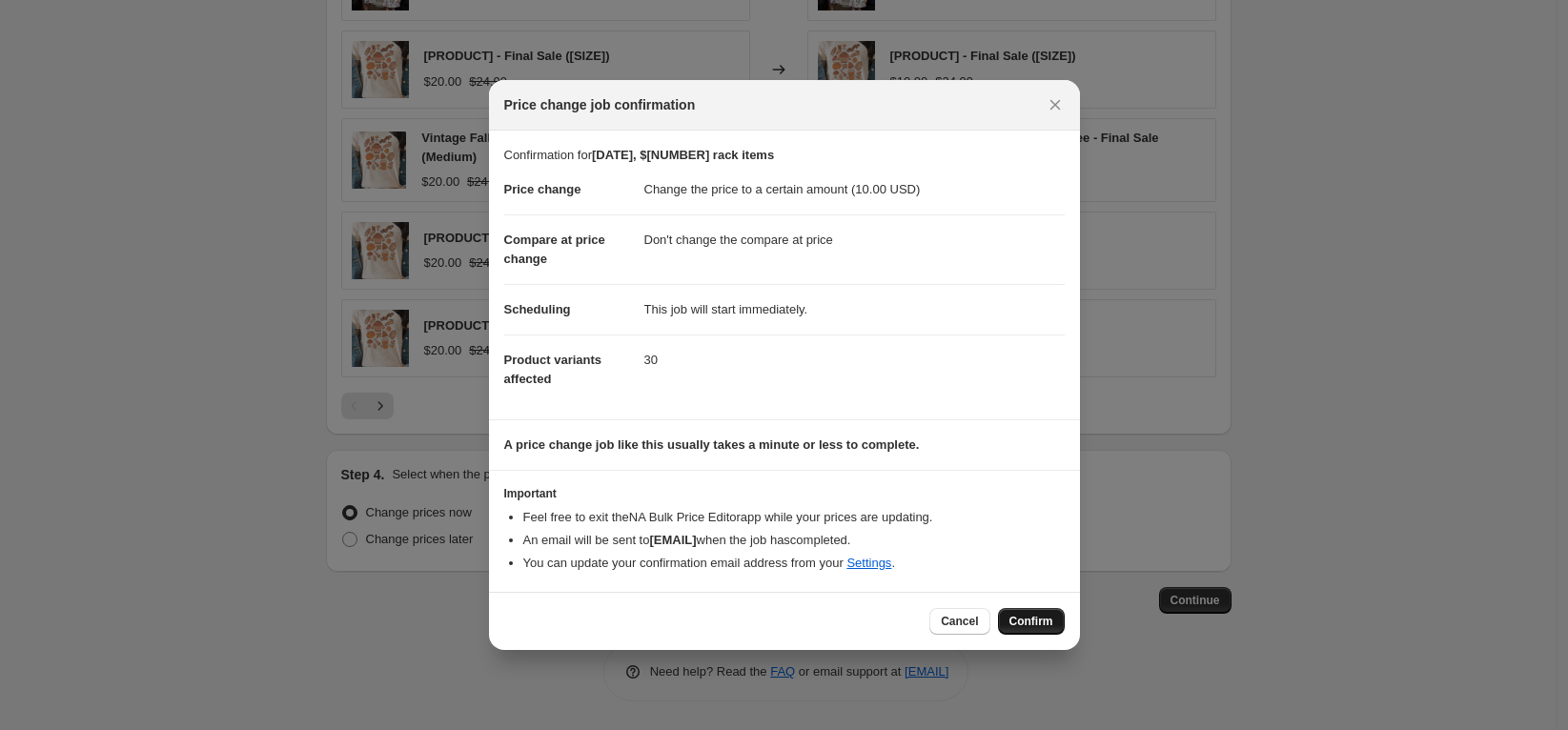 click on "Confirm" at bounding box center [1031, 621] 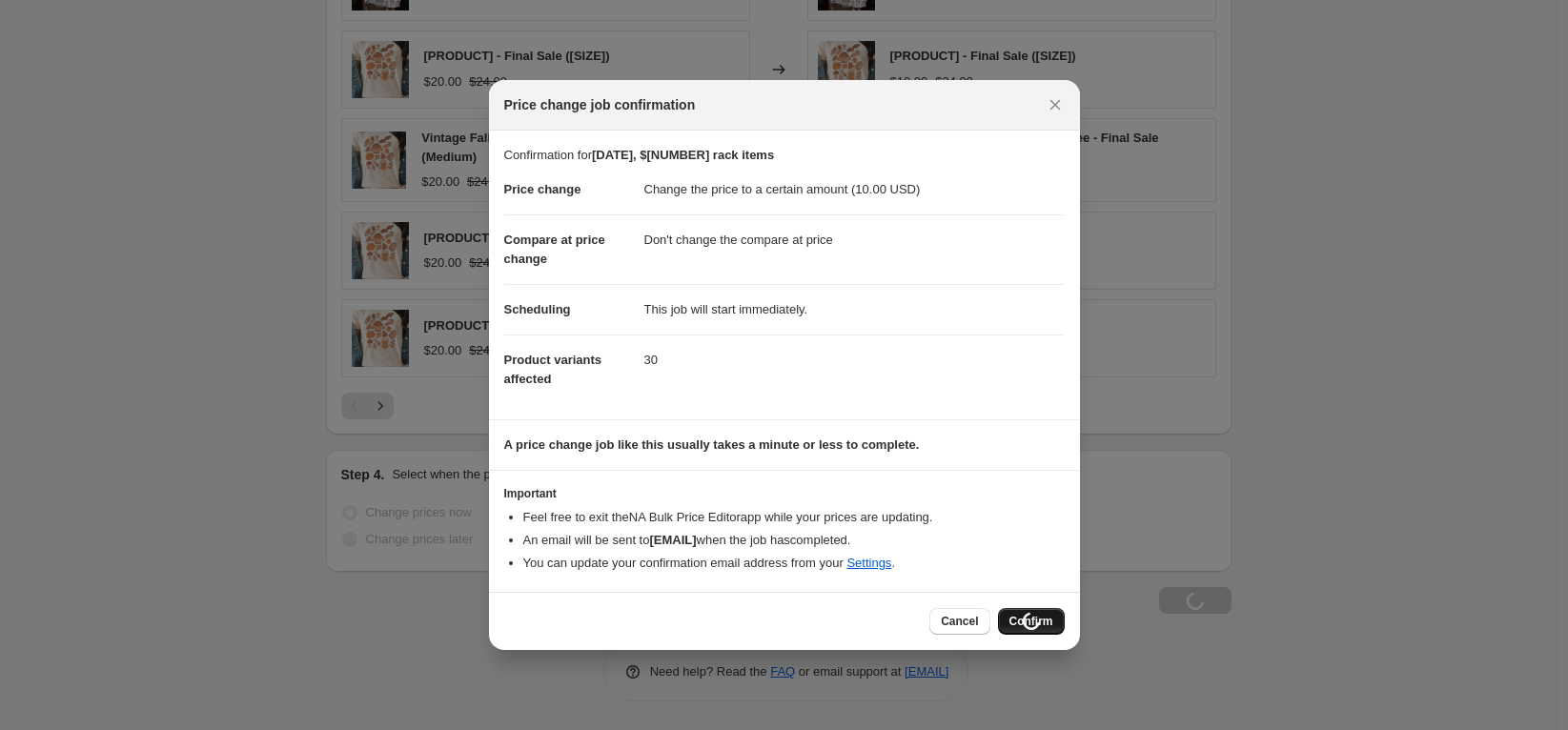 scroll, scrollTop: 1283, scrollLeft: 0, axis: vertical 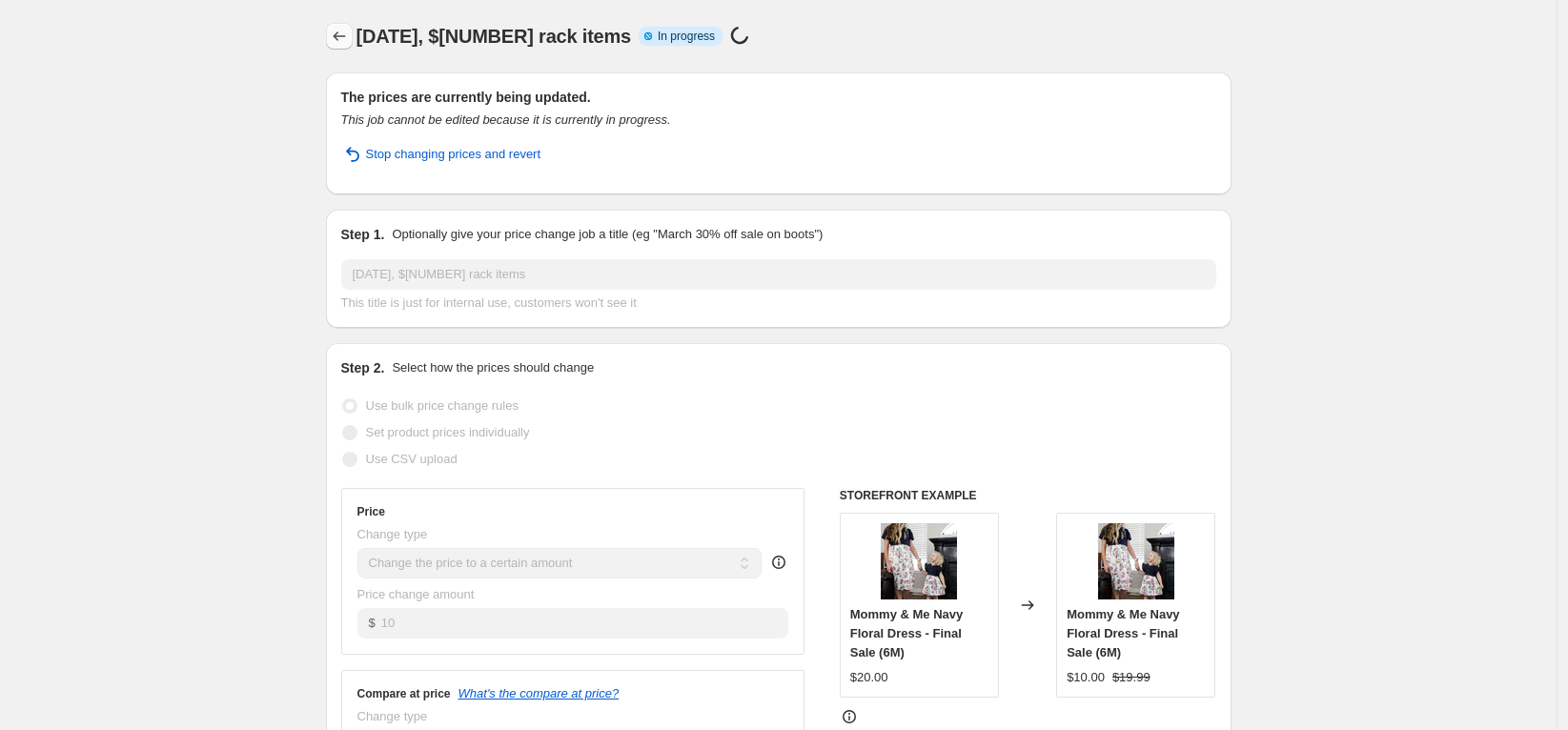 click 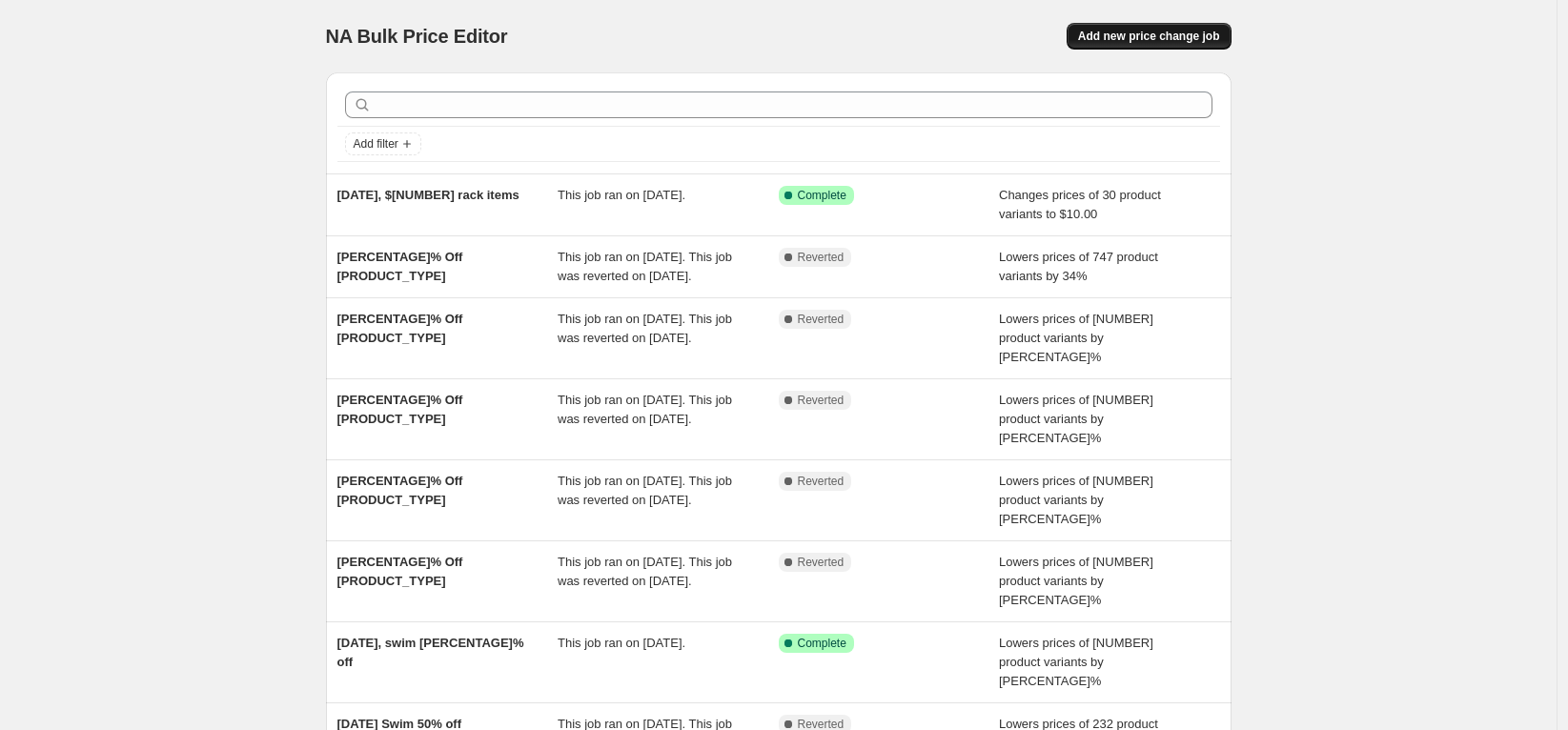 click on "Add new price change job" at bounding box center (1149, 36) 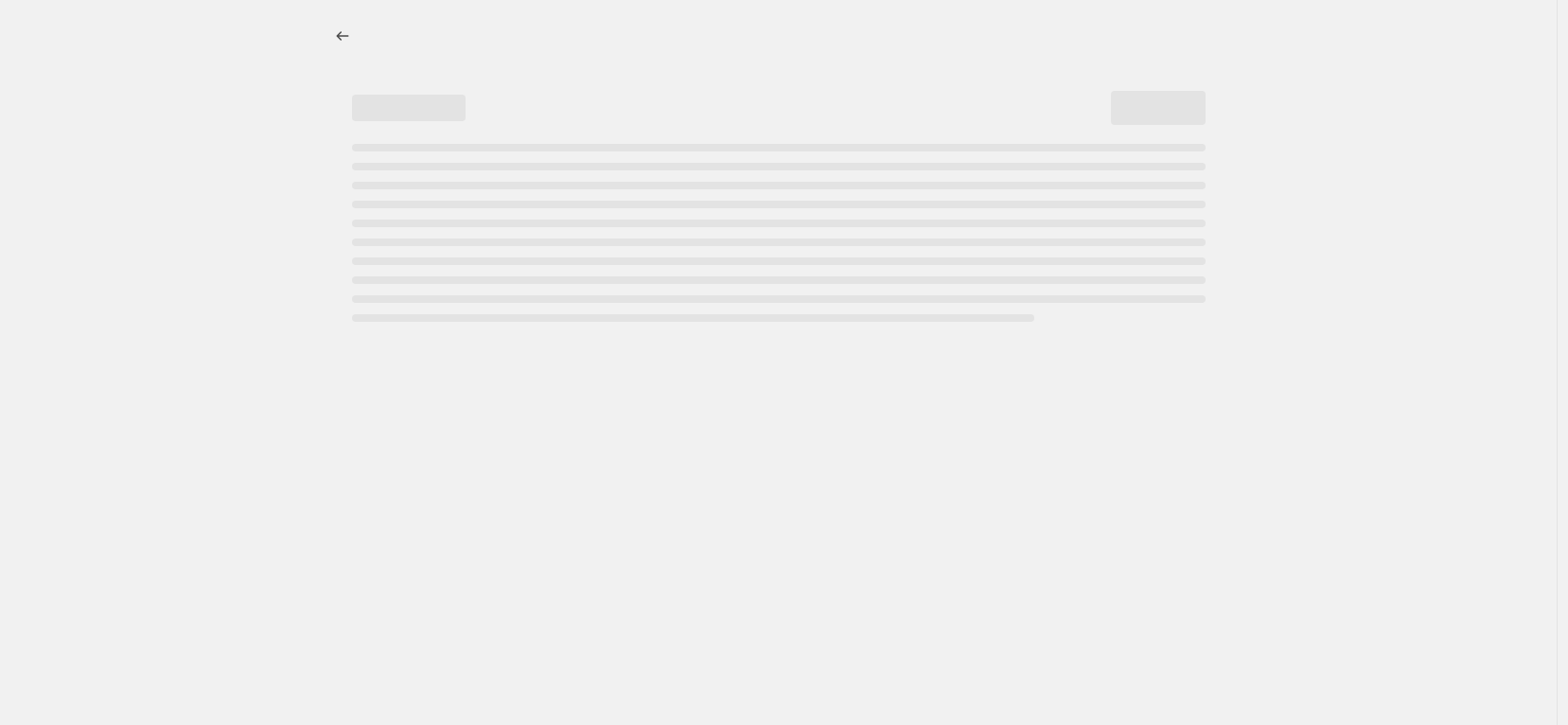 select on "percentage" 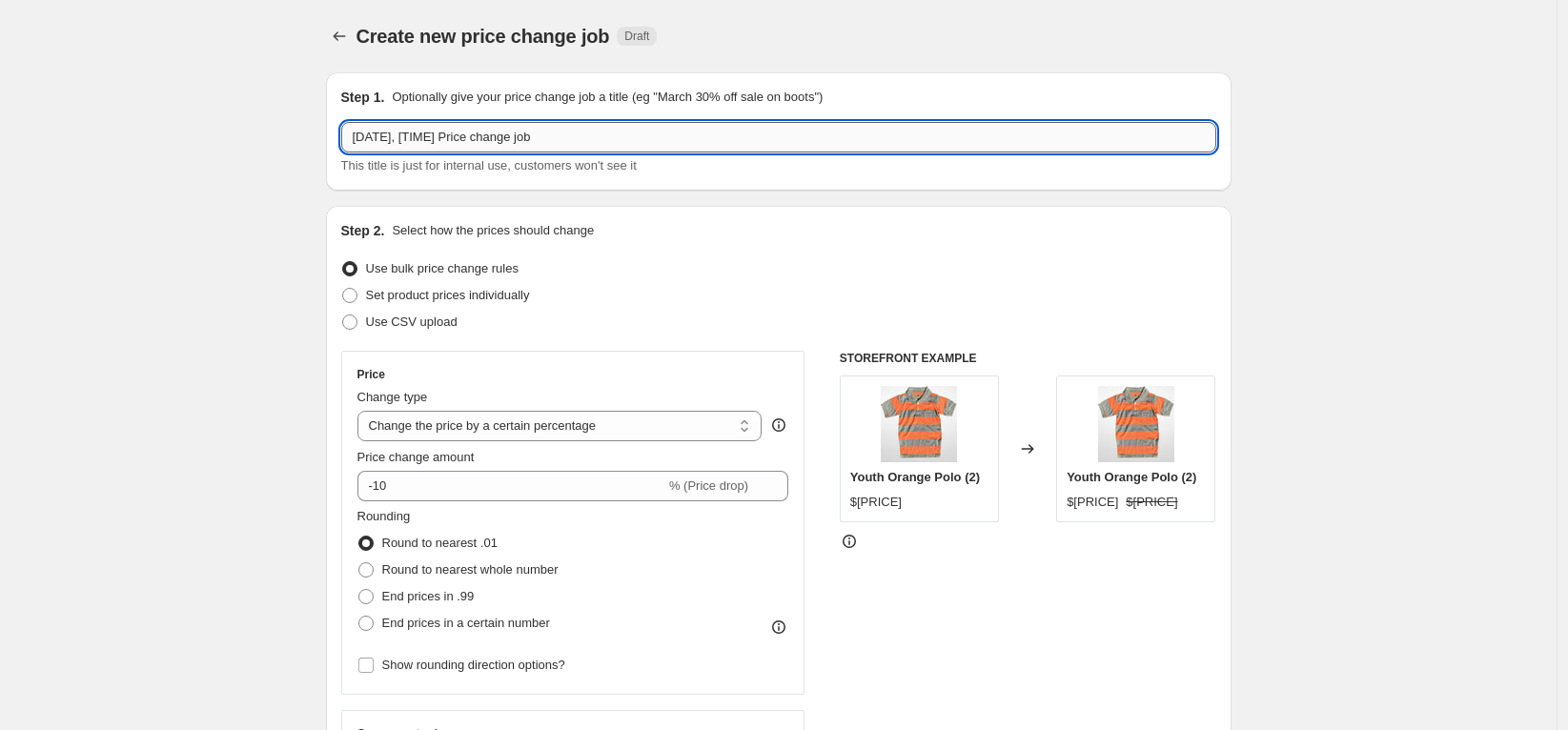 drag, startPoint x: 603, startPoint y: 142, endPoint x: 425, endPoint y: 148, distance: 178.10109 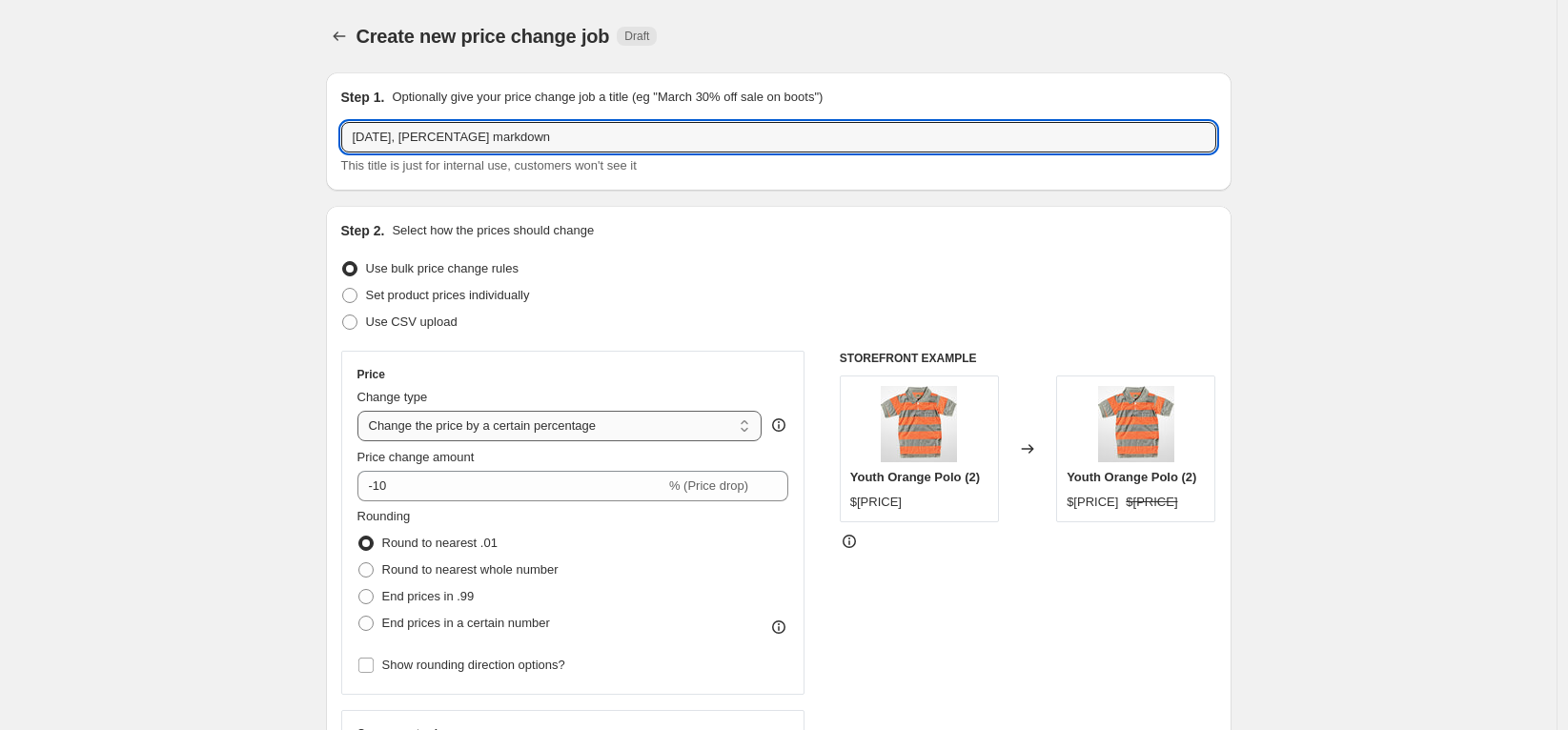 type on "[DATE], [PERCENTAGE] markdown" 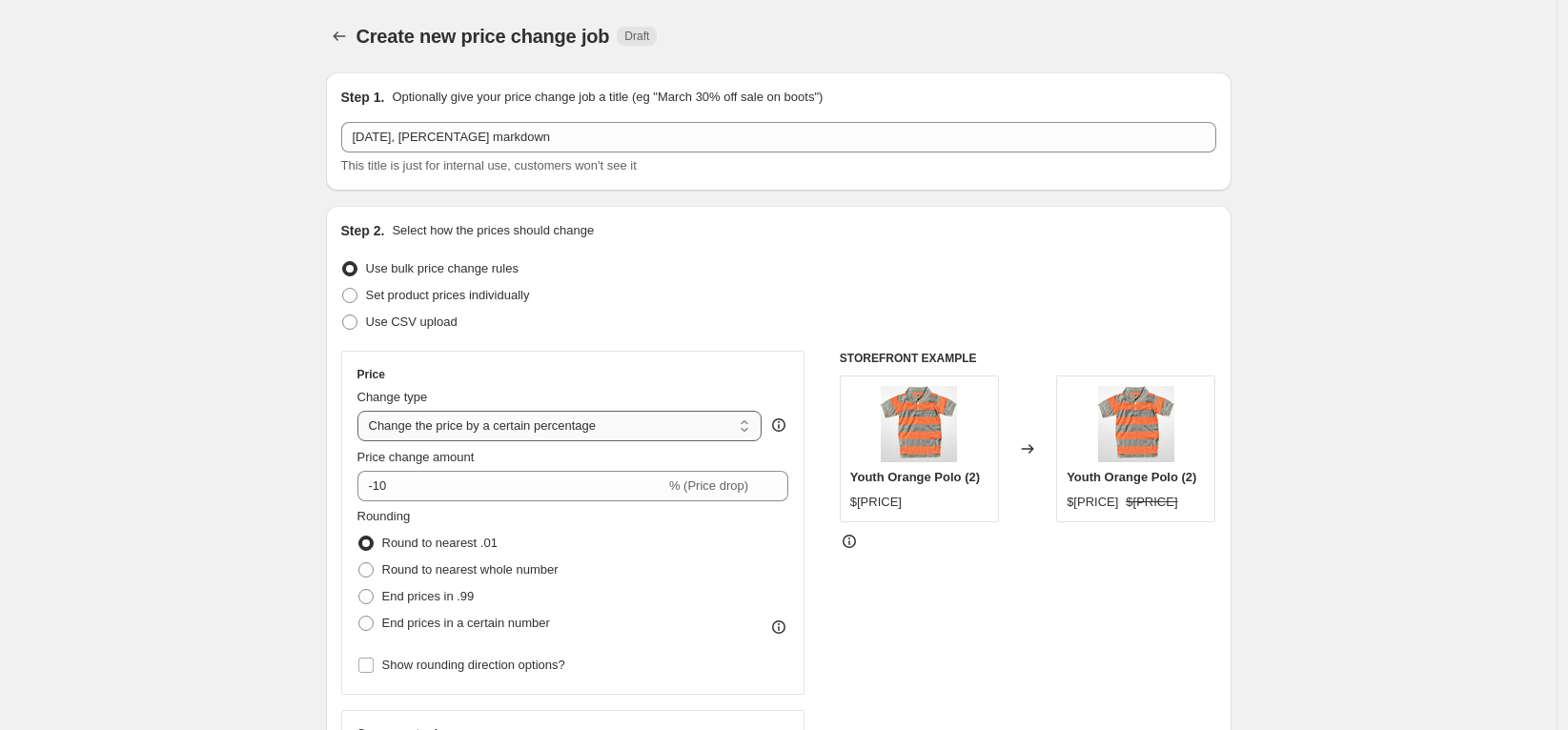click on "Change the price to a certain amount Change the price by a certain amount Change the price by a certain percentage Change the price to the current compare at price (price before sale) Change the price by a certain amount relative to the compare at price Change the price by a certain percentage relative to the compare at price Don't change the price Change the price by a certain percentage relative to the cost per item Change price to certain cost margin" at bounding box center (560, 426) 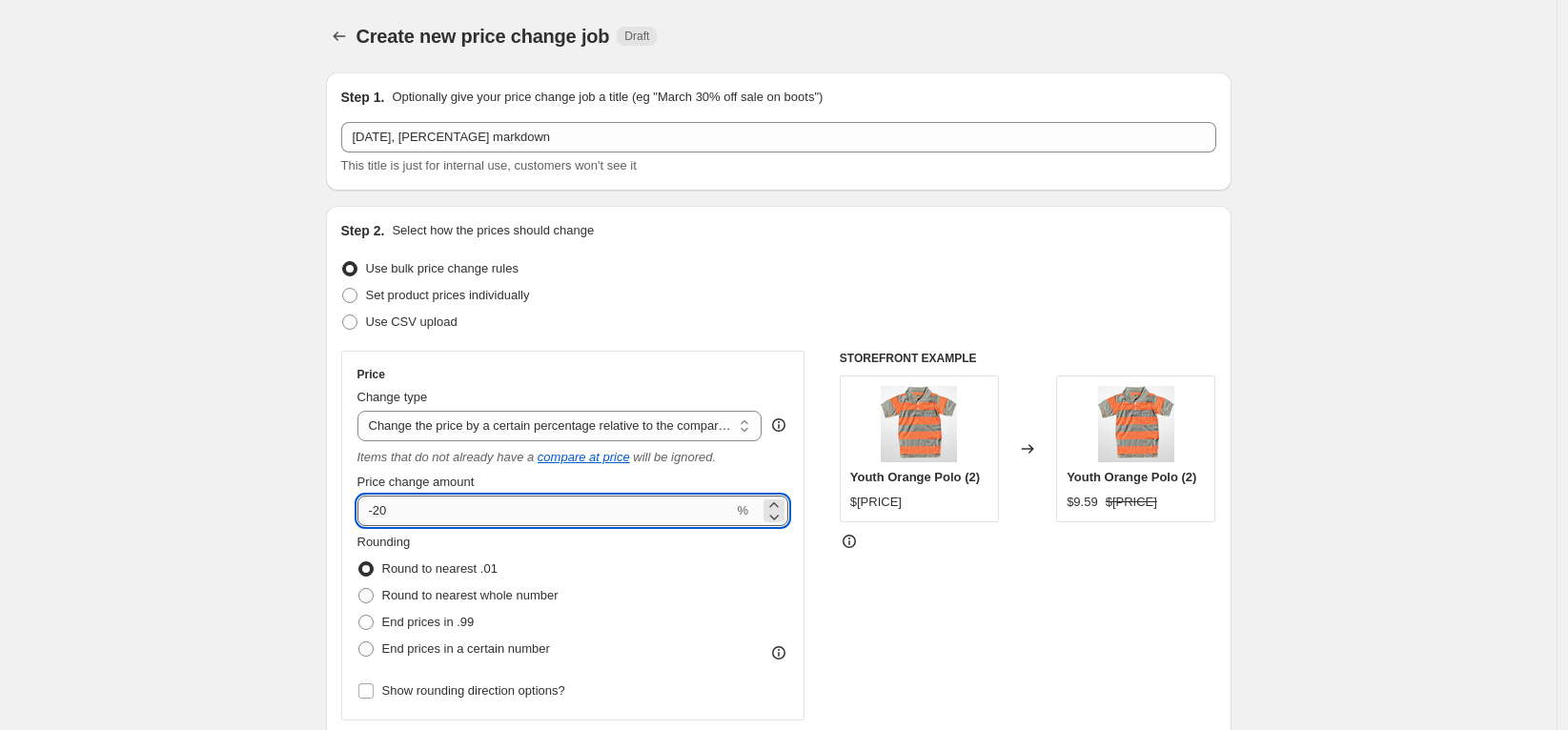 click on "-20" at bounding box center [545, 511] 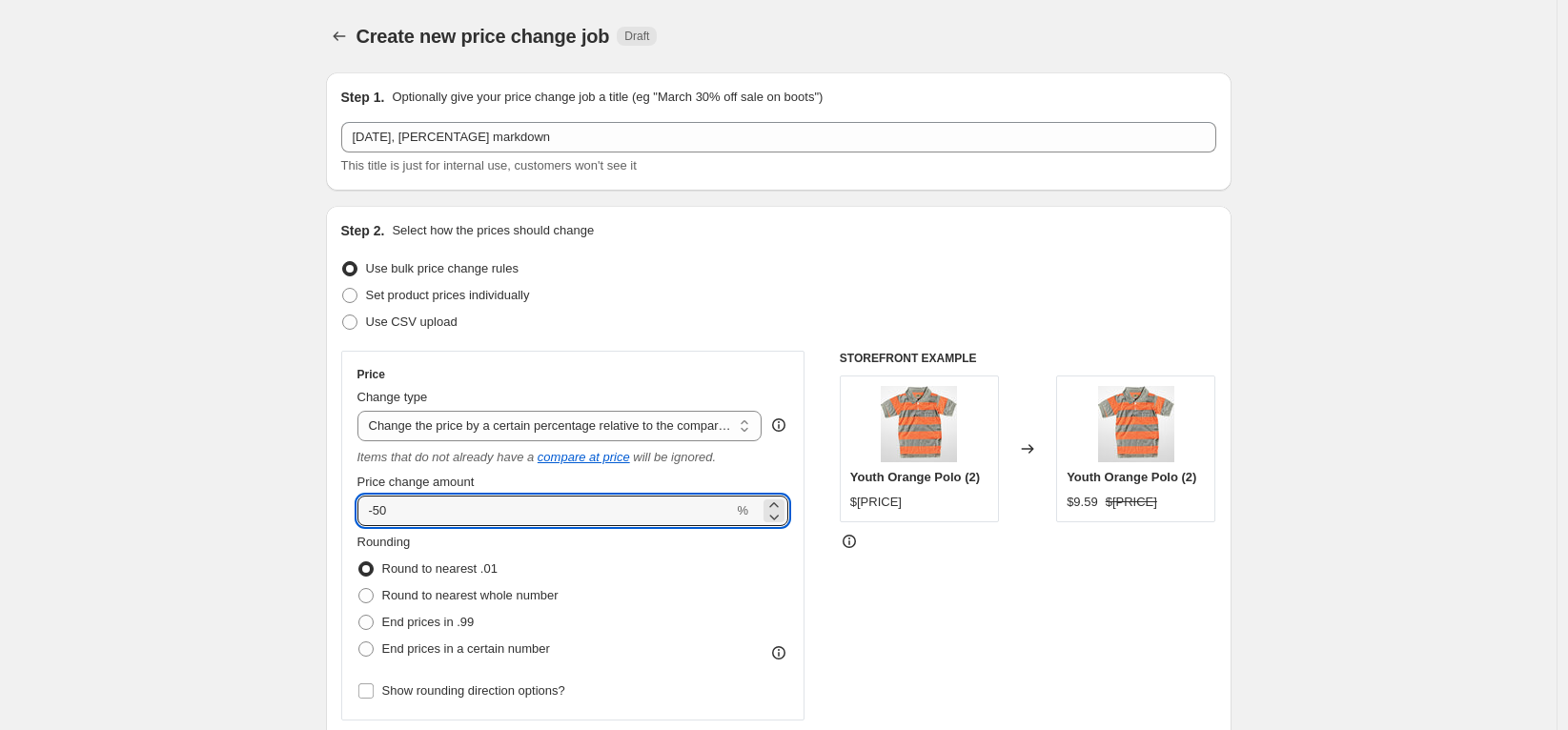 type on "-50" 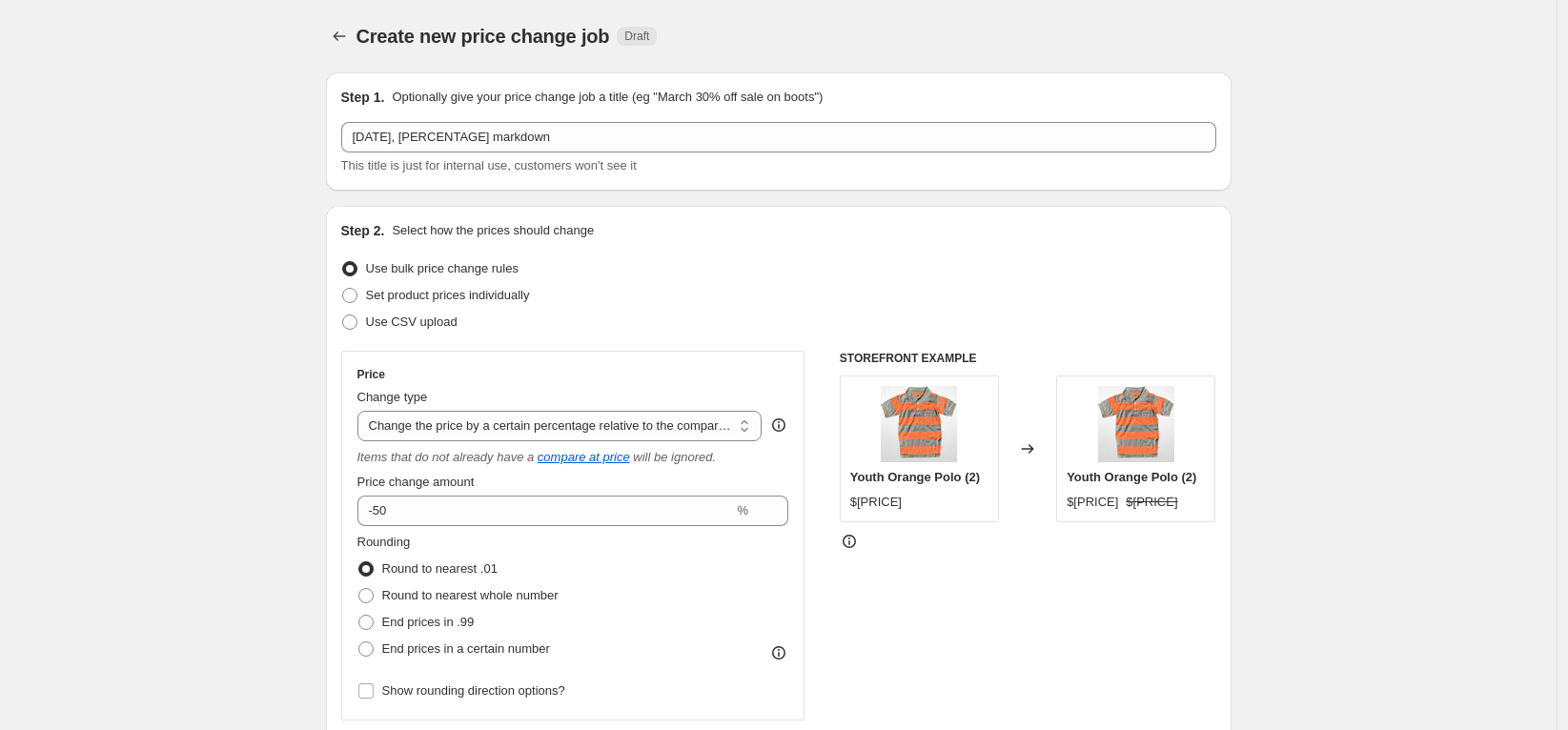 click on "Create new price change job. This page is ready Create new price change job Draft Step 1. Optionally give your price change job a title (eg "March 30% off sale on boots") [DATE], [PERCENTAGE] markdown This title is just for internal use, customers won't see it Step 2. Select how the prices should change Use bulk price change rules Set product prices individually Use CSV upload Price Change type Change the price to a certain amount Change the price by a certain amount Change the price by a certain percentage Change the price to the current compare at price (price before sale) Change the price by a certain amount relative to the compare at price Change the price by a certain percentage relative to the compare at price Don't change the price Change the price by a certain percentage relative to the cost per item Change price to certain cost margin Change the price by a certain percentage relative to the compare at price Items that do not already have a   compare at price   will be ignored. Price change amount -[PERCENTAGE] %" at bounding box center [778, 971] 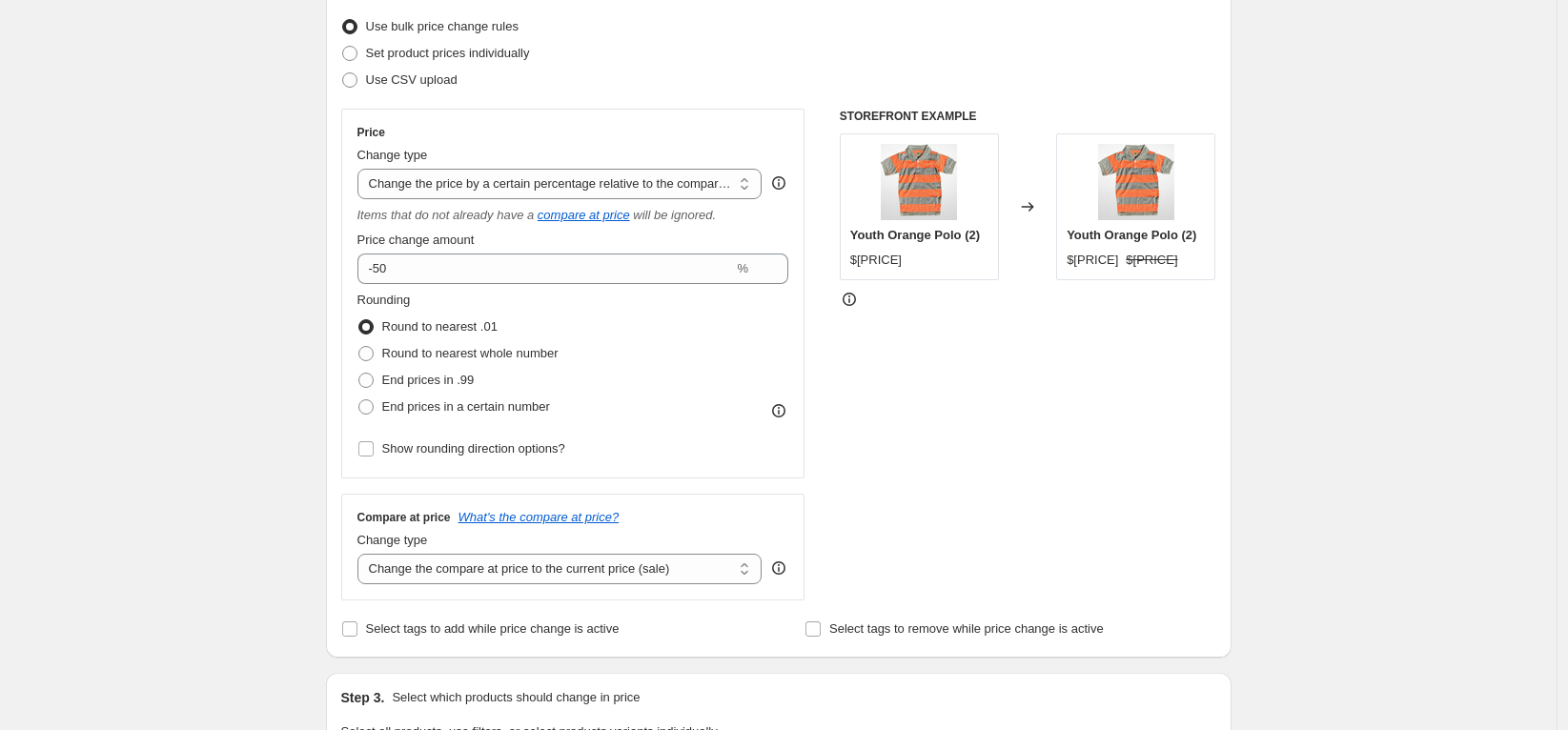 scroll, scrollTop: 257, scrollLeft: 0, axis: vertical 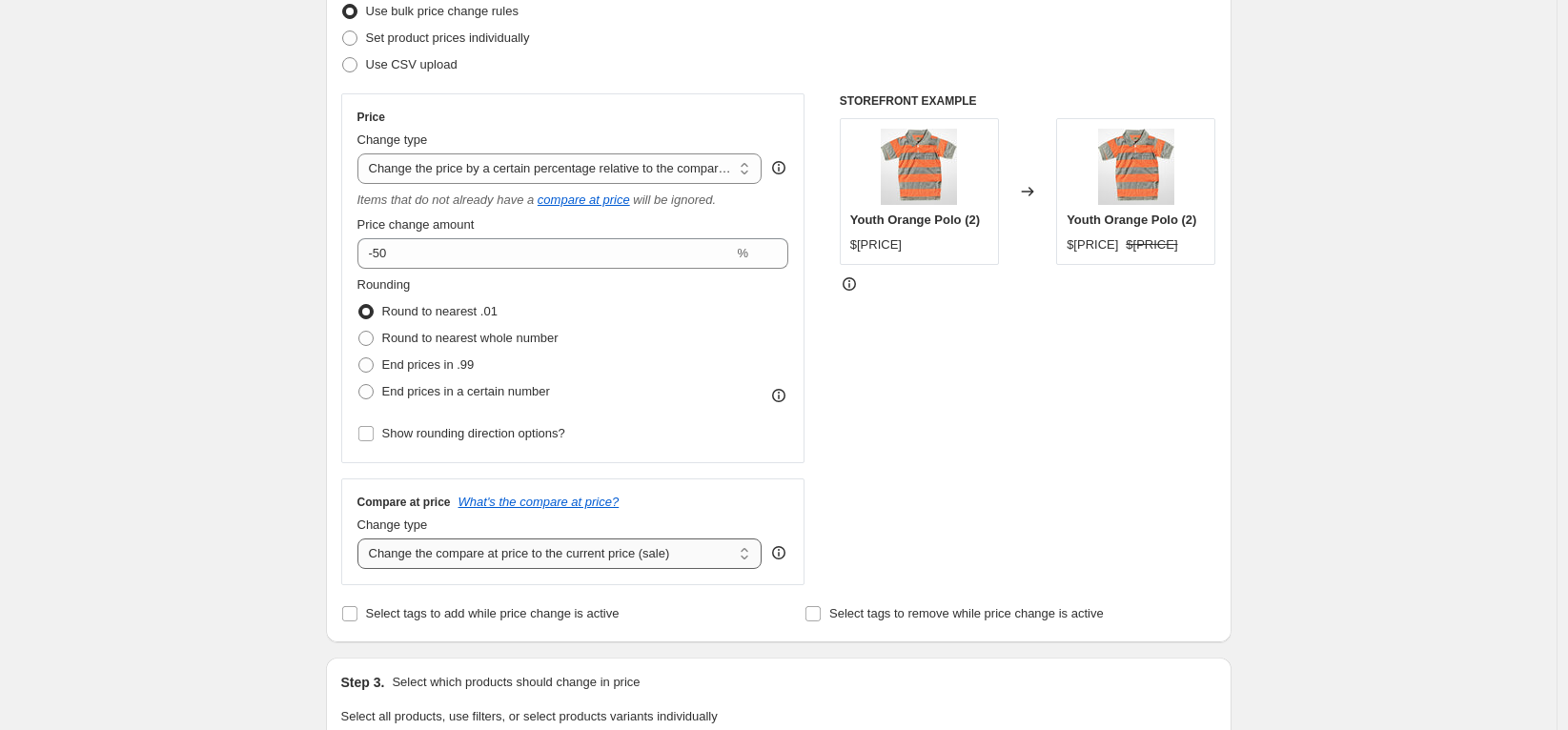 click on "Change the compare at price to the current price (sale) Change the compare at price to a certain amount Change the compare at price by a certain amount Change the compare at price by a certain percentage Change the compare at price by a certain amount relative to the actual price Change the compare at price by a certain percentage relative to the actual price Don't change the compare at price Remove the compare at price" at bounding box center (560, 554) 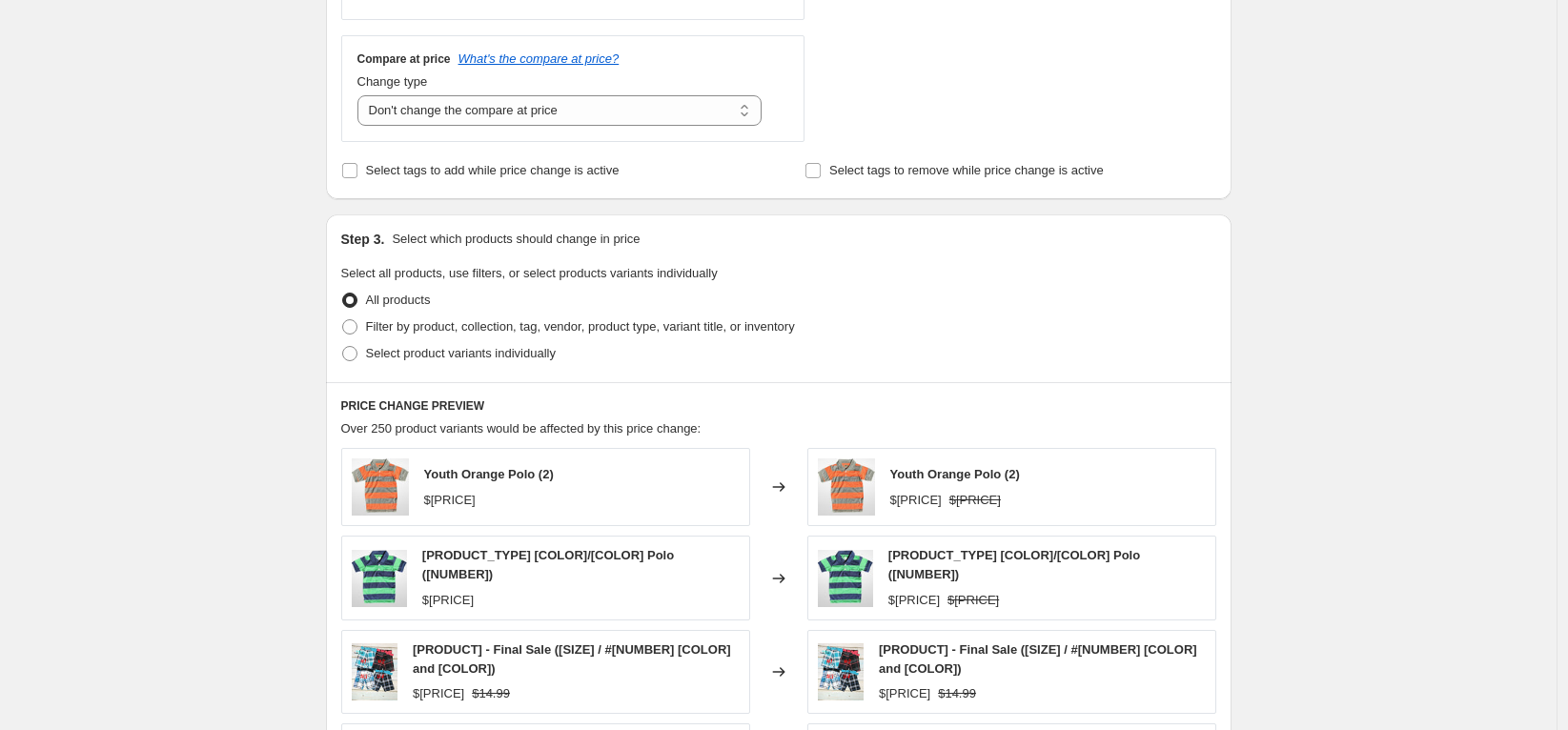 scroll, scrollTop: 705, scrollLeft: 0, axis: vertical 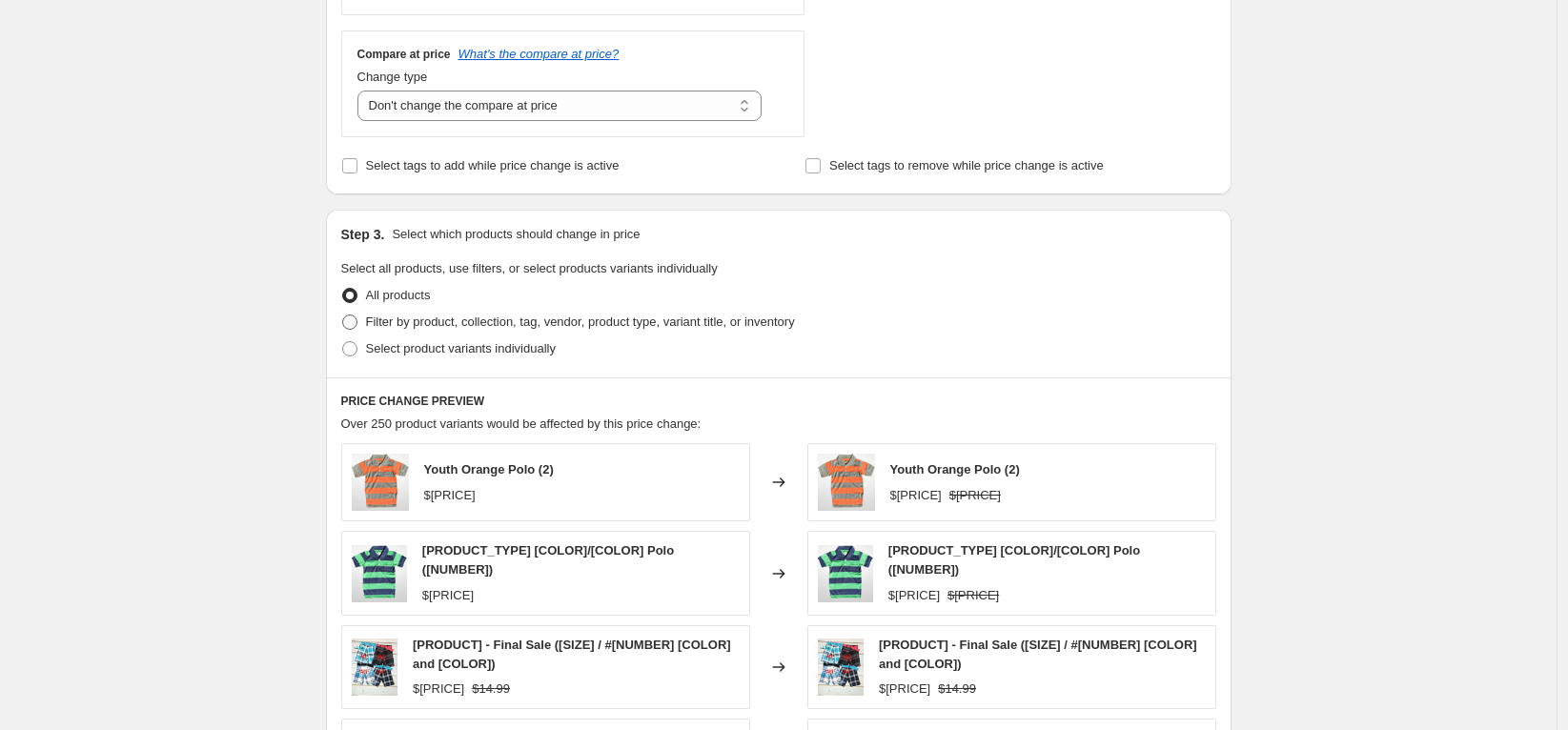 click on "Filter by product, collection, tag, vendor, product type, variant title, or inventory" at bounding box center (580, 321) 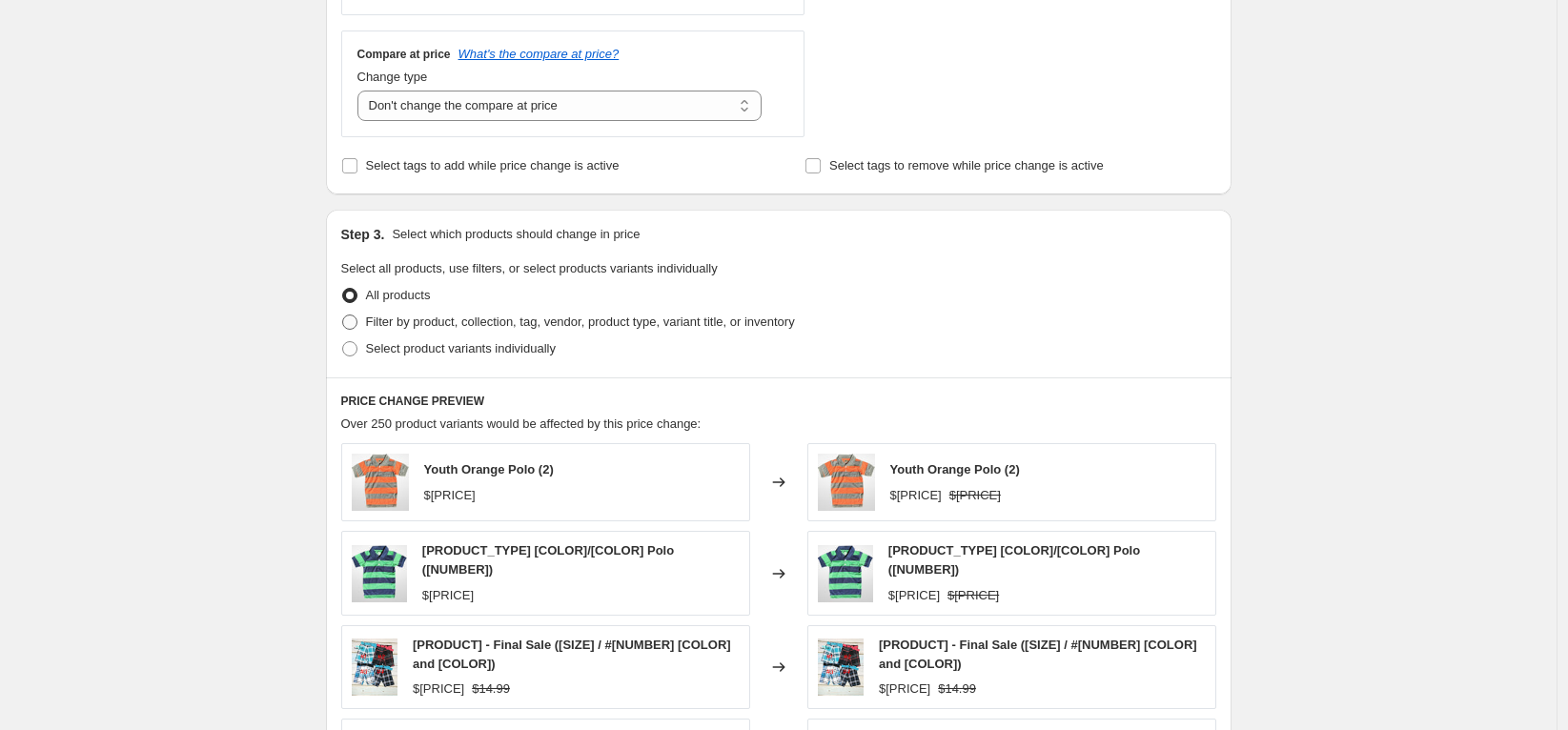 radio on "true" 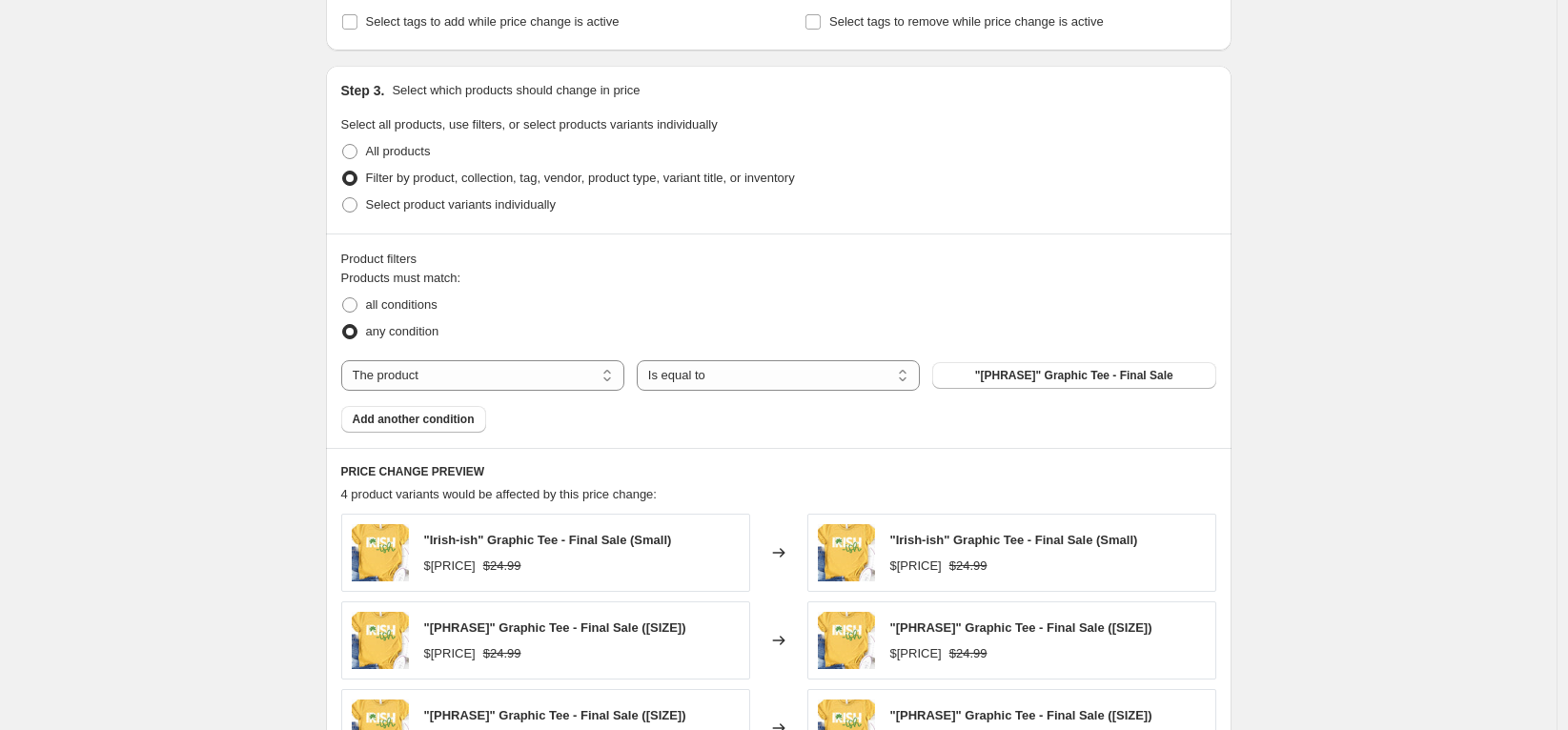 scroll, scrollTop: 856, scrollLeft: 0, axis: vertical 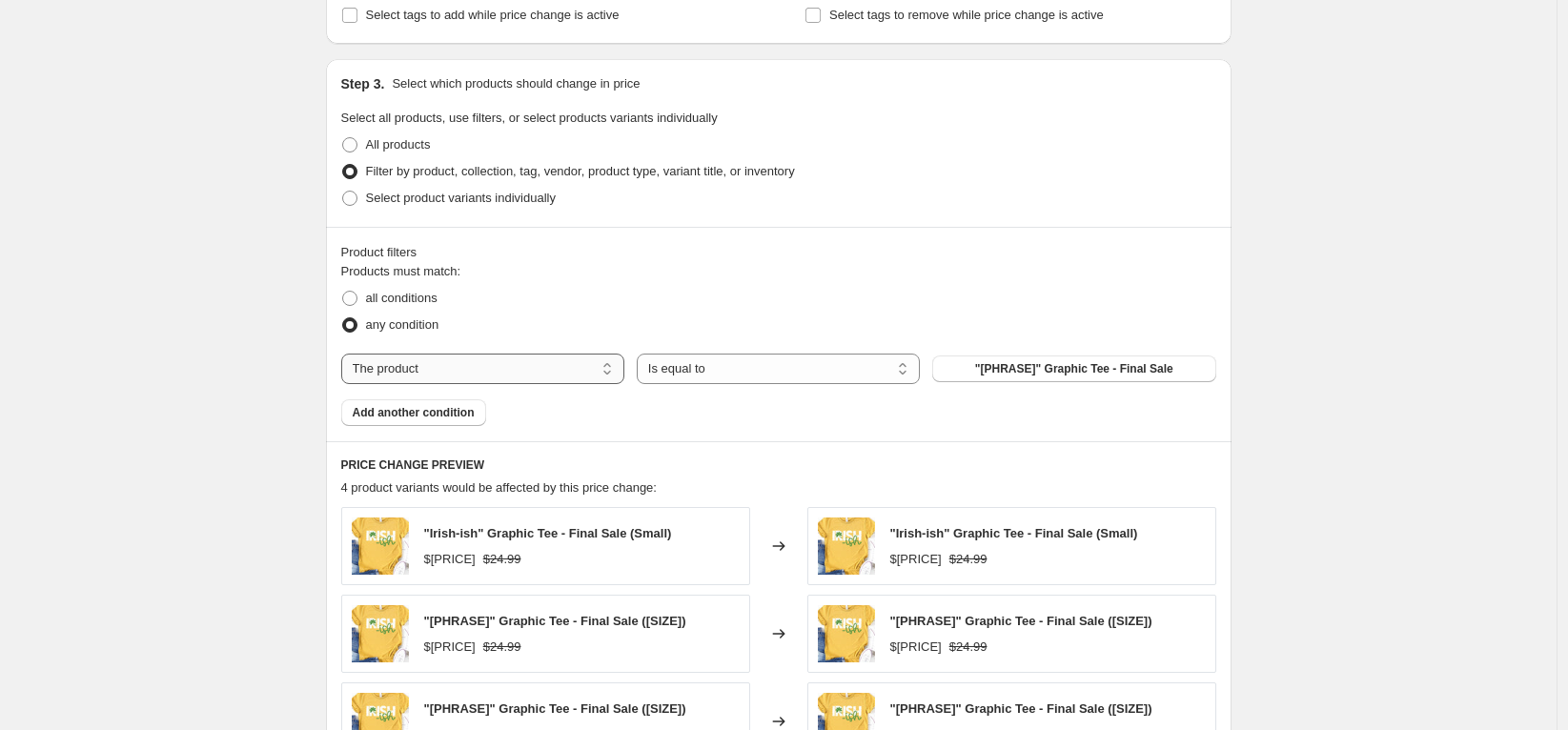 click on "The product The product's collection The product's tag The product's vendor The product's type The product's status The variant's title Inventory quantity" at bounding box center [482, 369] 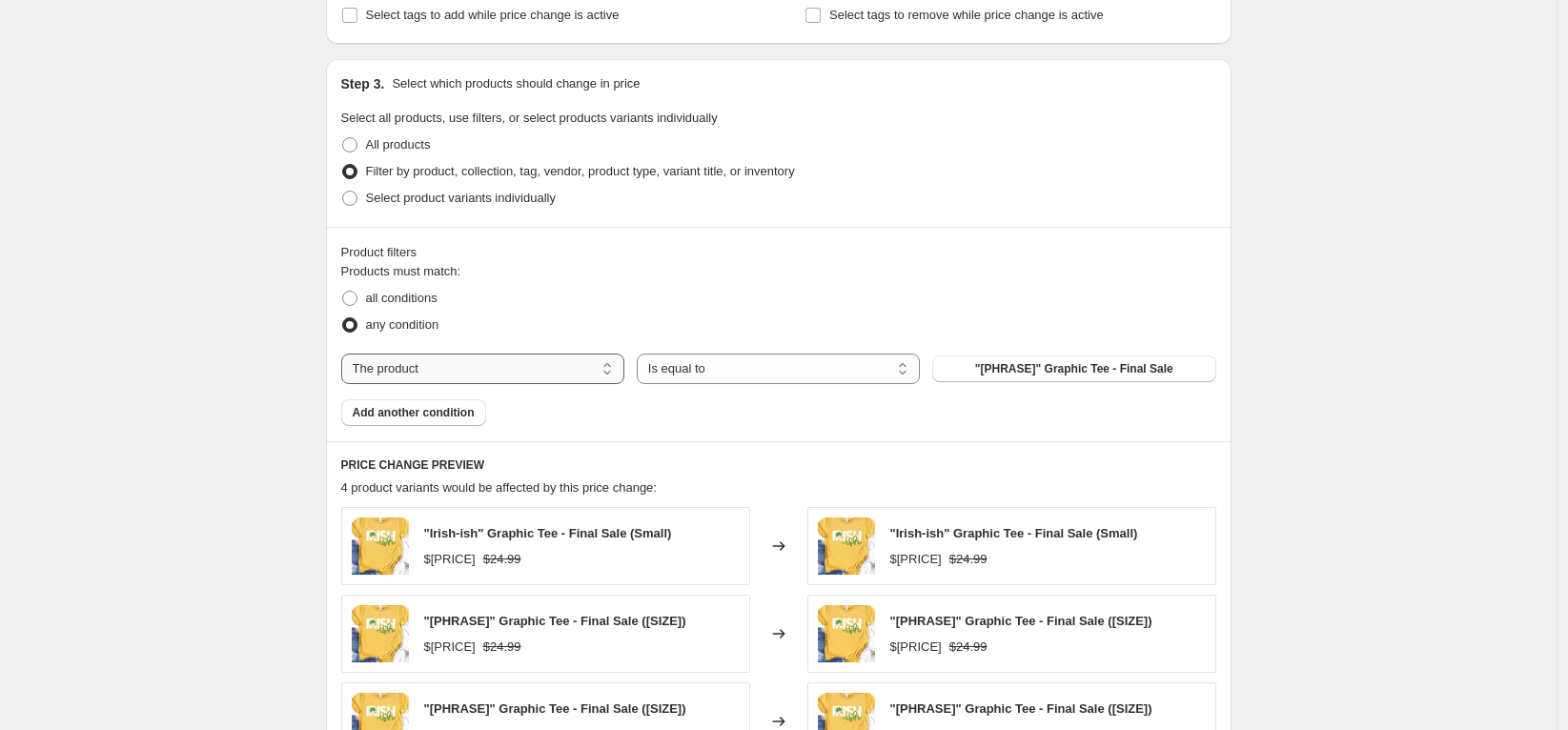 select on "tag" 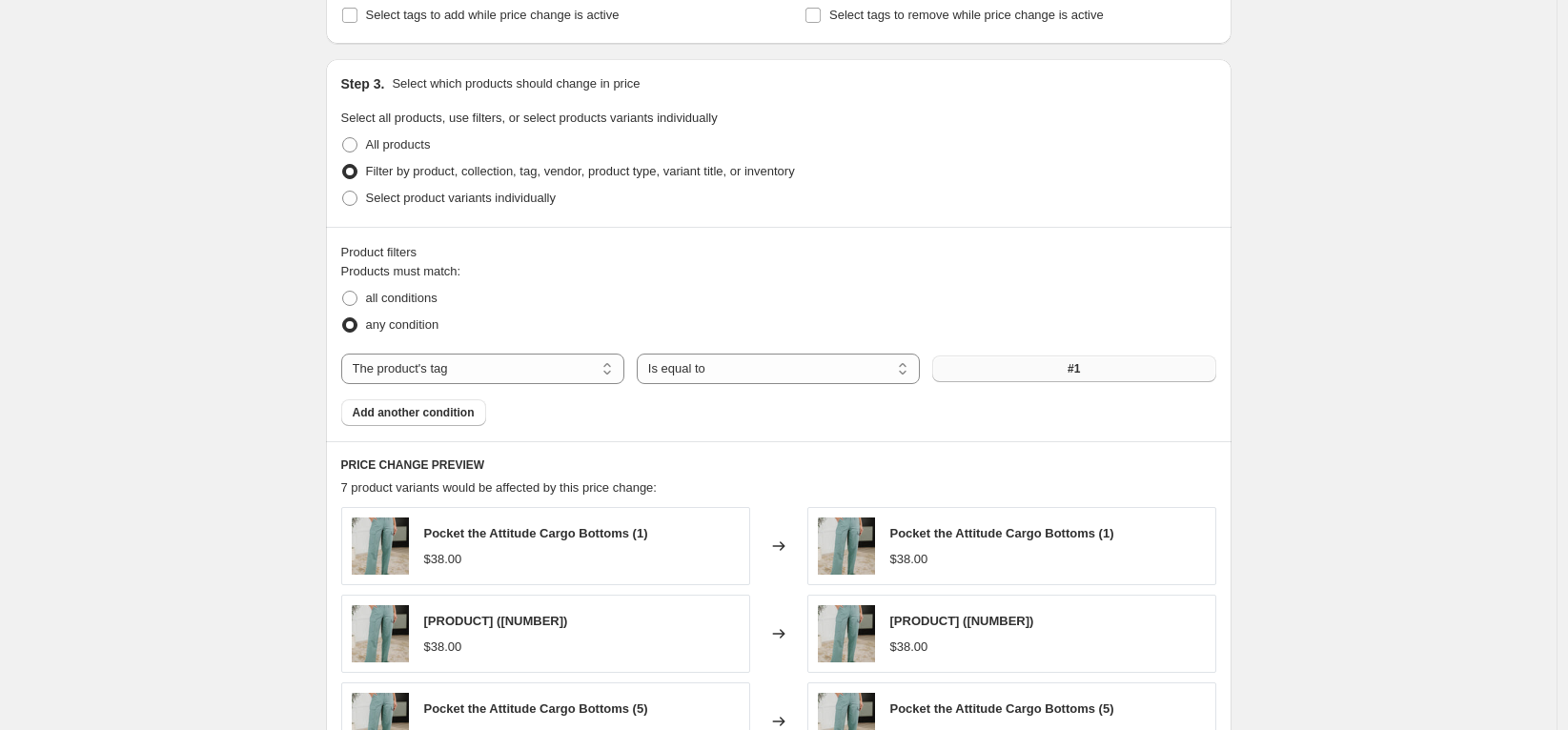 click on "#1" at bounding box center (1073, 369) 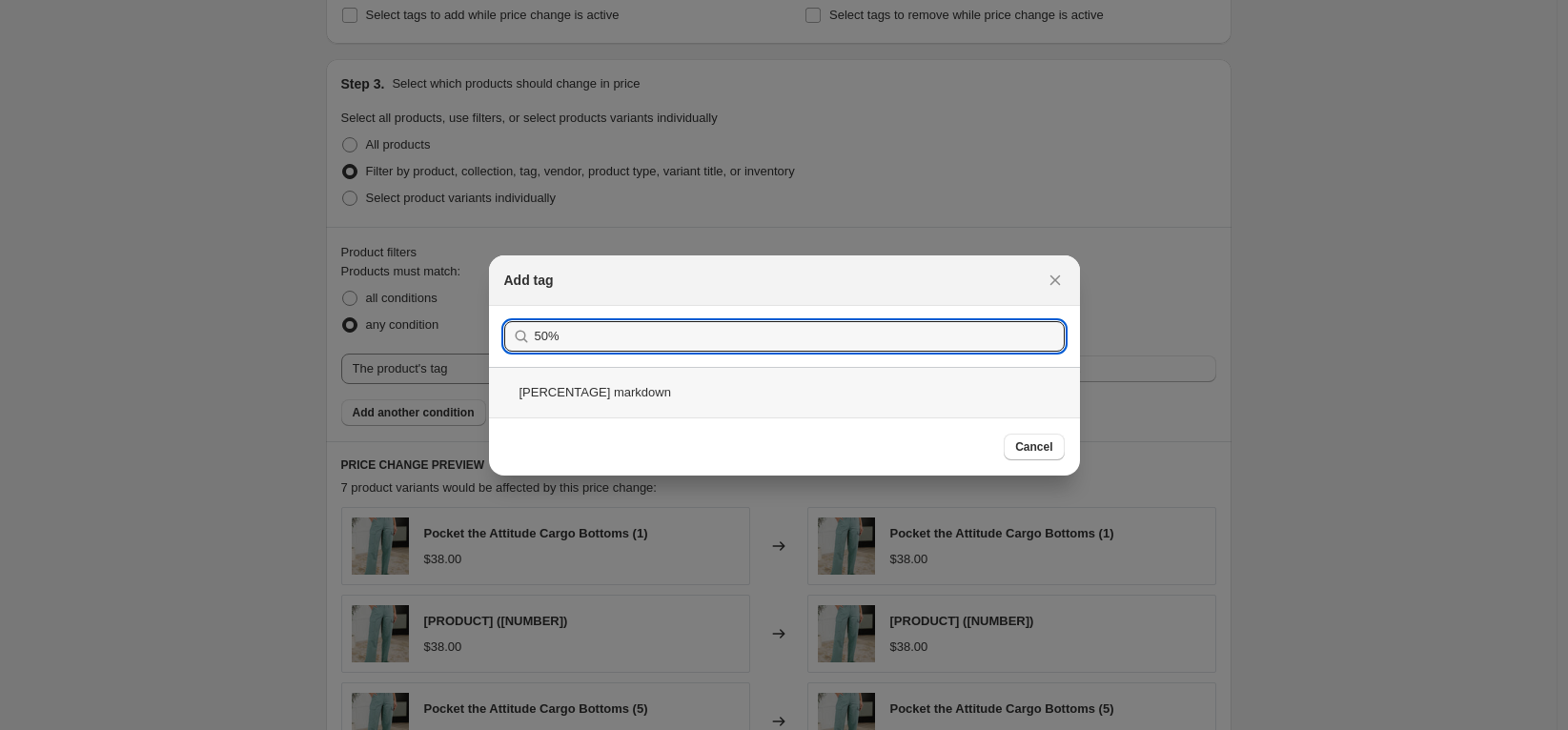 type on "50%" 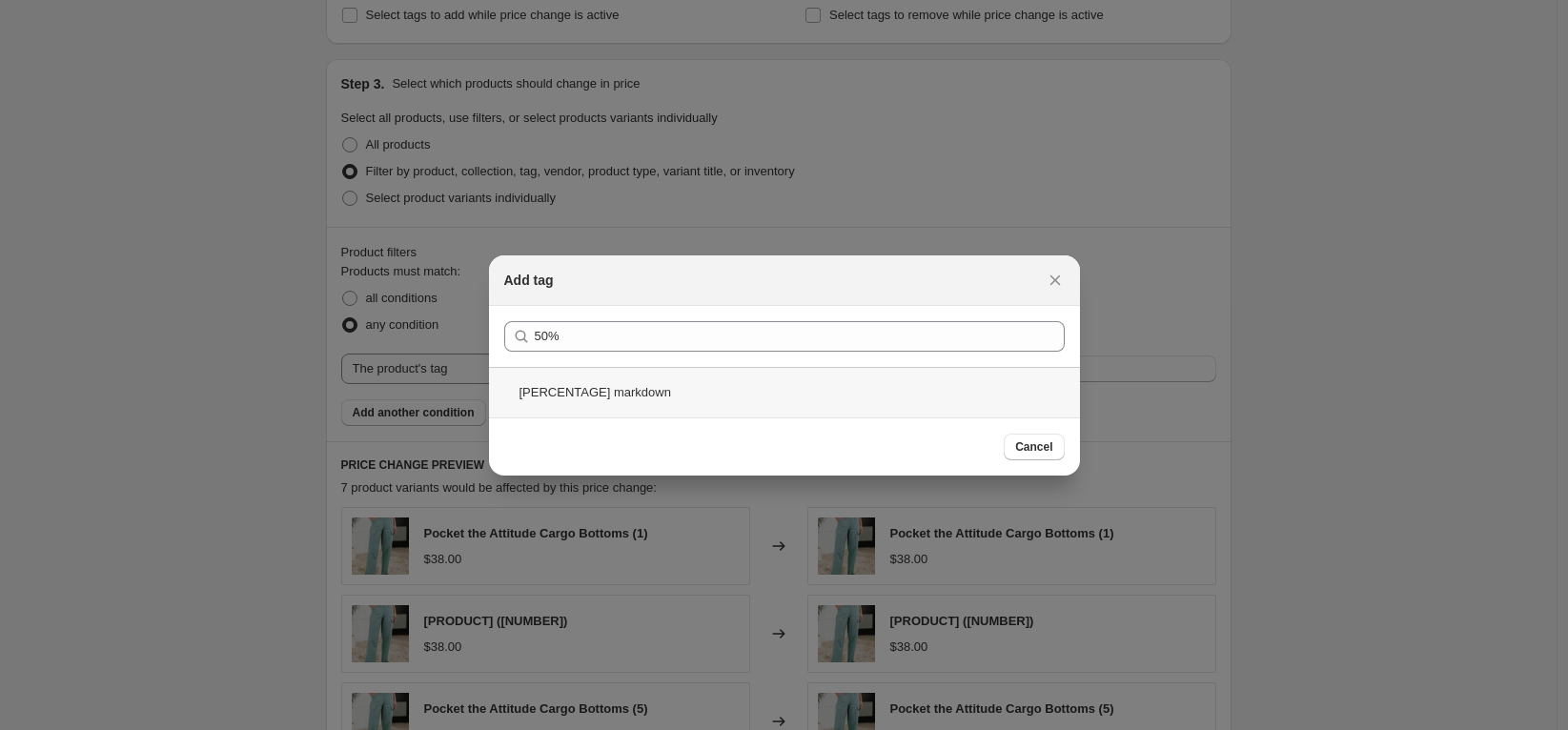 click on "[PERCENTAGE] markdown" at bounding box center [784, 392] 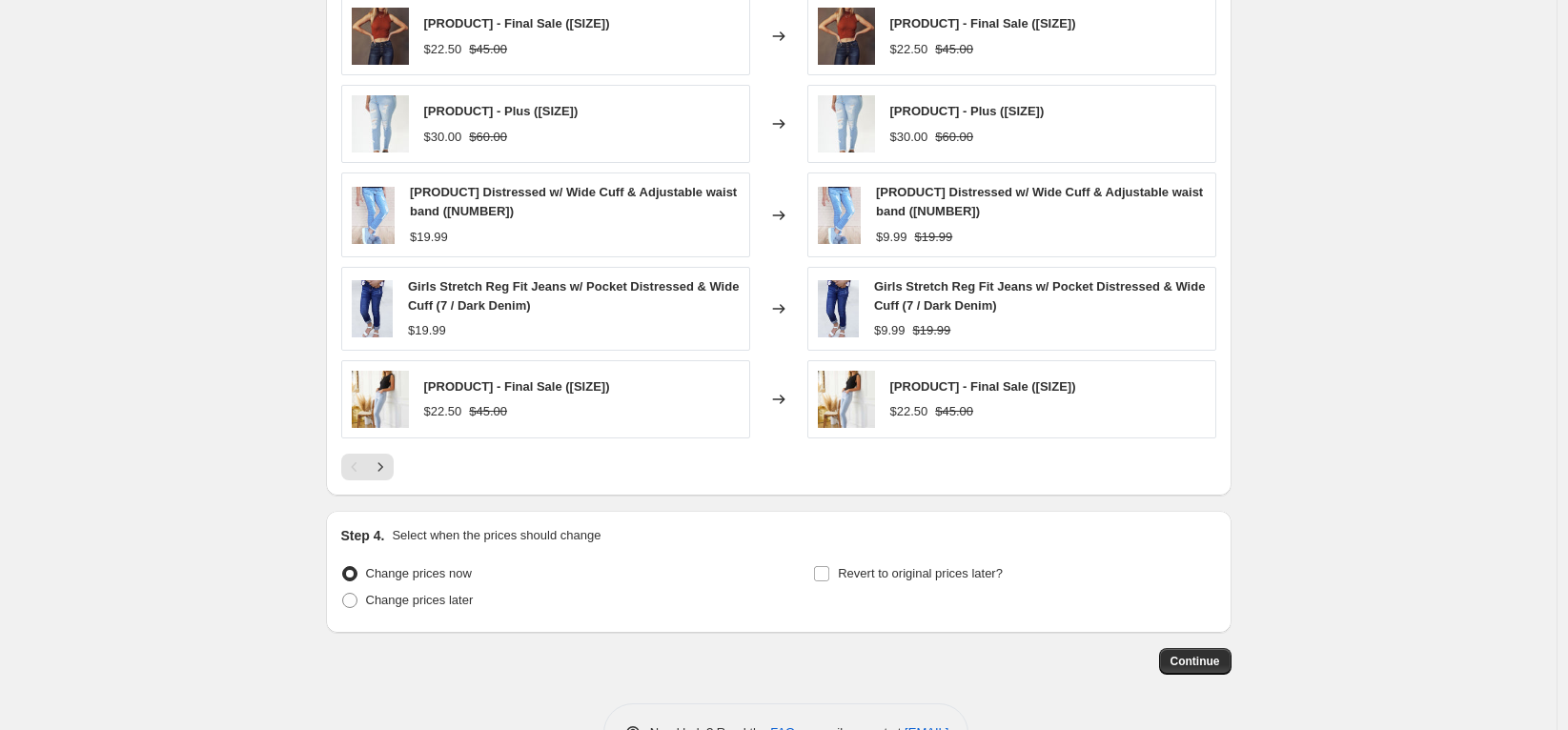 scroll, scrollTop: 1427, scrollLeft: 0, axis: vertical 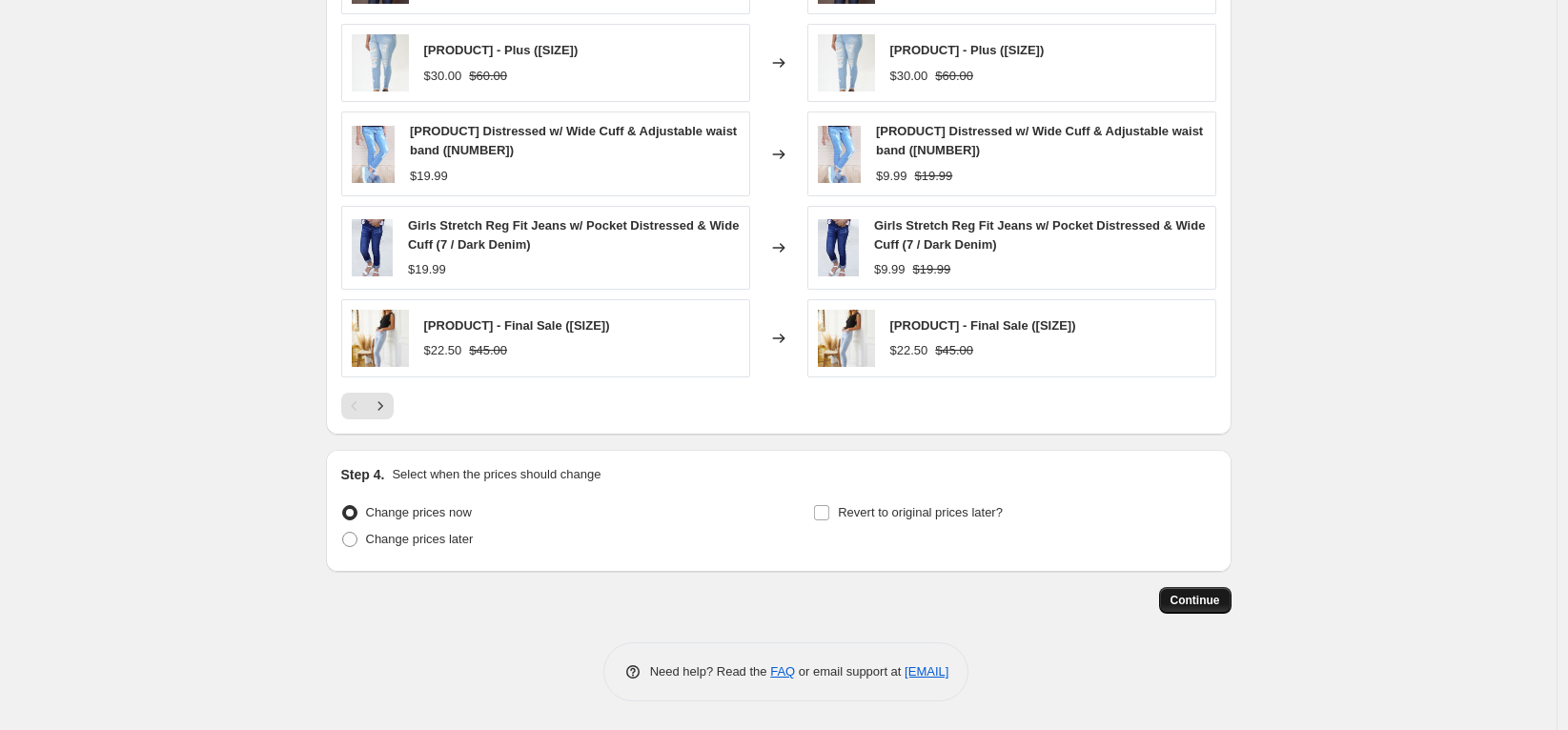 click on "Continue" at bounding box center [1195, 600] 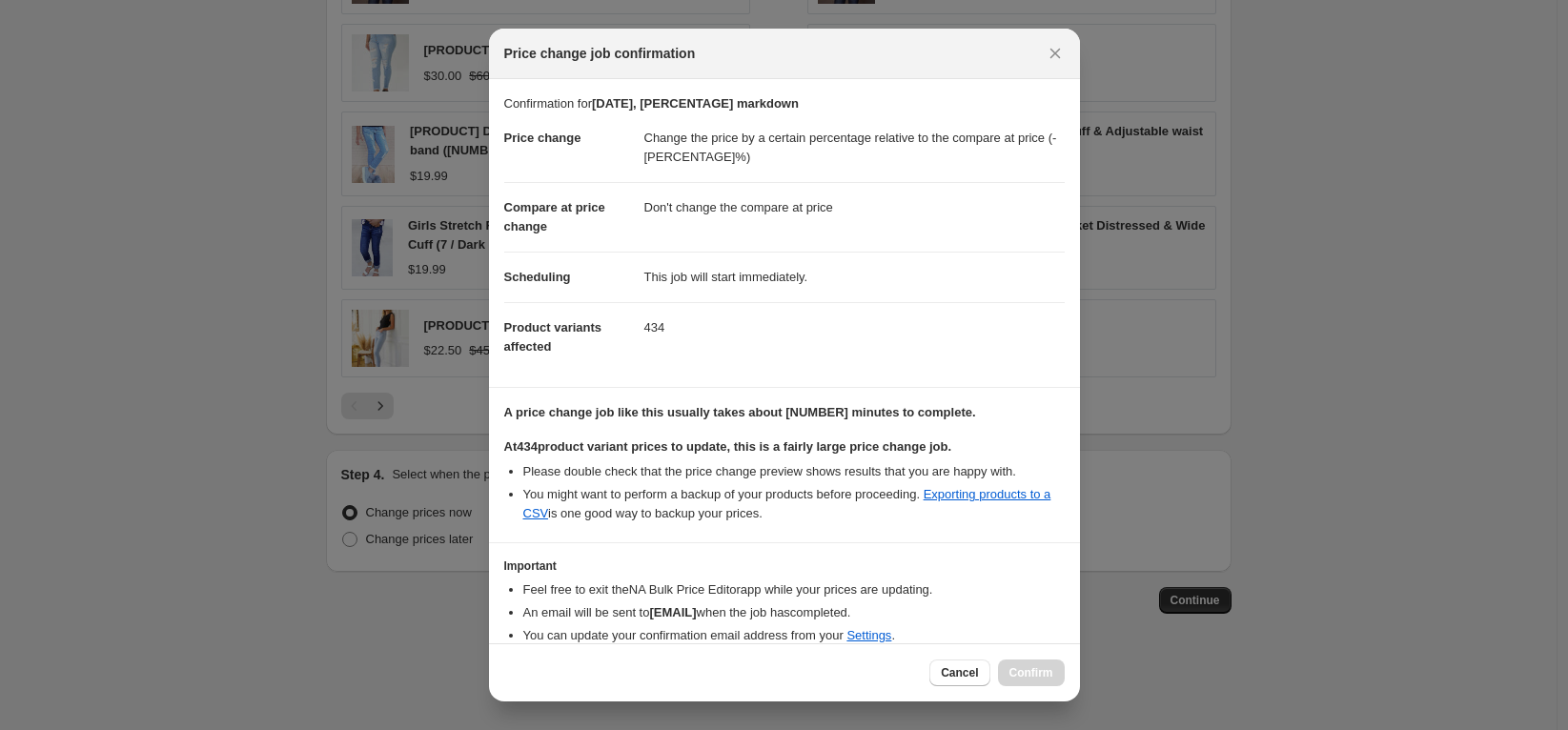 scroll, scrollTop: 78, scrollLeft: 0, axis: vertical 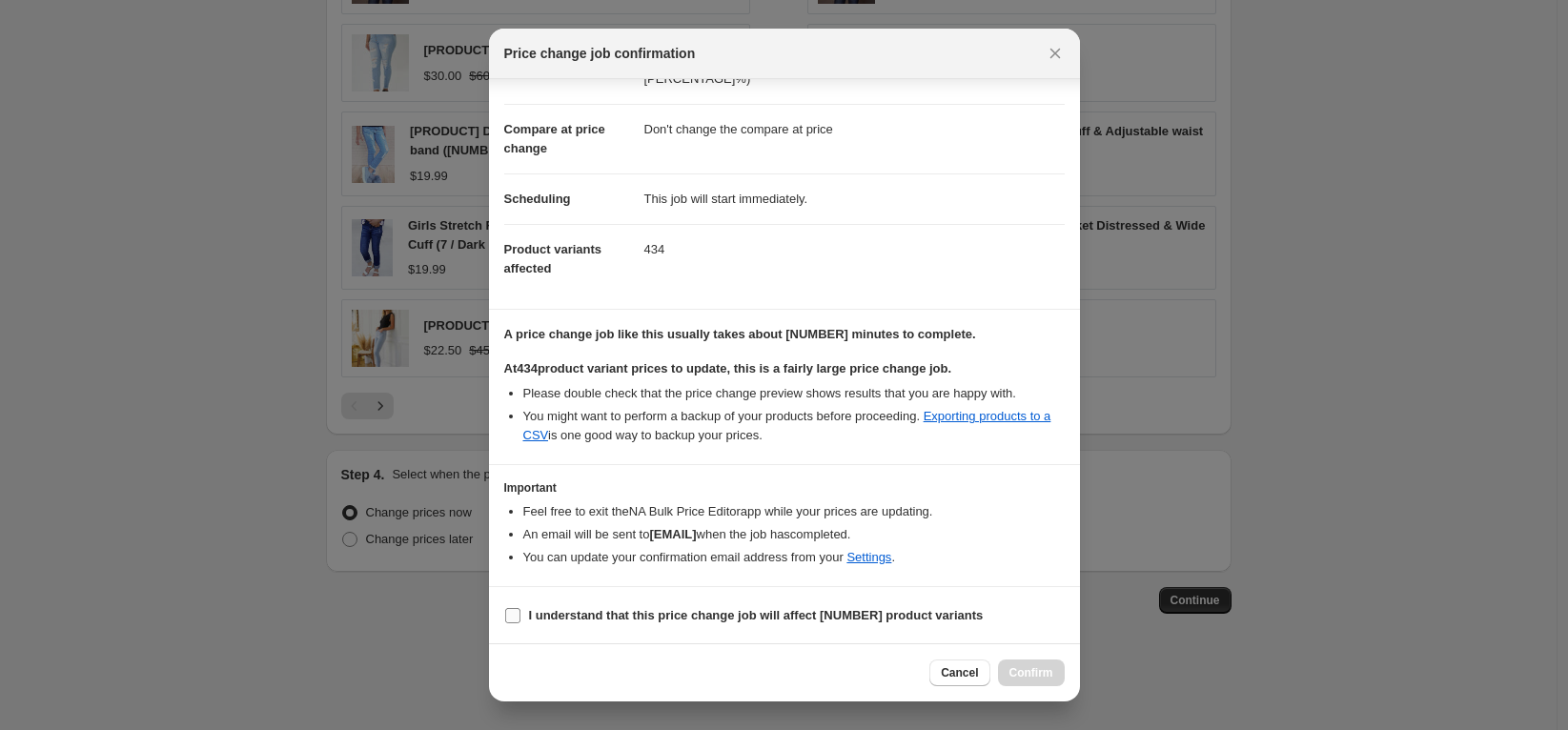 click on "I understand that this price change job will affect [NUMBER] product variants" at bounding box center (756, 616) 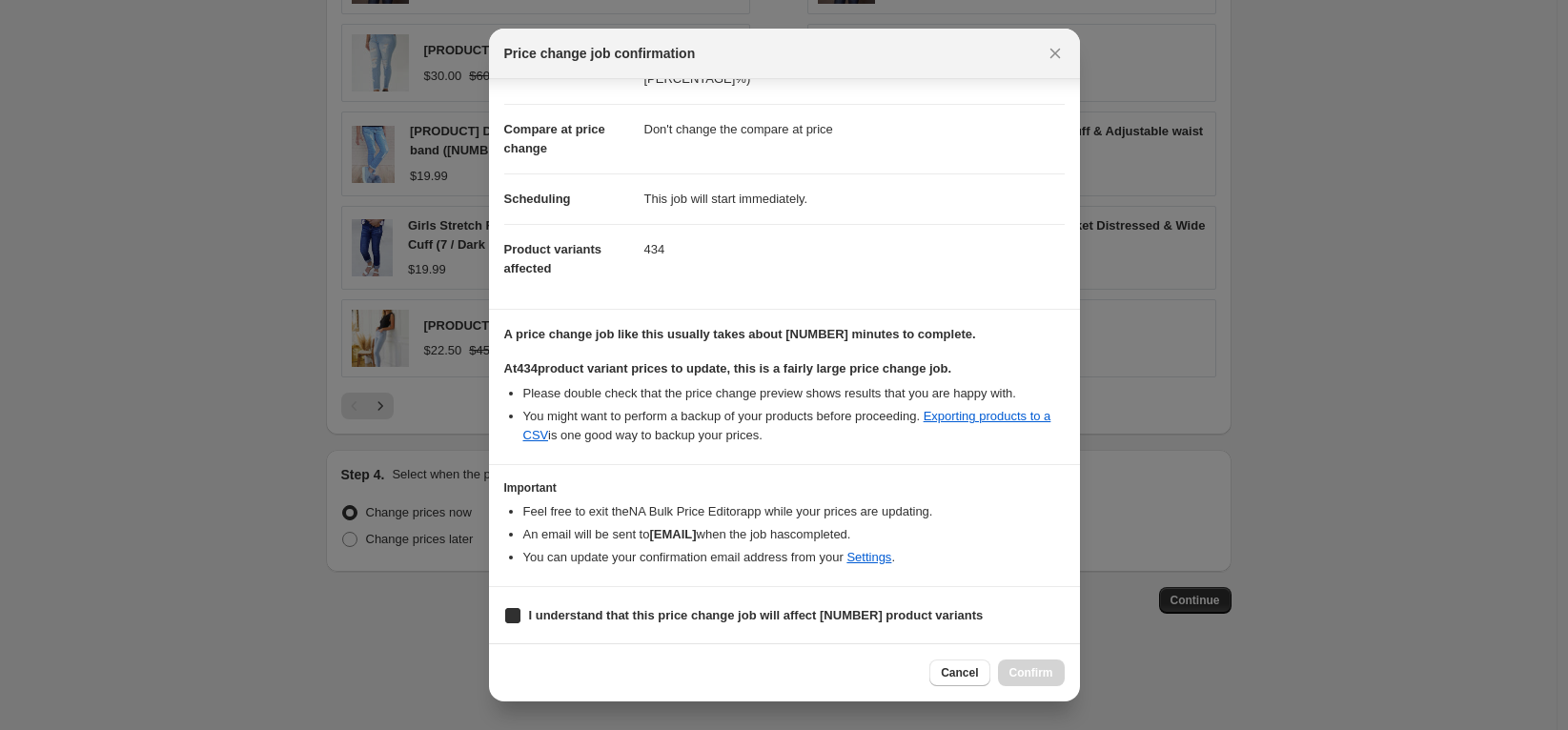 checkbox on "true" 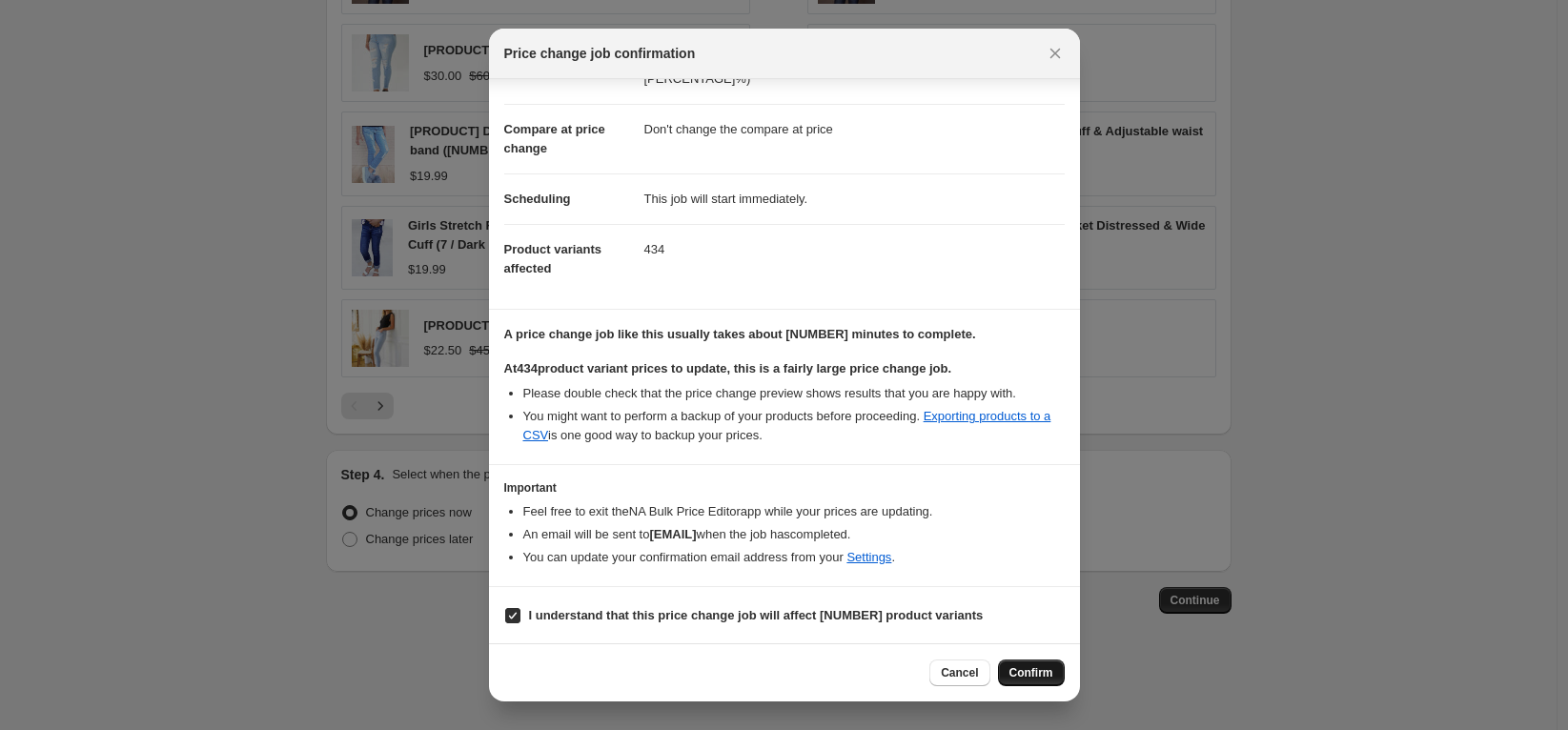 click on "Confirm" at bounding box center [1031, 673] 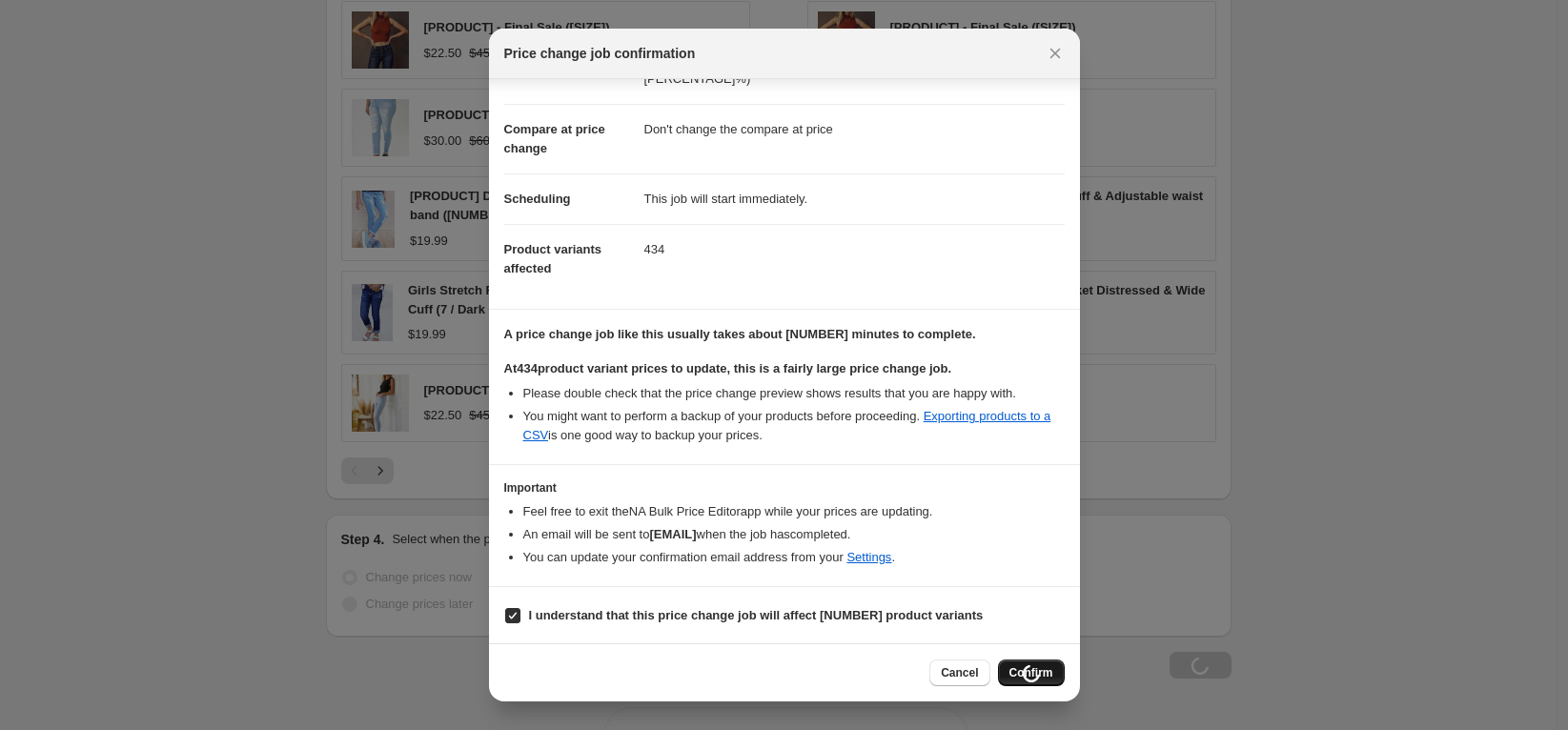 scroll, scrollTop: 1491, scrollLeft: 0, axis: vertical 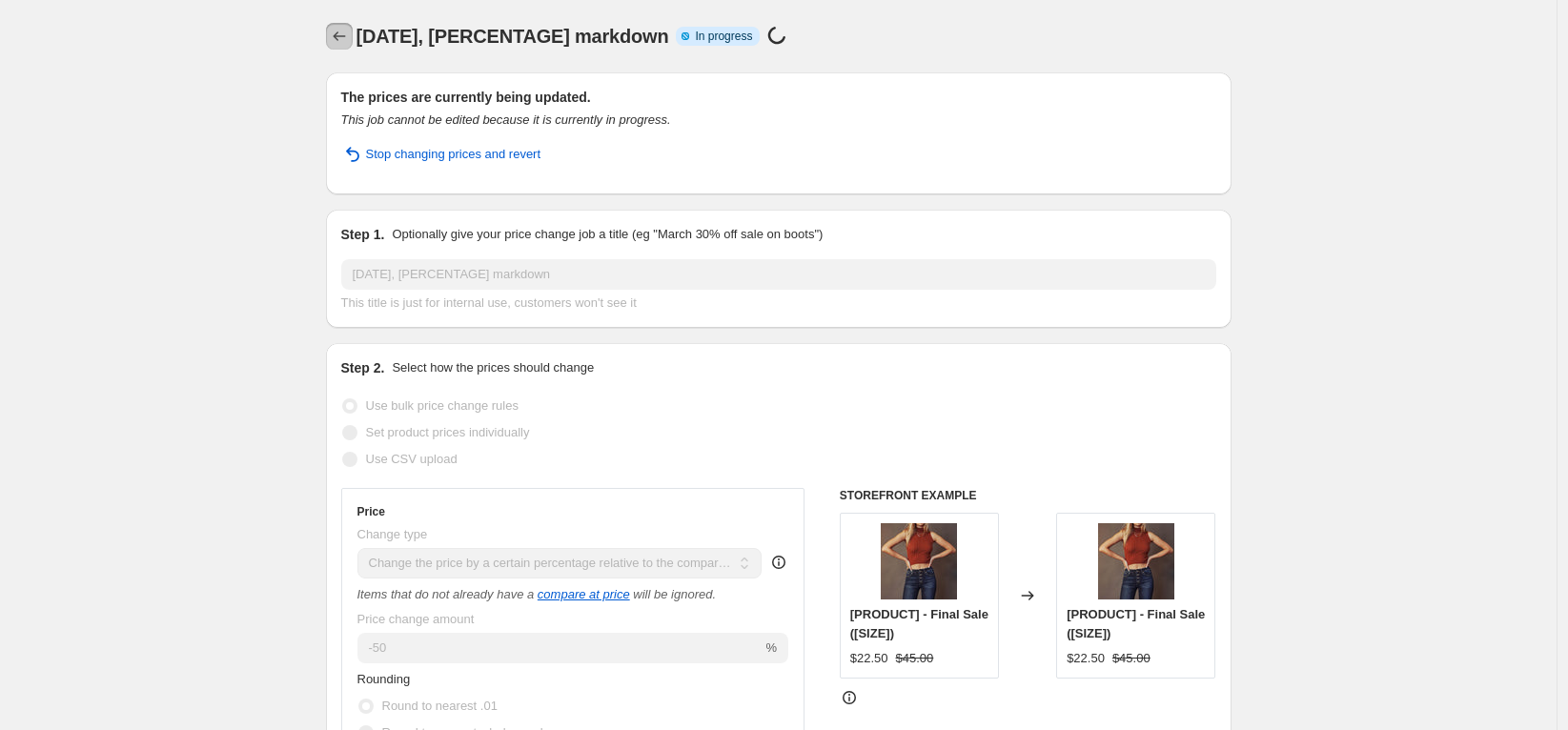 click 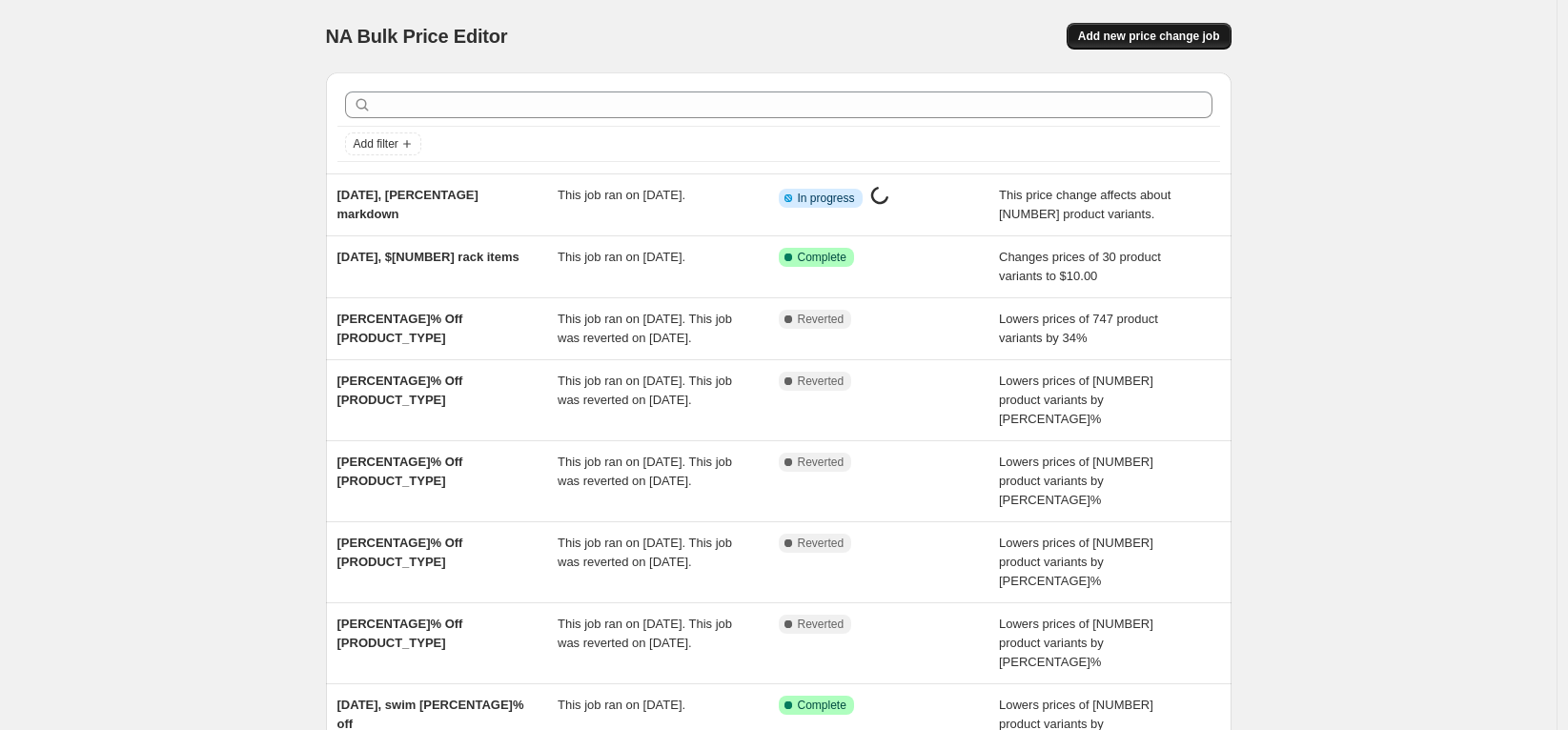 click on "Add new price change job" at bounding box center (1149, 36) 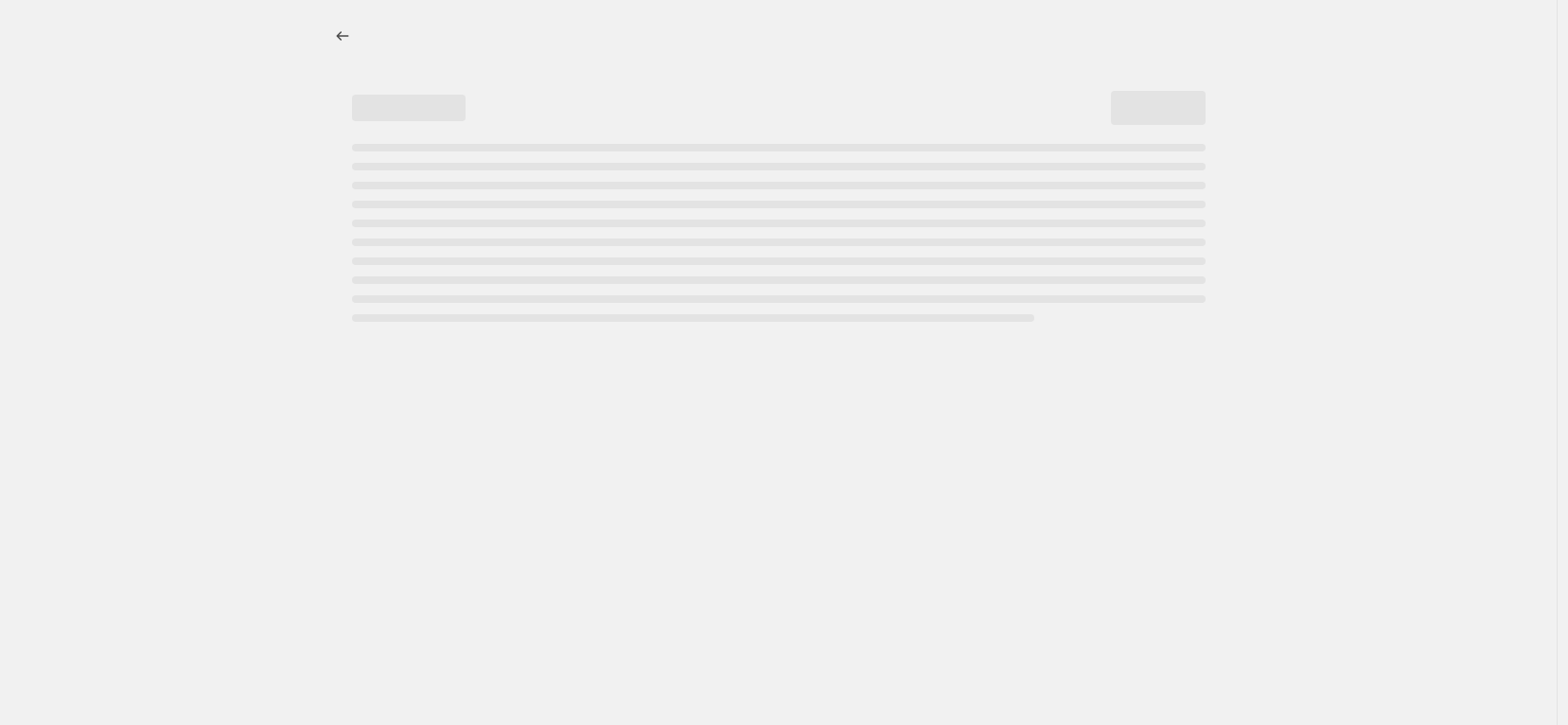 select on "percentage" 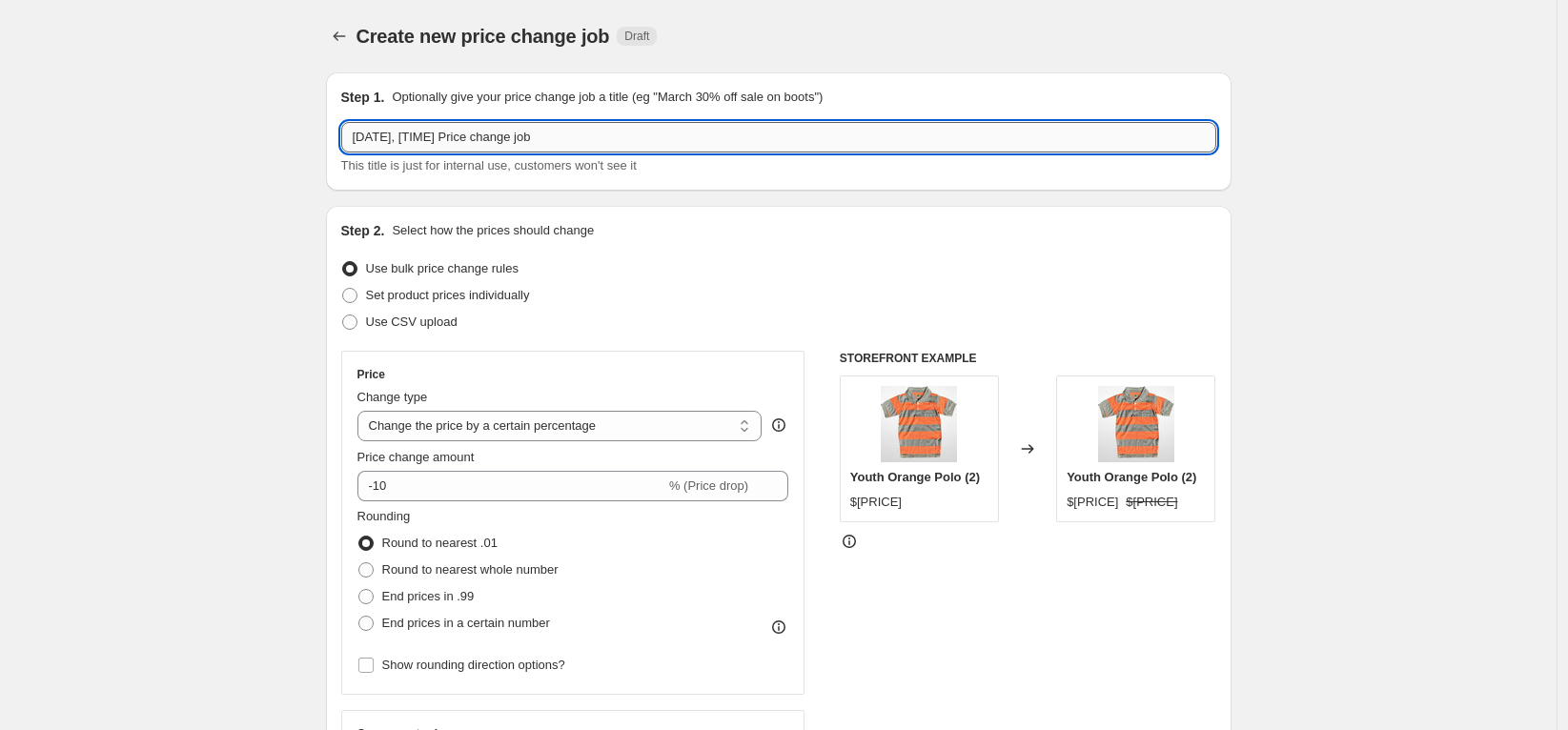 drag, startPoint x: 689, startPoint y: 132, endPoint x: 427, endPoint y: 149, distance: 262.55095 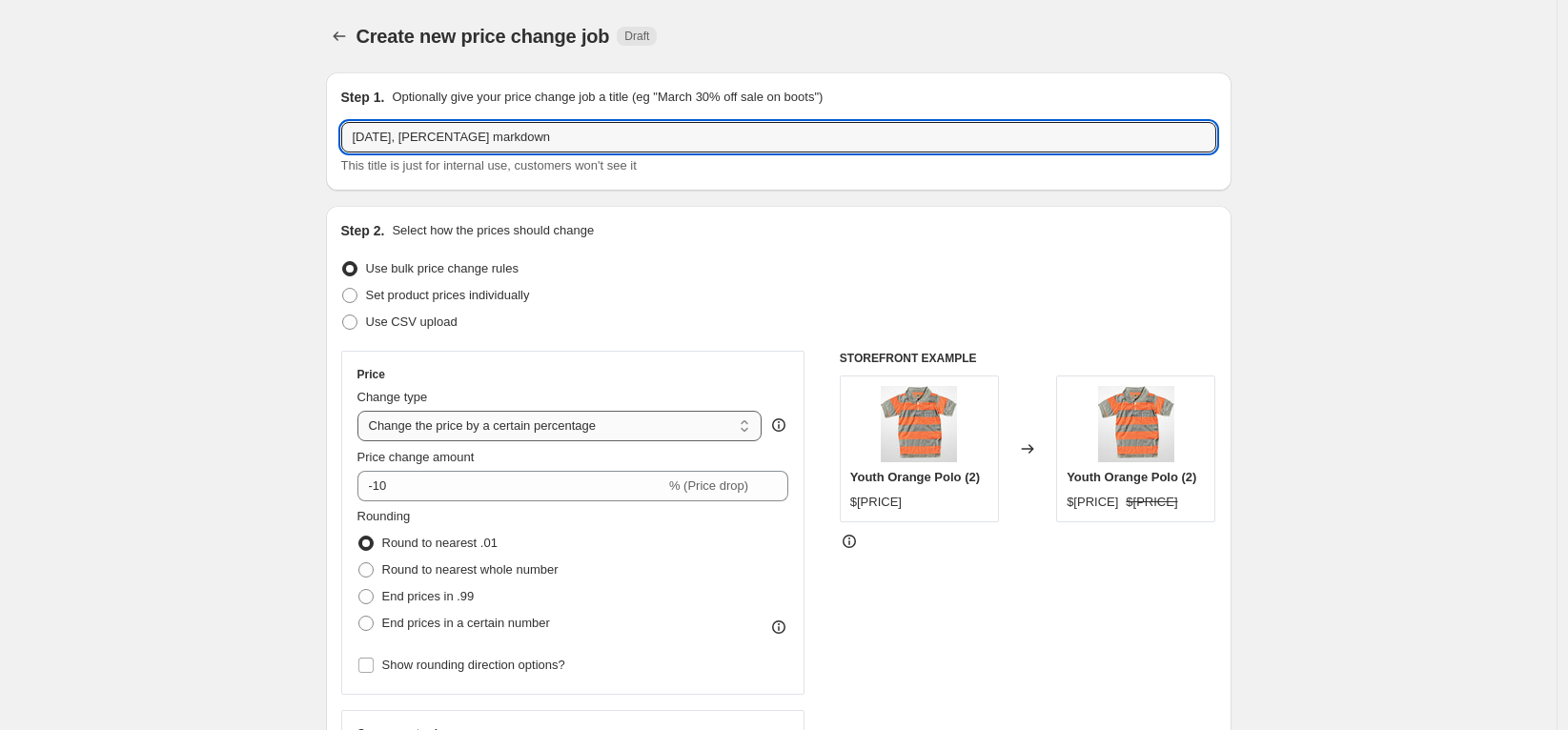 type on "[DATE], [PERCENTAGE] markdown" 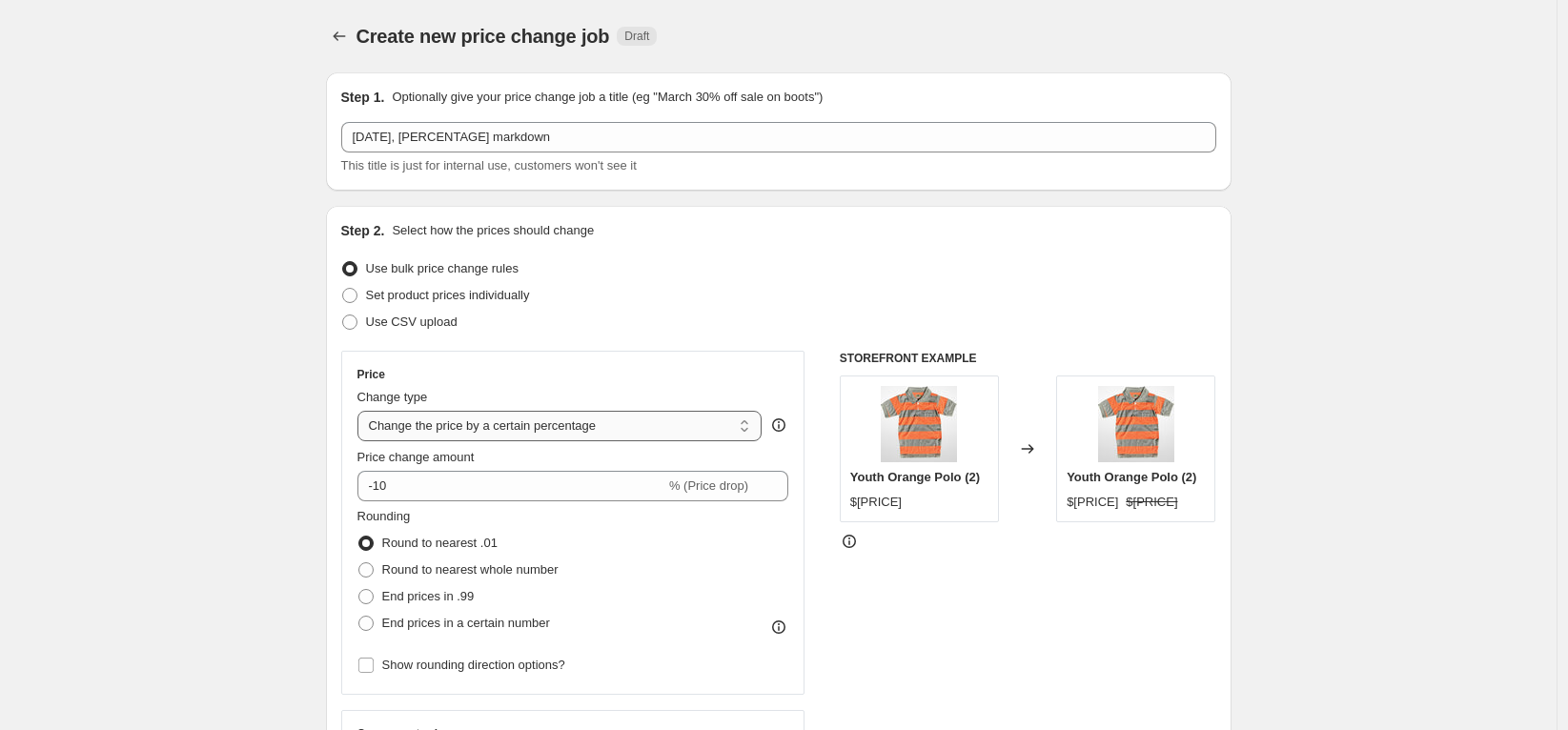 select on "pcap" 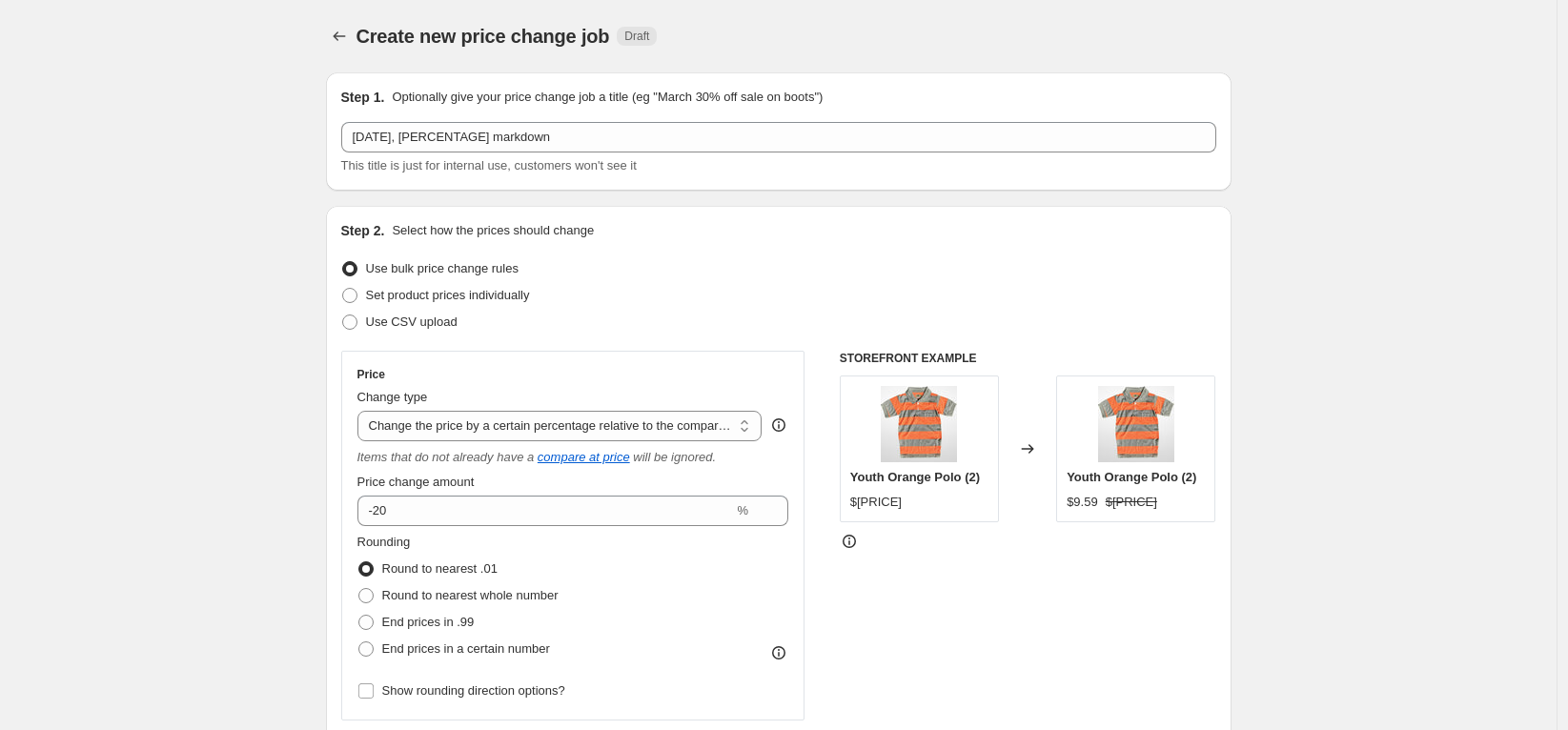 scroll, scrollTop: 127, scrollLeft: 0, axis: vertical 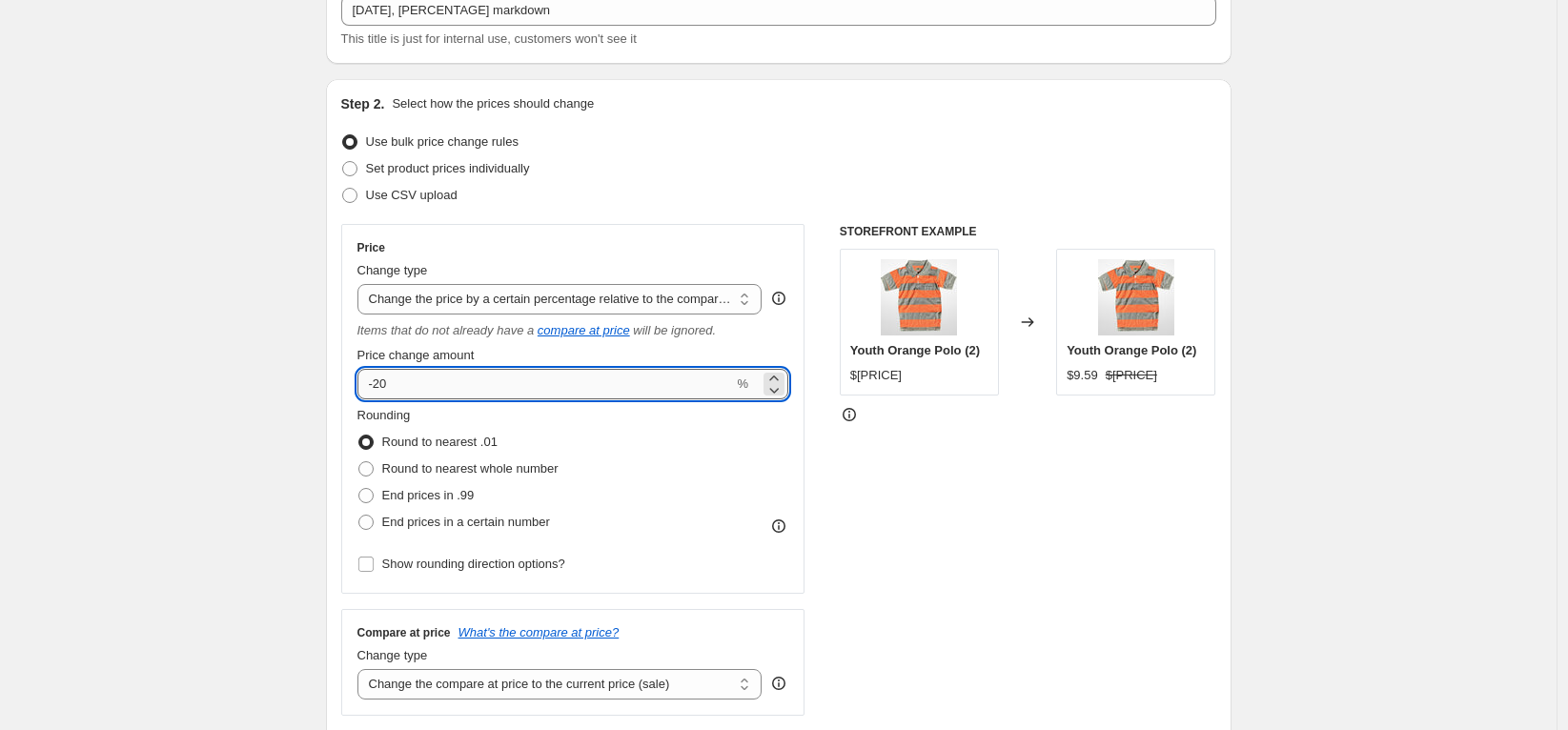 click on "-20" at bounding box center [545, 384] 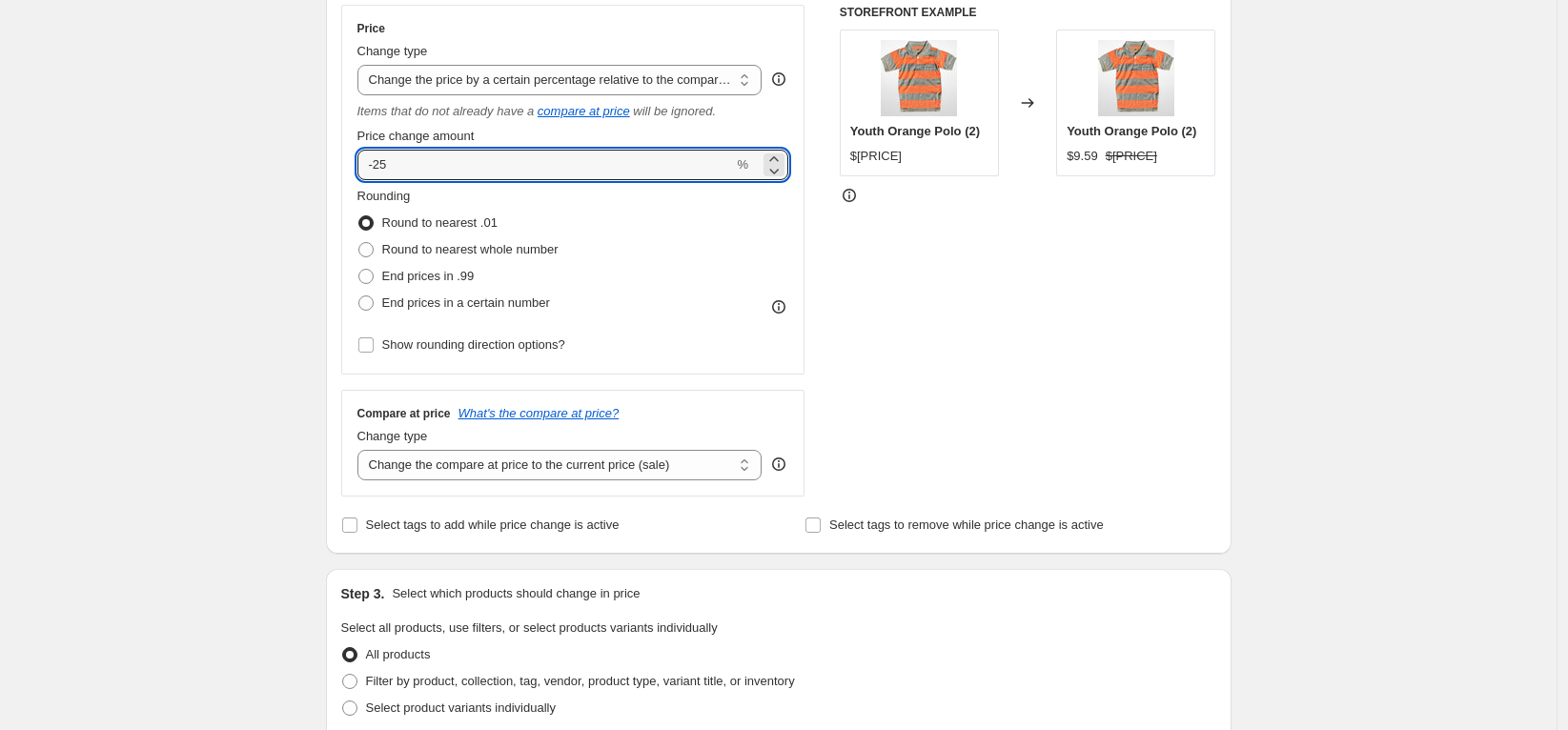 scroll, scrollTop: 359, scrollLeft: 0, axis: vertical 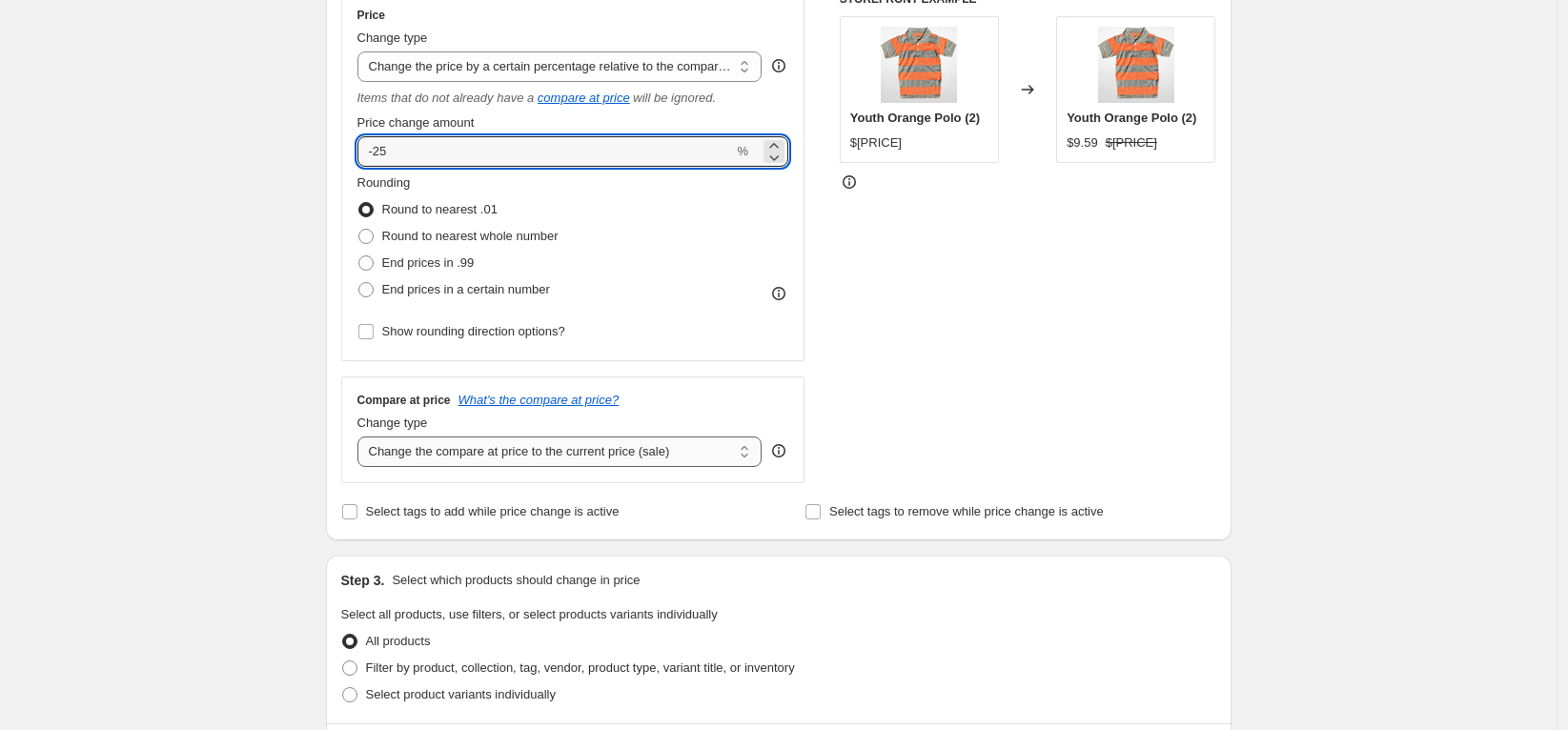 type on "-25" 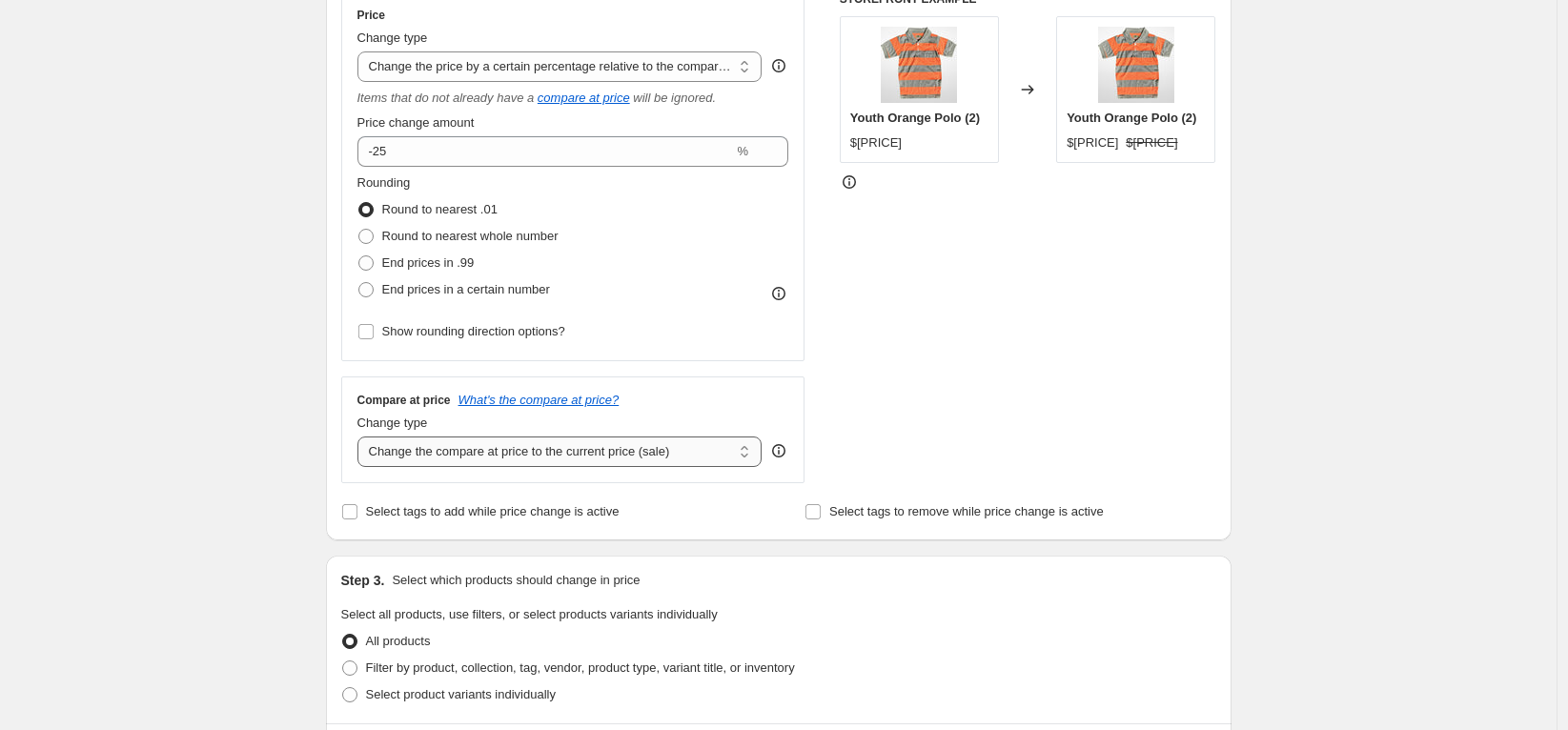 click on "Change the compare at price to the current price (sale) Change the compare at price to a certain amount Change the compare at price by a certain amount Change the compare at price by a certain percentage Change the compare at price by a certain amount relative to the actual price Change the compare at price by a certain percentage relative to the actual price Don't change the compare at price Remove the compare at price" at bounding box center (560, 452) 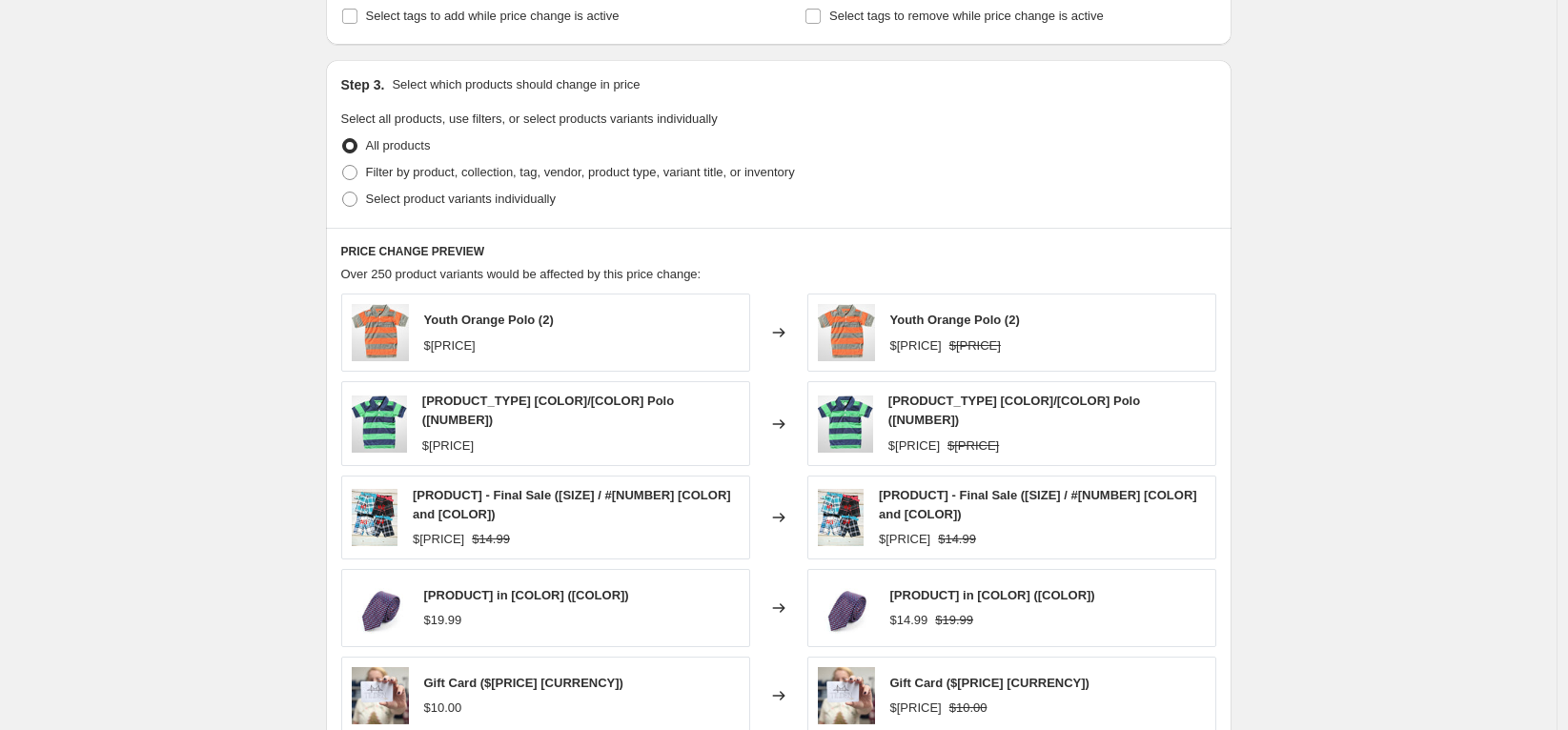 scroll, scrollTop: 0, scrollLeft: 0, axis: both 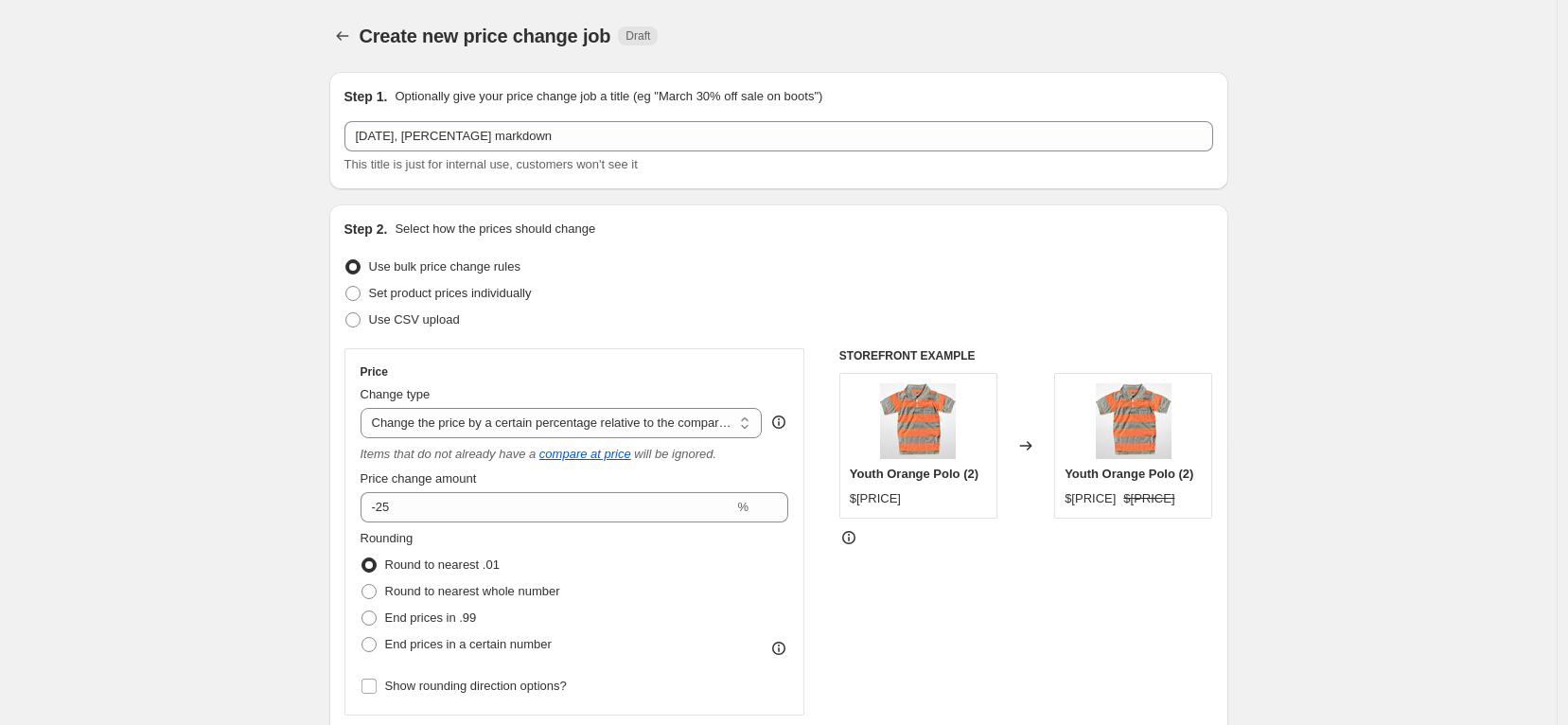 select on "pcap" 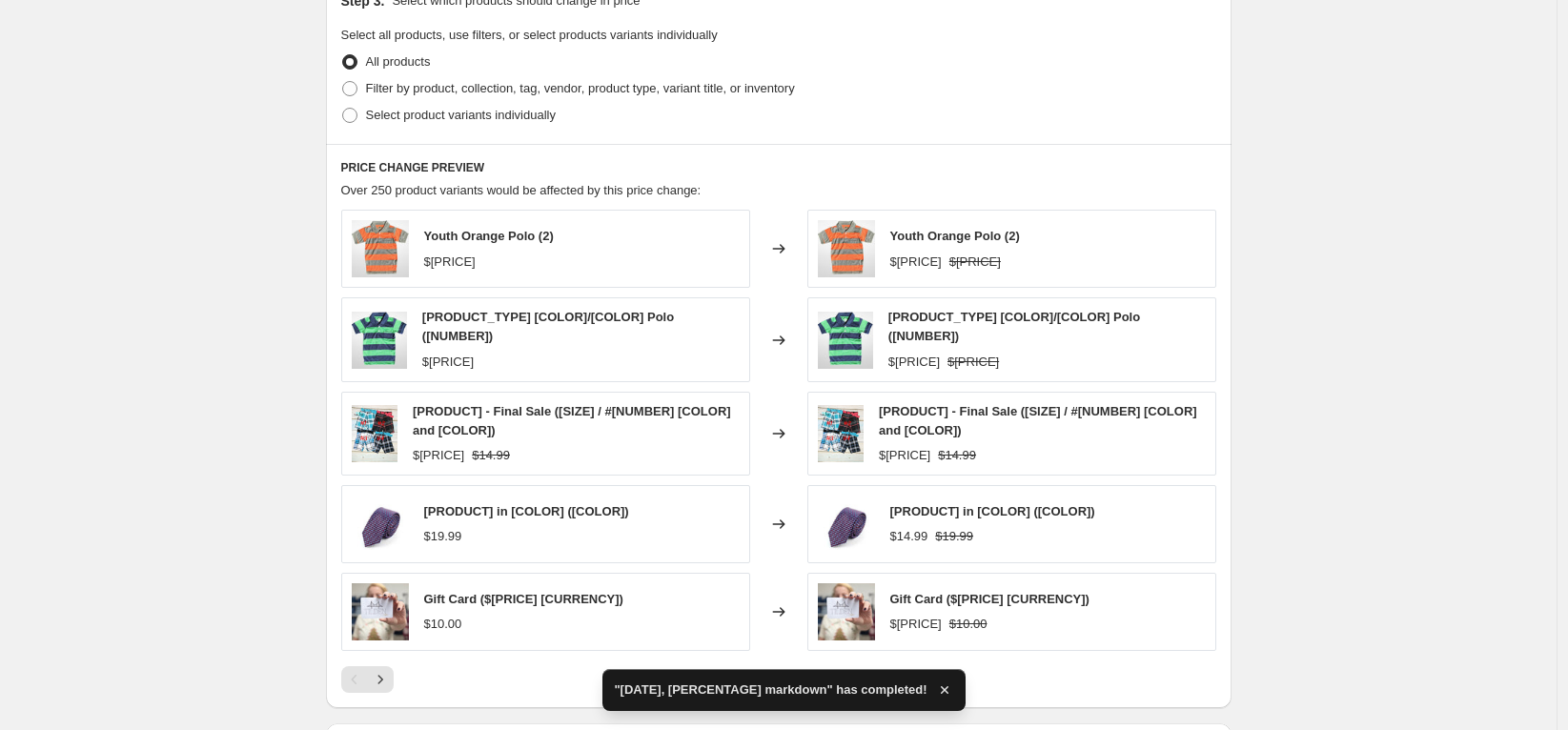 scroll, scrollTop: 893, scrollLeft: 0, axis: vertical 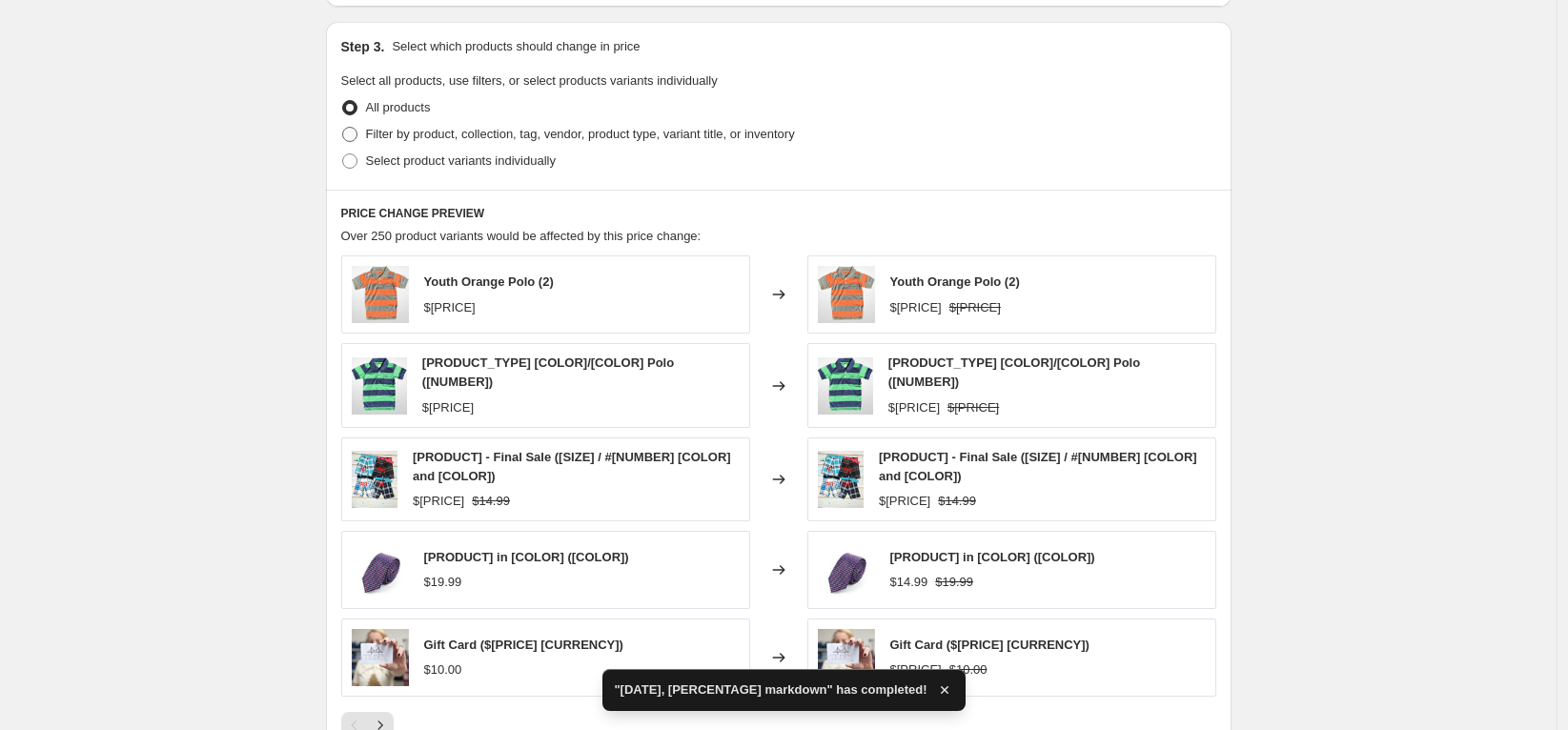 click on "Filter by product, collection, tag, vendor, product type, variant title, or inventory" at bounding box center [580, 133] 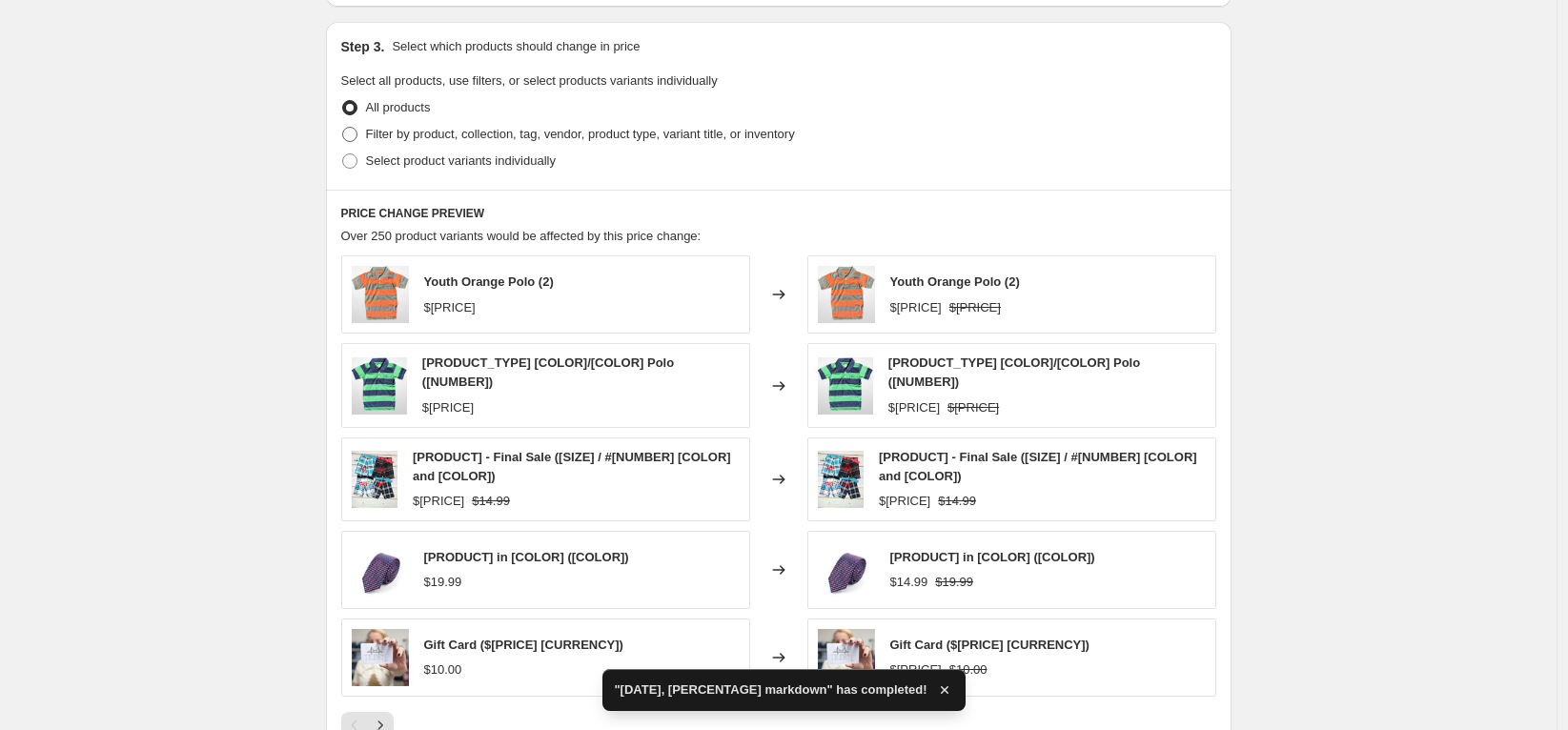 radio on "true" 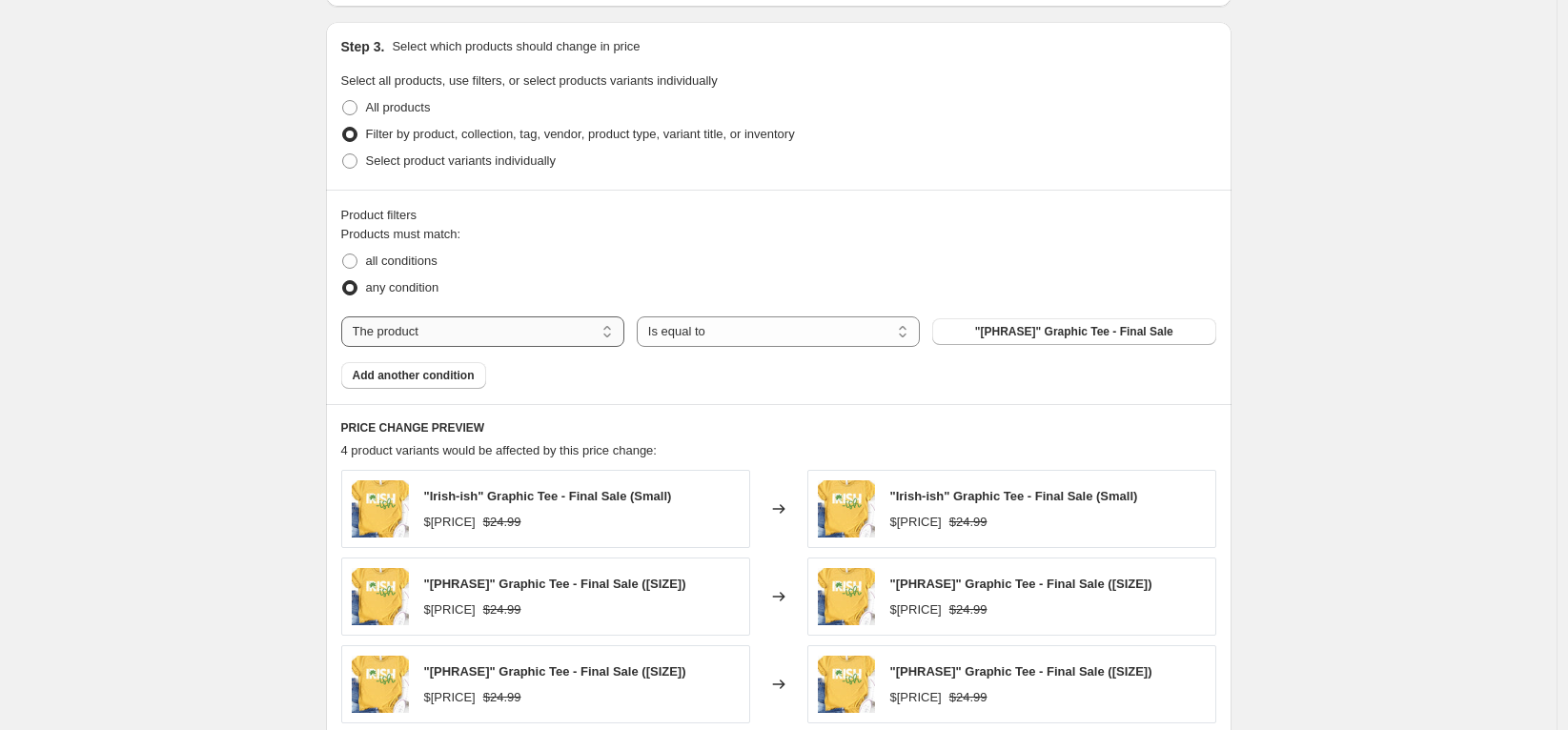 click on "The product The product's collection The product's tag The product's vendor The product's type The product's status The variant's title Inventory quantity" at bounding box center (482, 332) 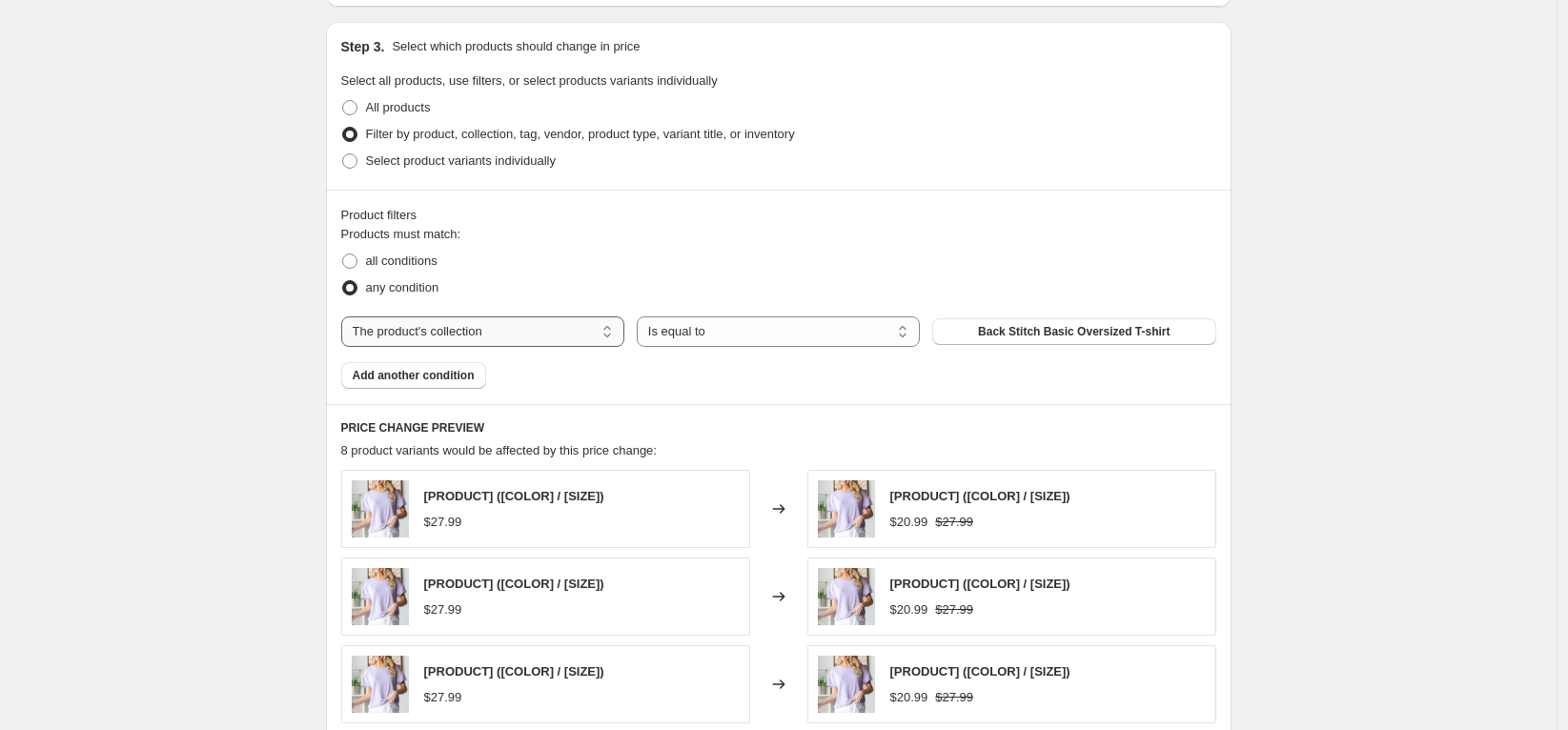 click on "The product The product's collection The product's tag The product's vendor The product's type The product's status The variant's title Inventory quantity" at bounding box center [482, 332] 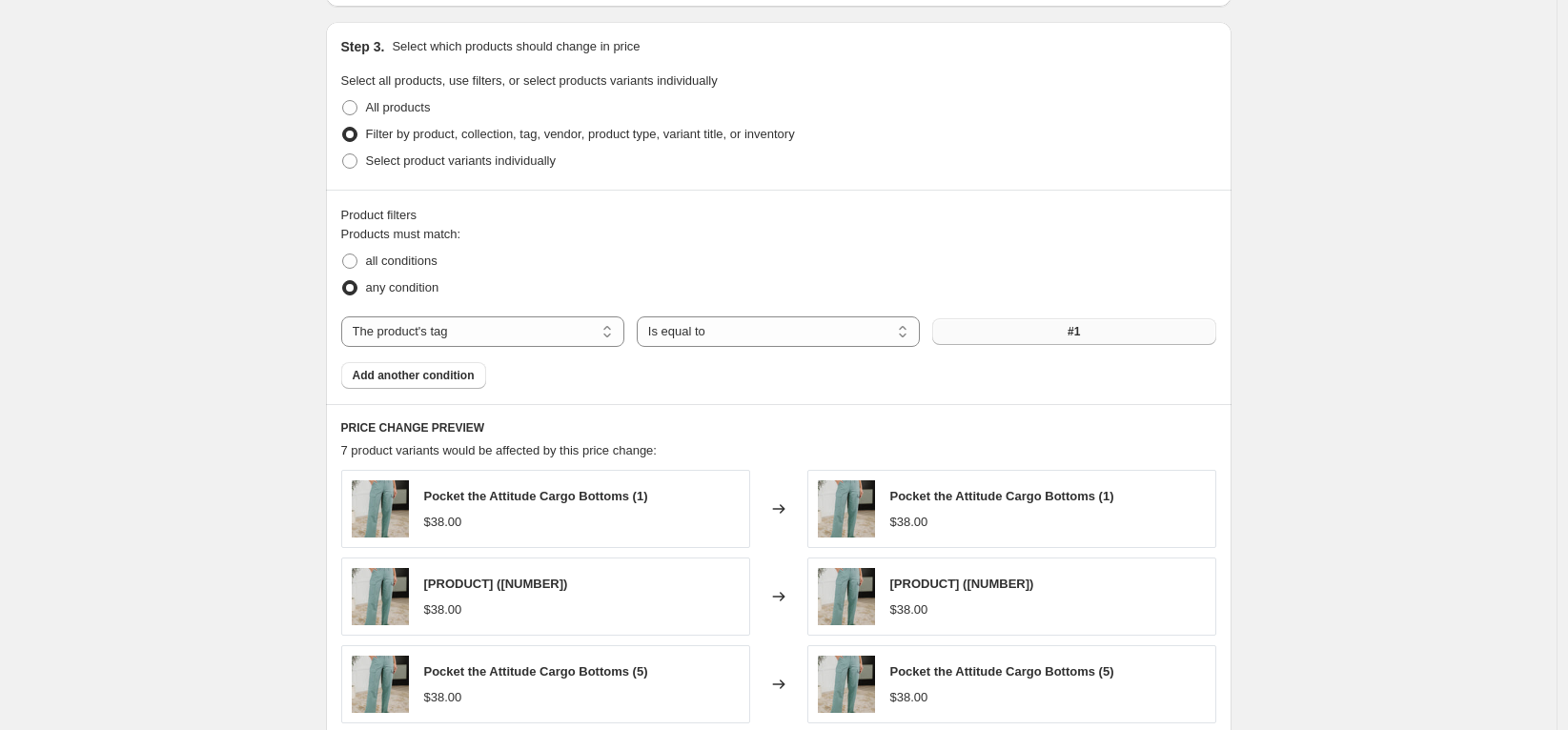 click on "#1" at bounding box center [1073, 332] 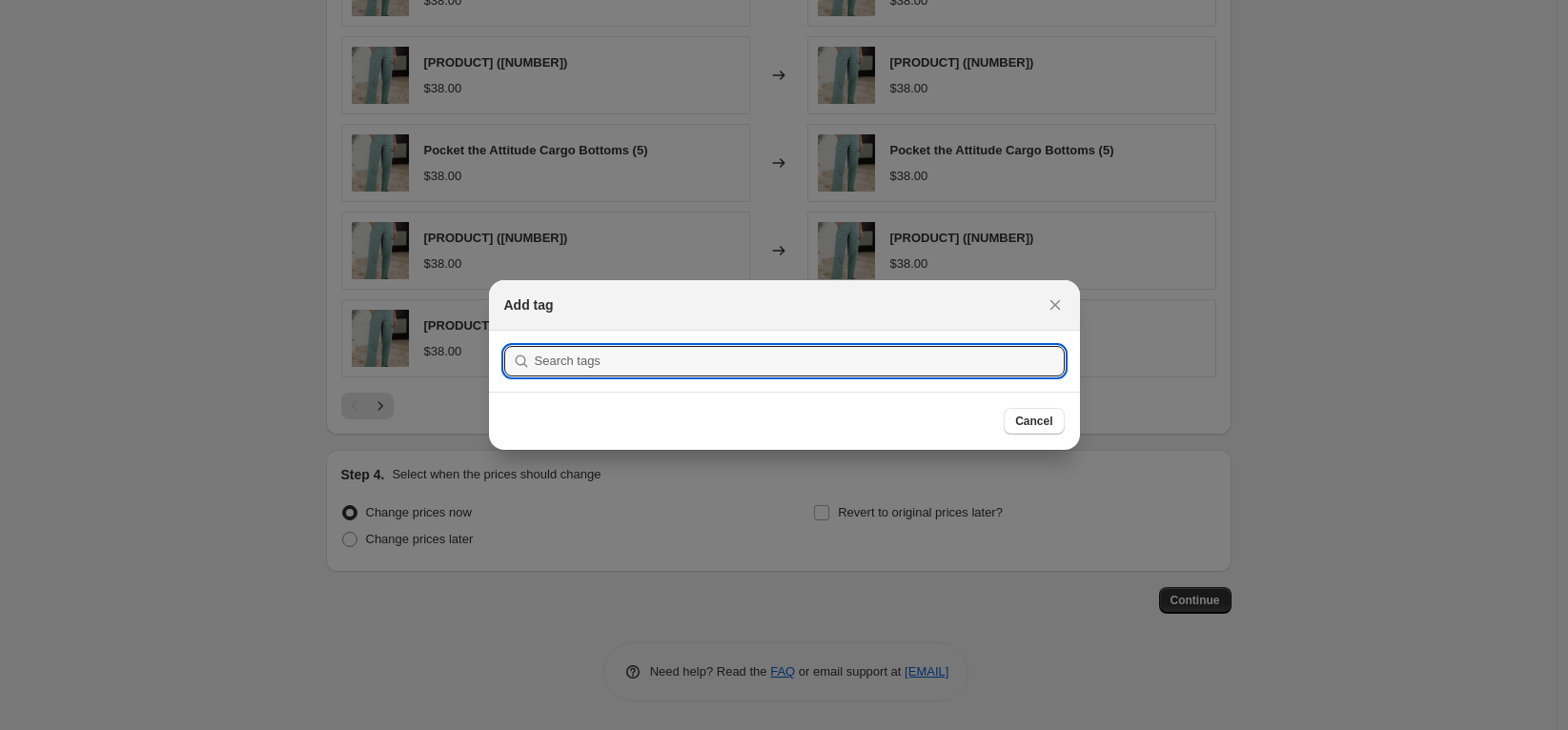 scroll, scrollTop: 893, scrollLeft: 0, axis: vertical 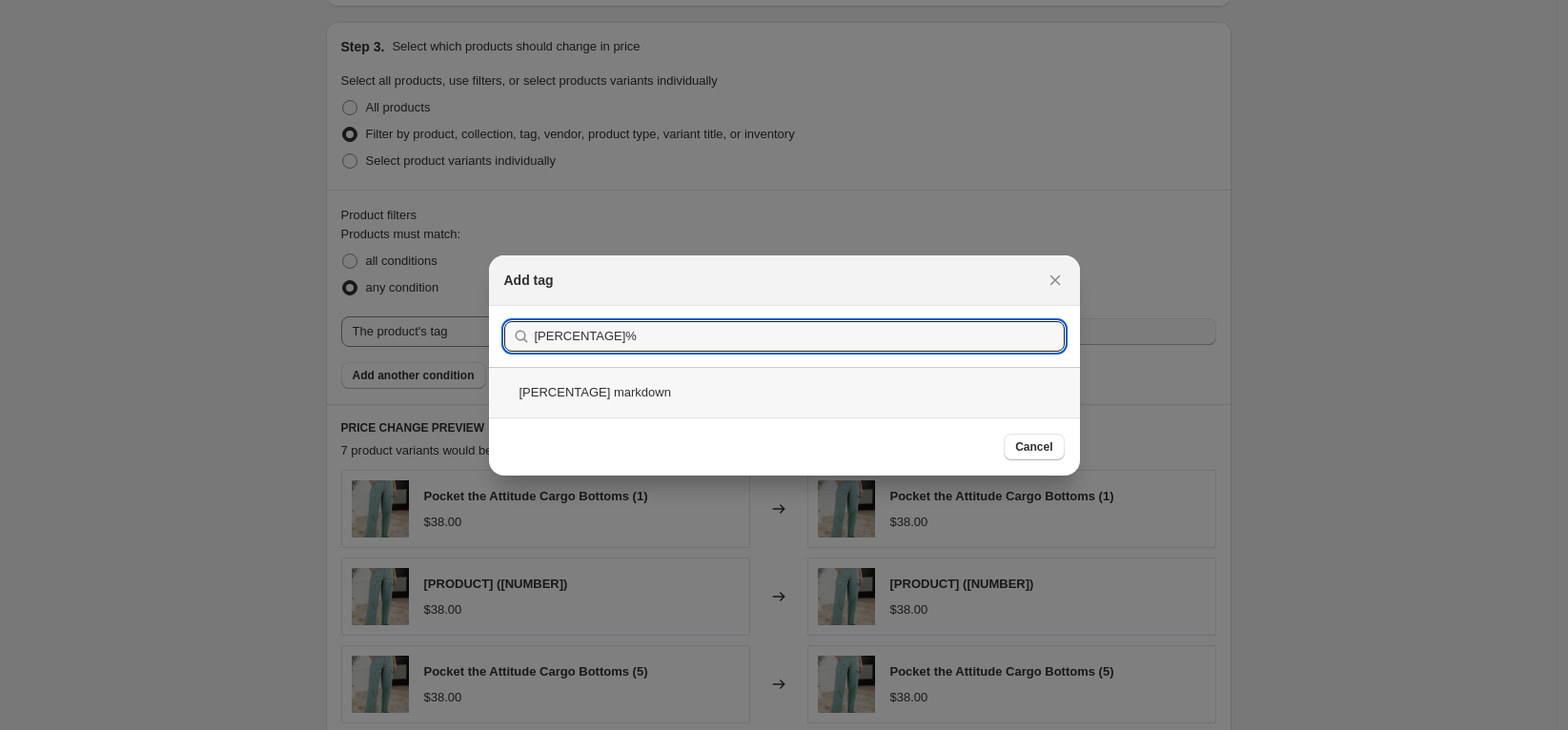 type on "[PERCENTAGE]%" 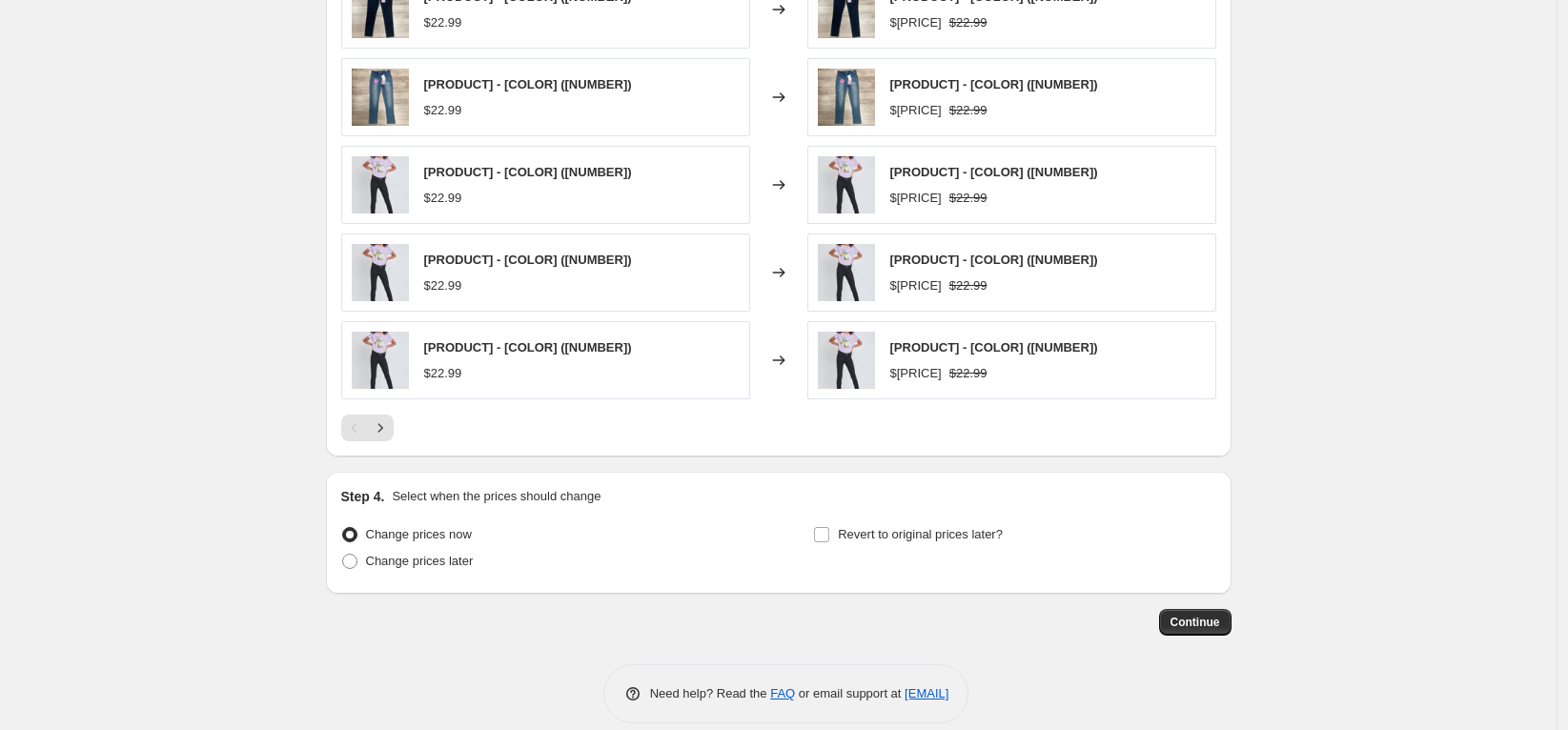 scroll, scrollTop: 1414, scrollLeft: 0, axis: vertical 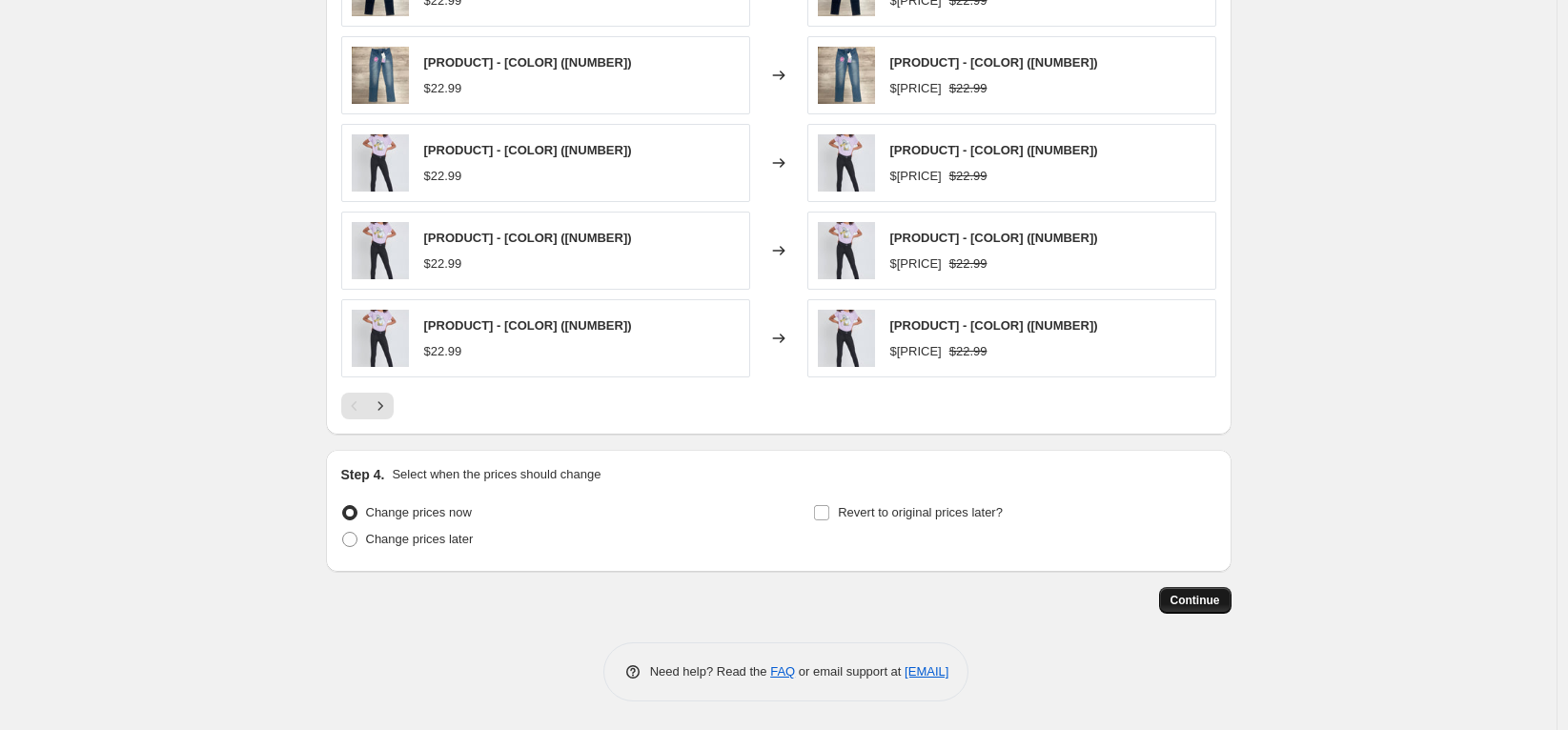 click on "Continue" at bounding box center [1195, 600] 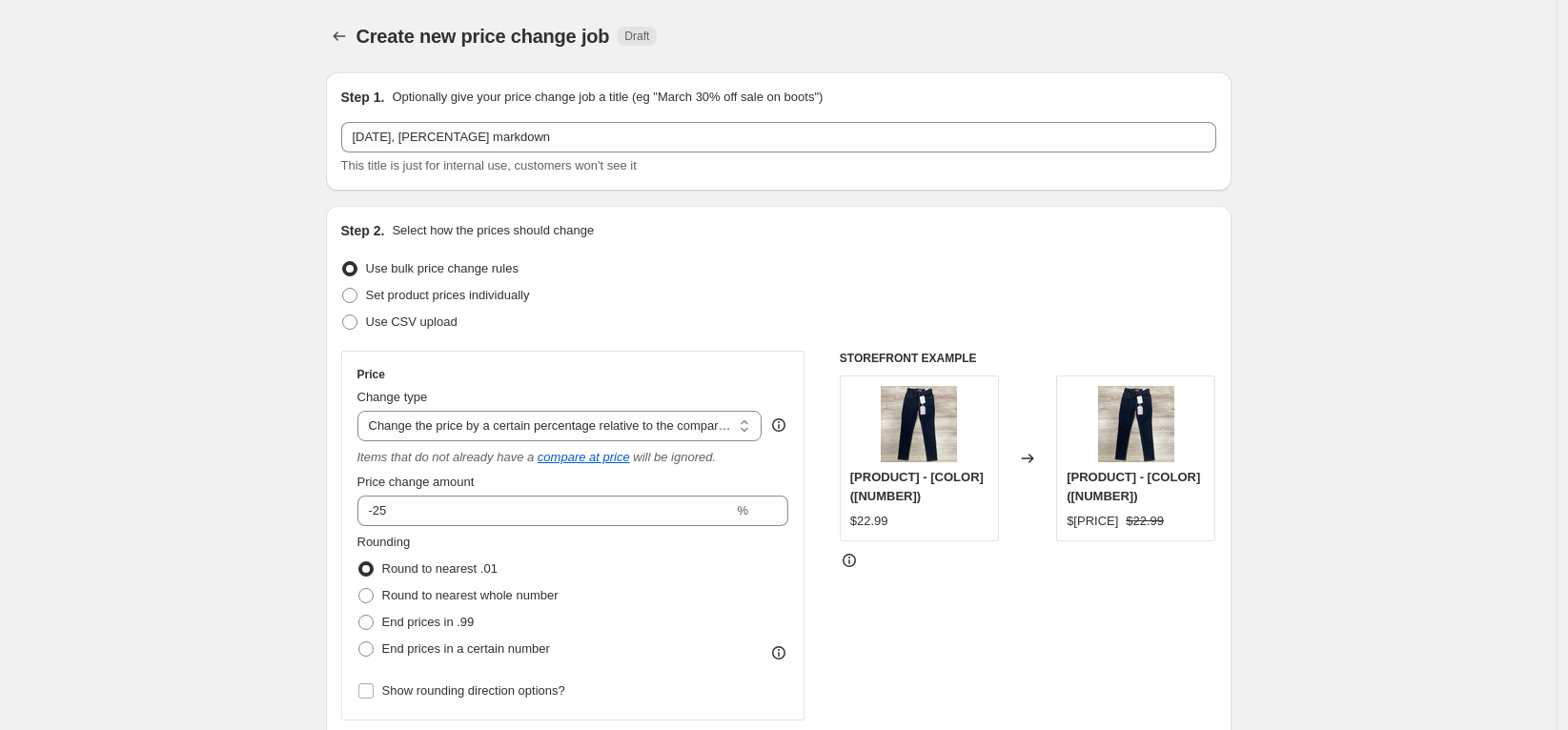 scroll, scrollTop: 1414, scrollLeft: 0, axis: vertical 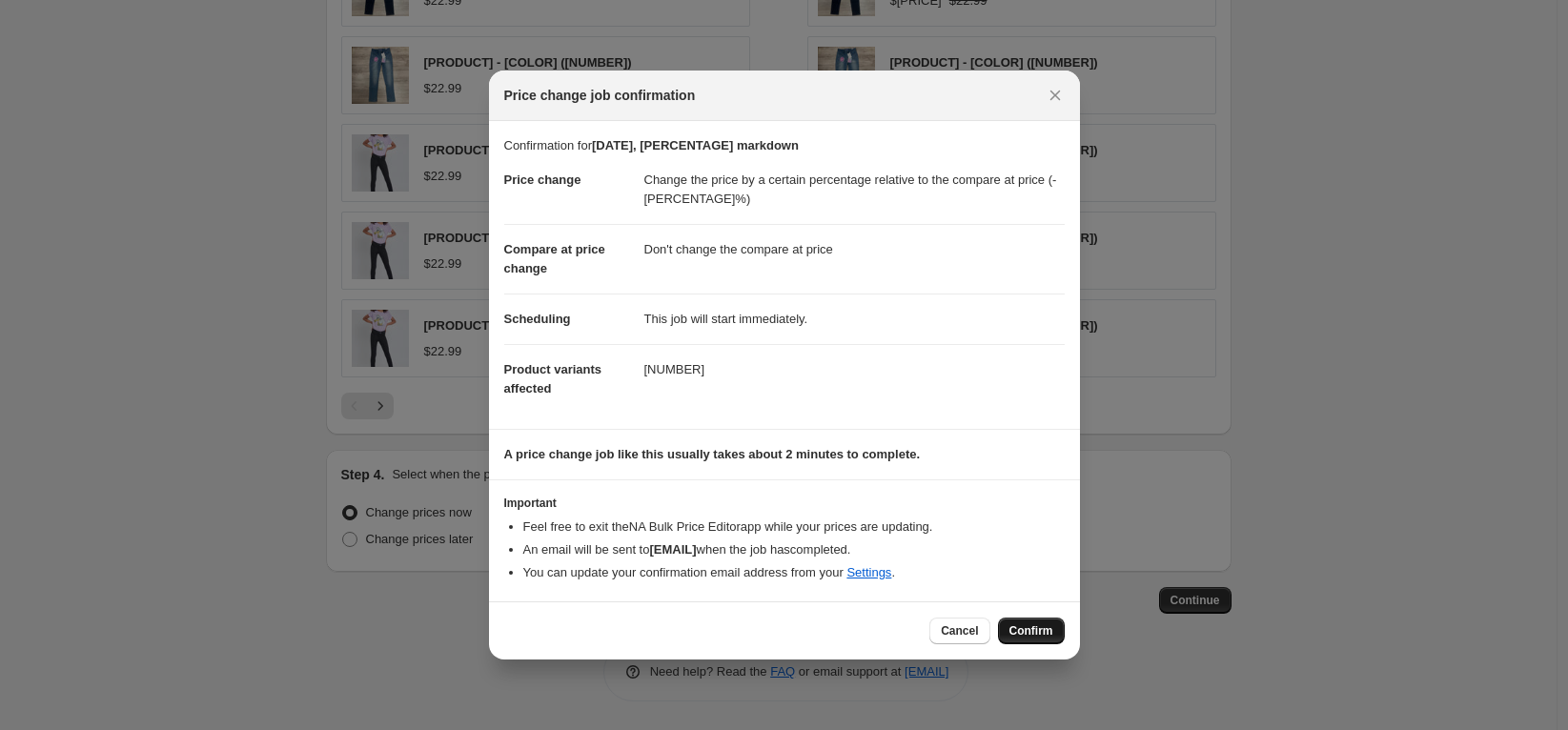 click on "Confirm" at bounding box center [1031, 631] 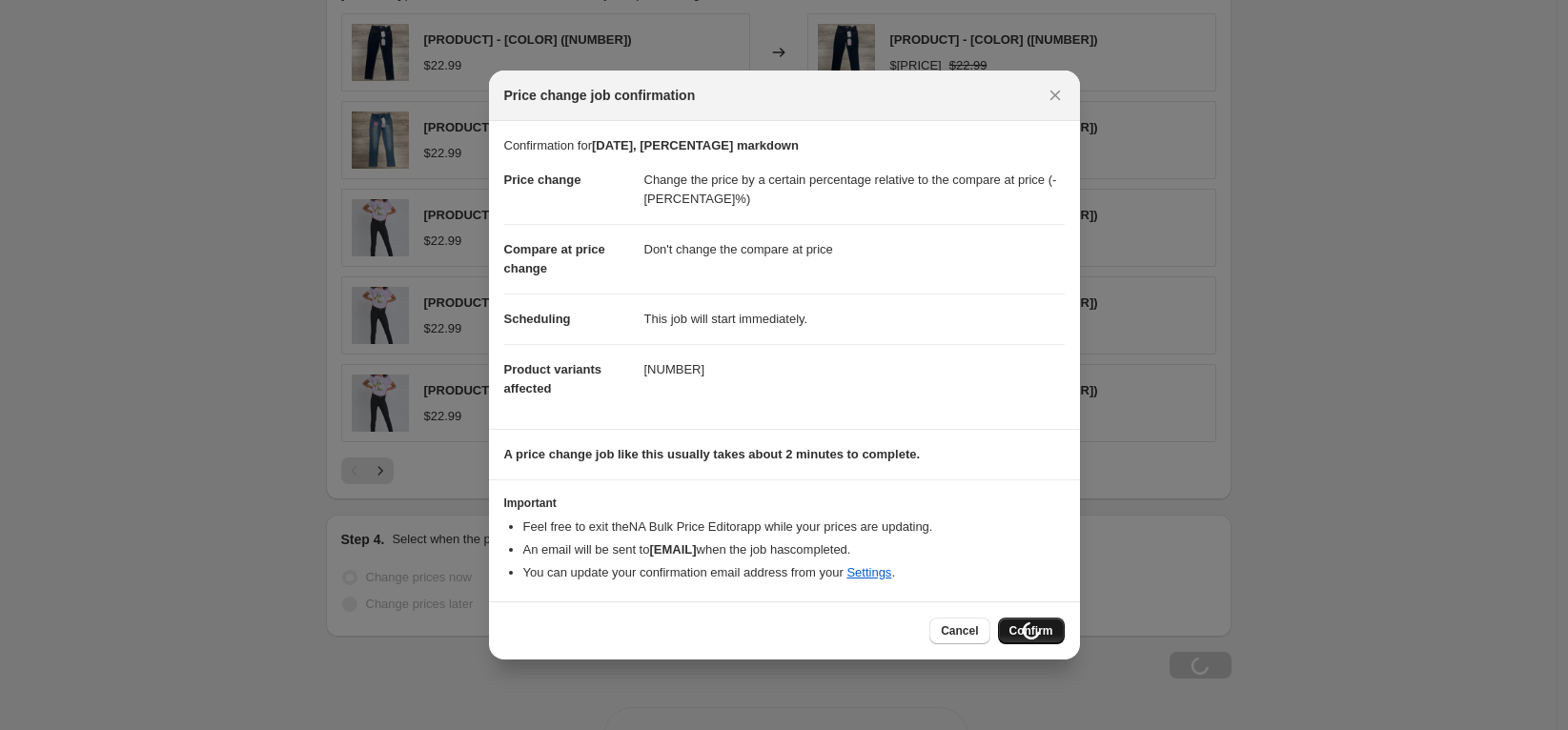 scroll, scrollTop: 1480, scrollLeft: 0, axis: vertical 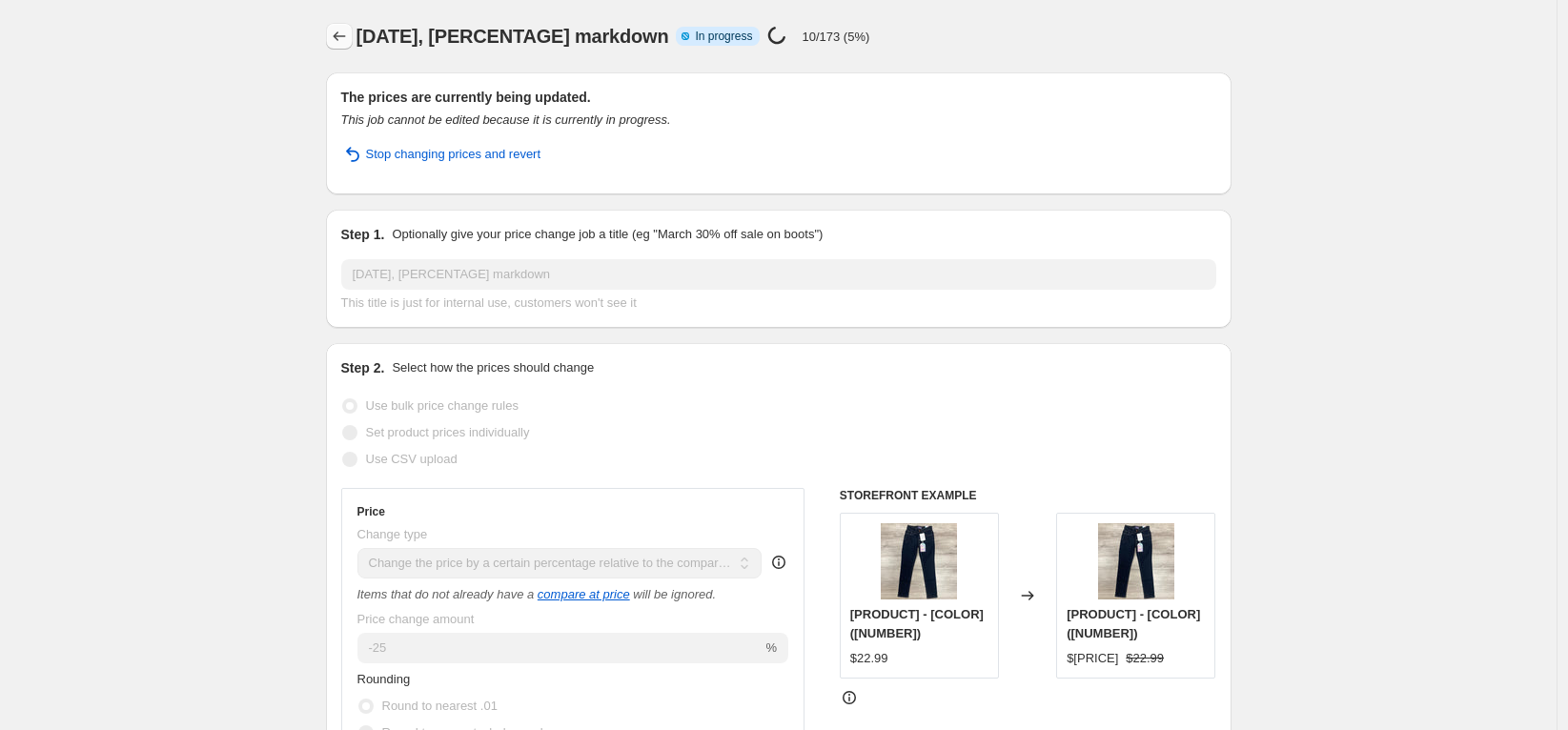 click 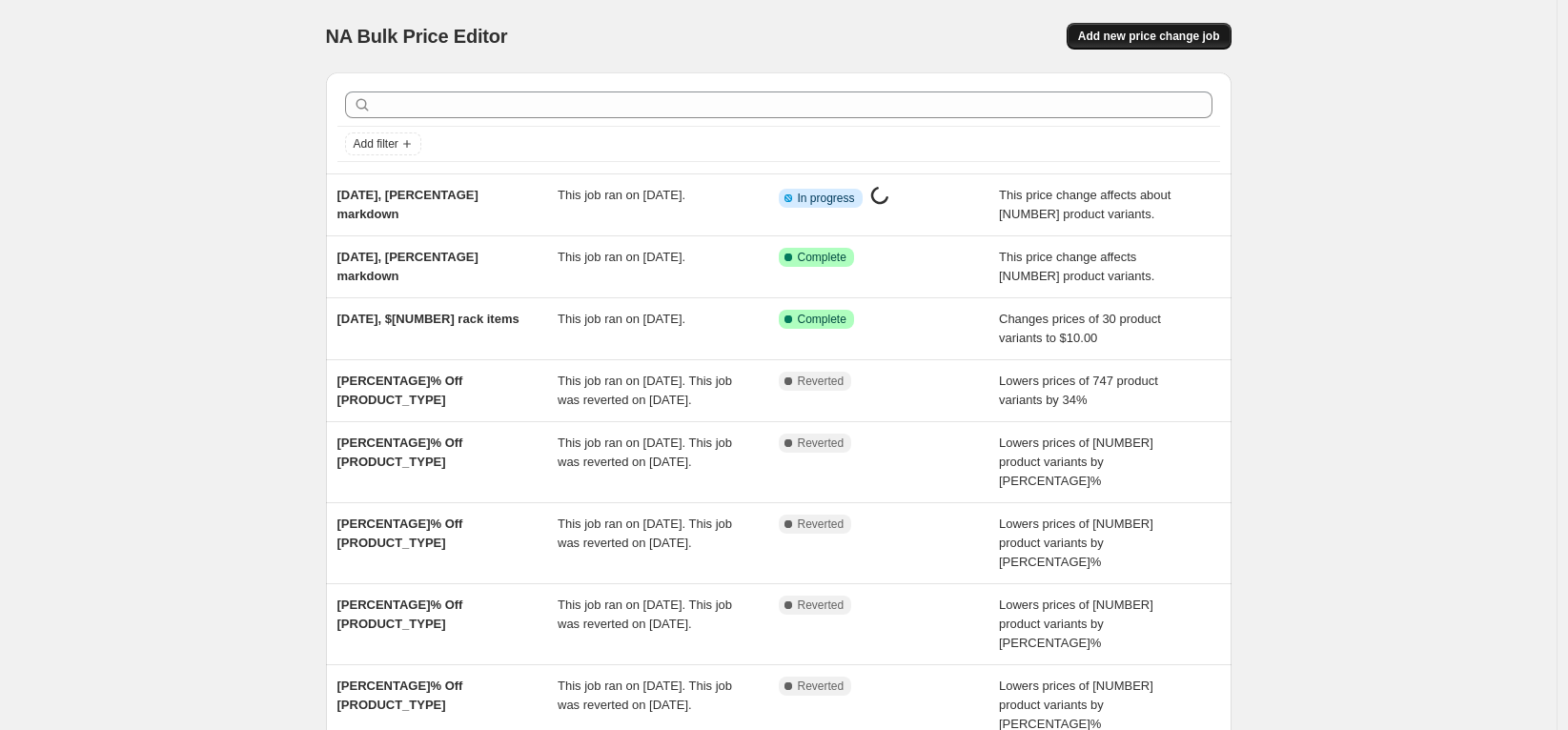click on "Add new price change job" at bounding box center [1149, 36] 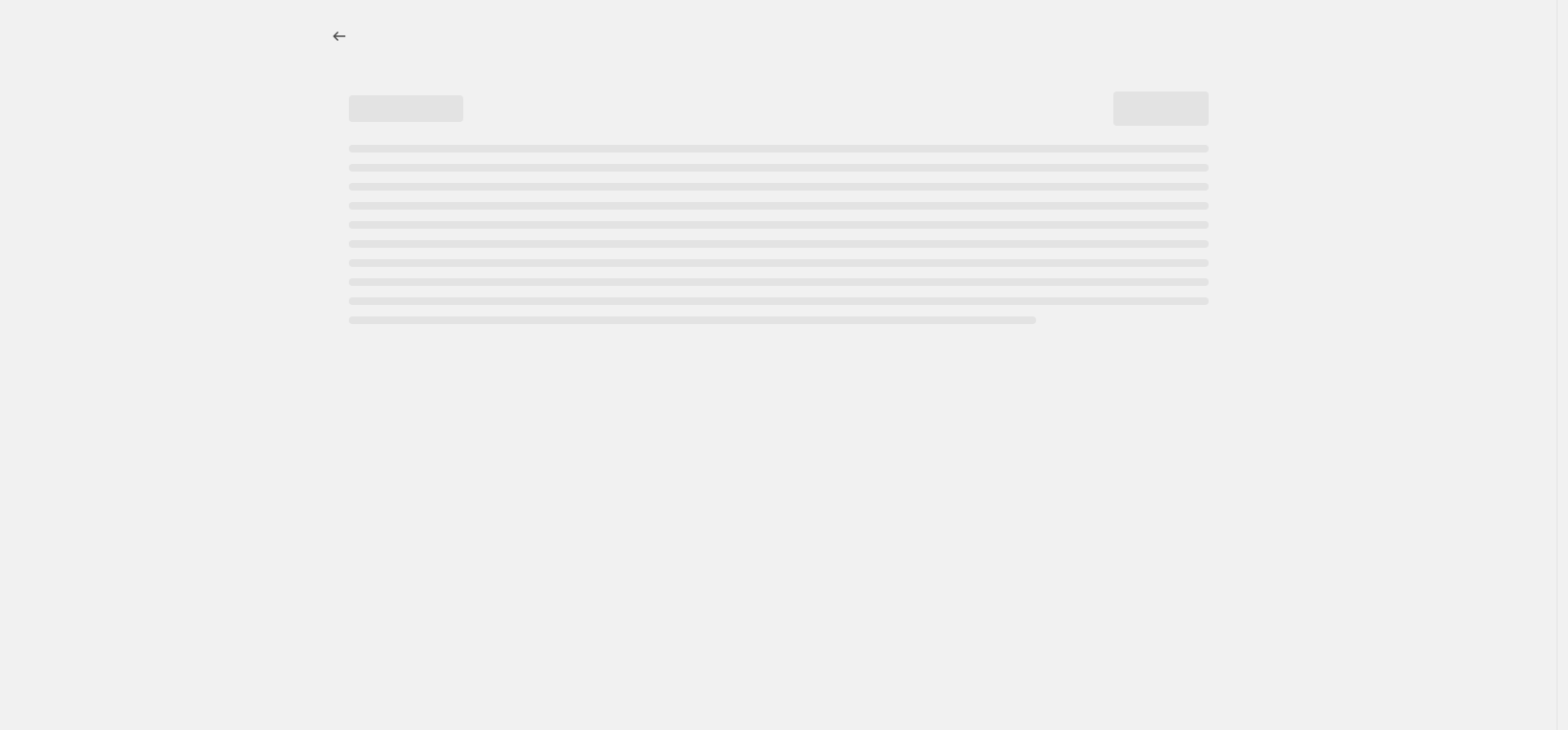 select on "percentage" 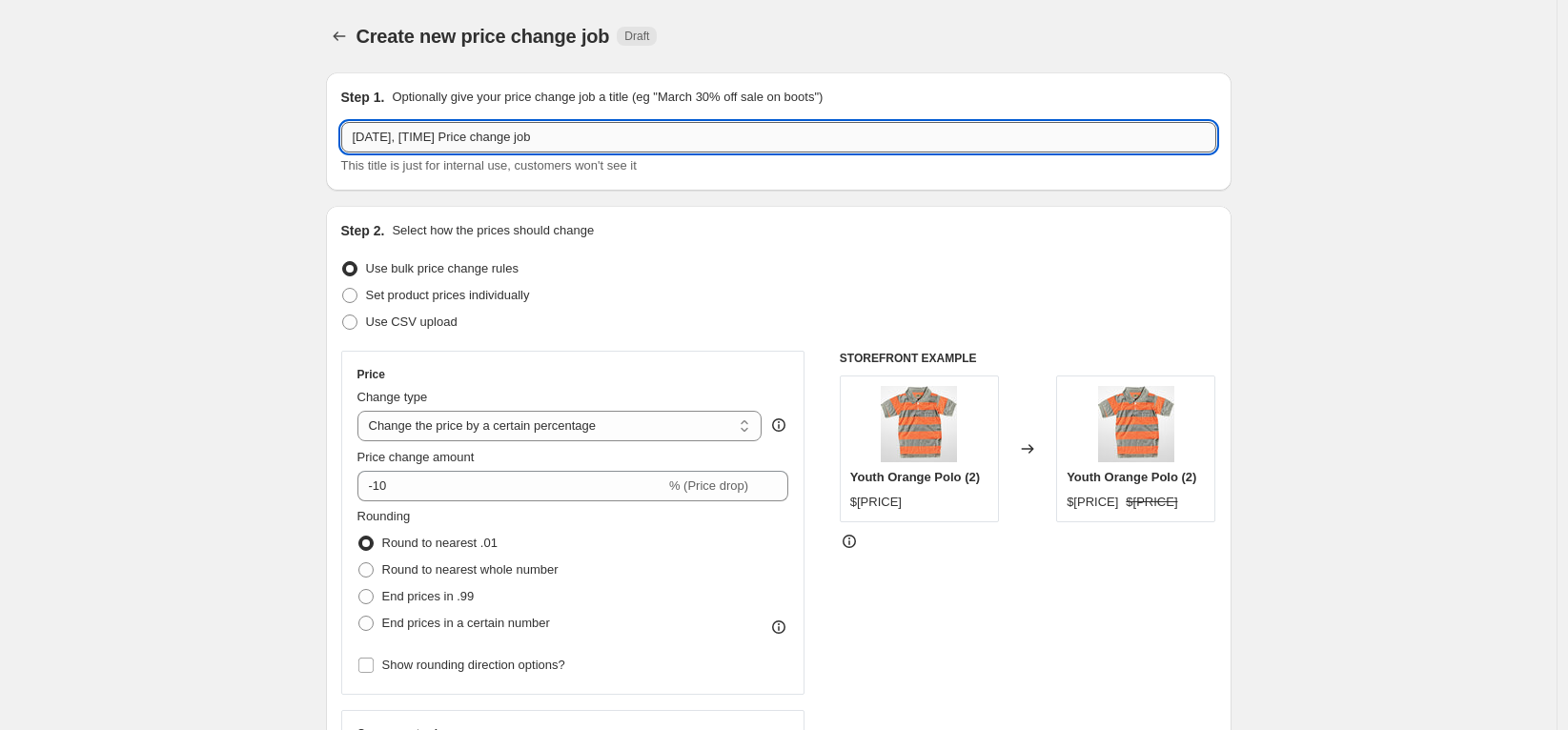 drag, startPoint x: 621, startPoint y: 145, endPoint x: 428, endPoint y: 132, distance: 193.43733 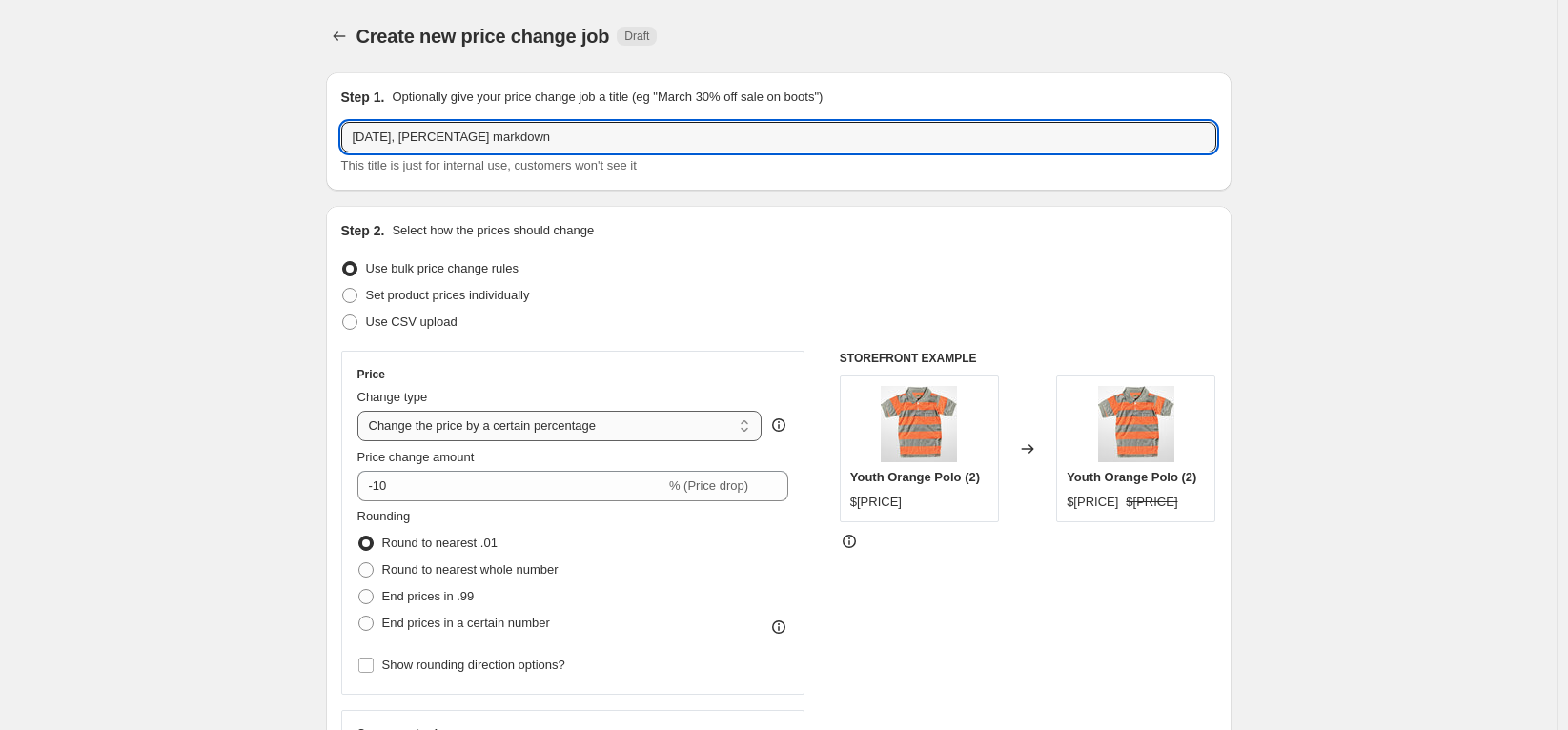 type on "[DATE], [PERCENTAGE] markdown" 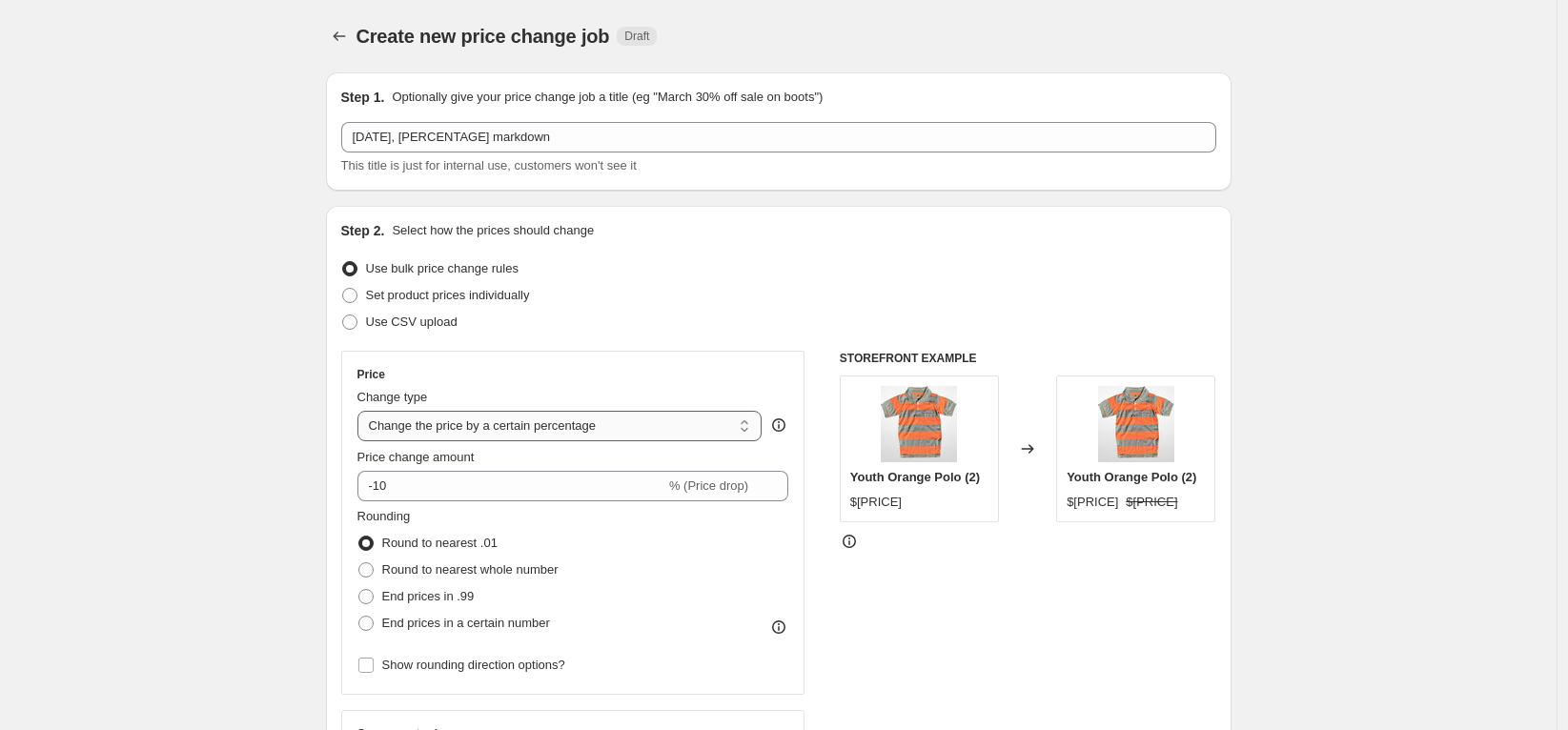 select on "pcap" 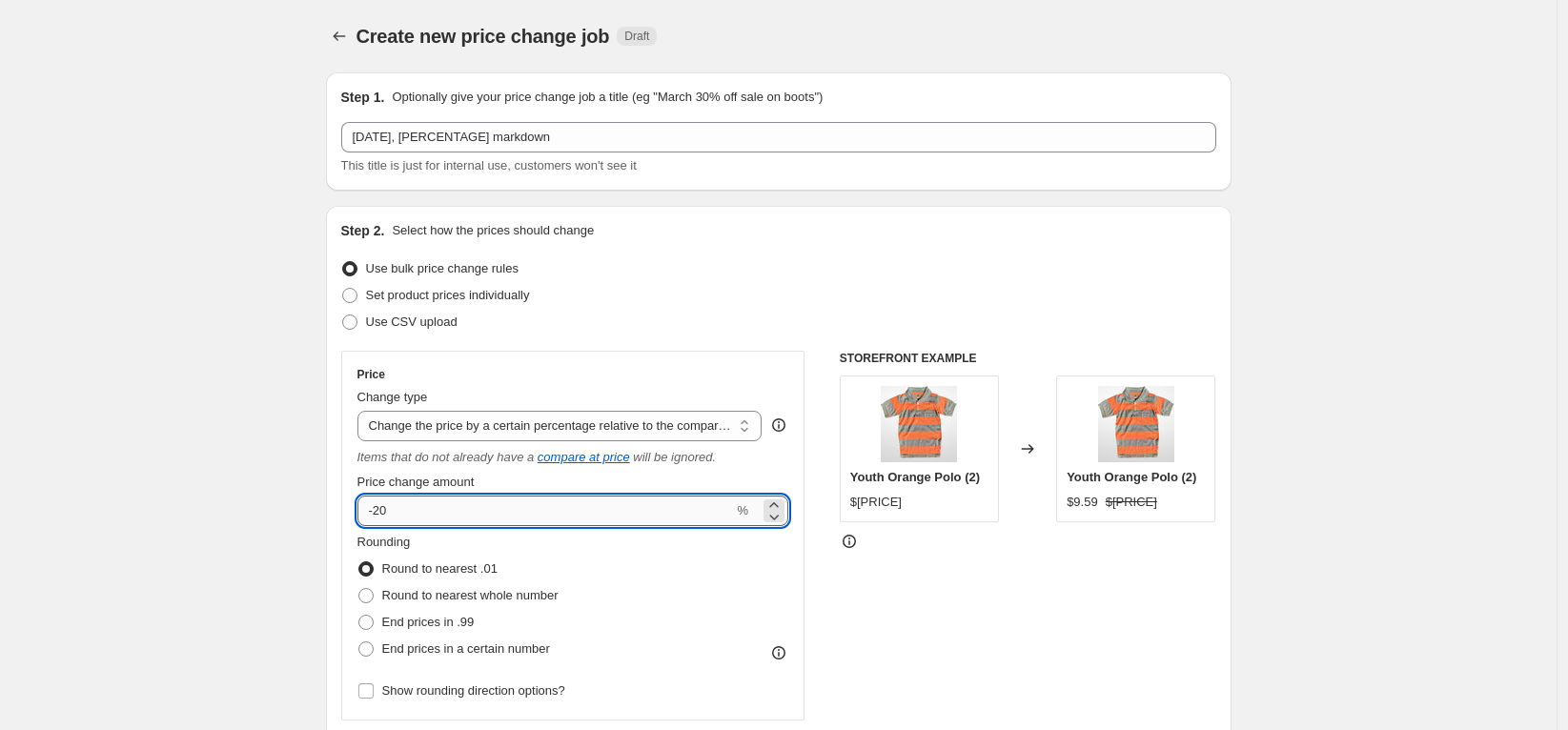 click on "-20" at bounding box center (545, 511) 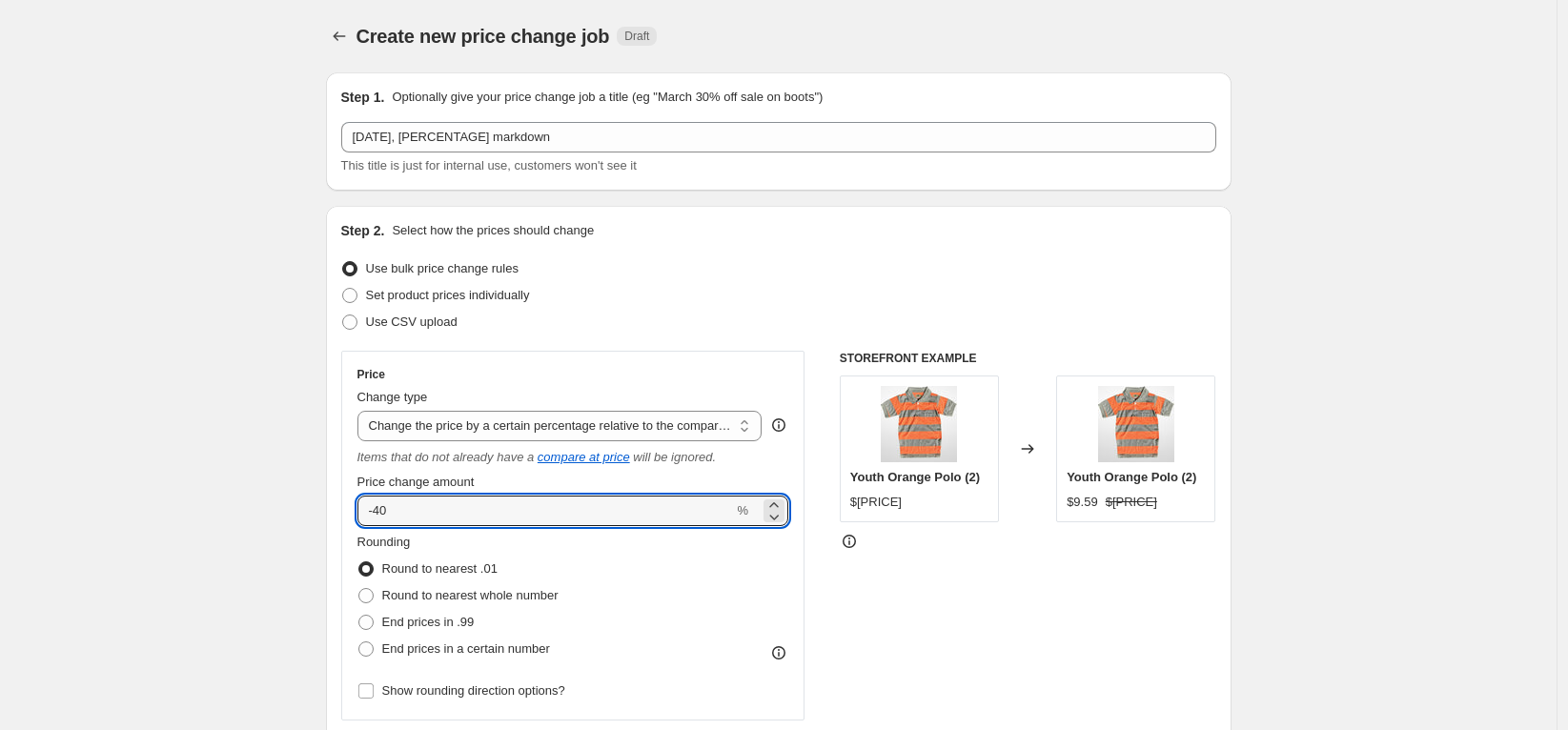 type on "-40" 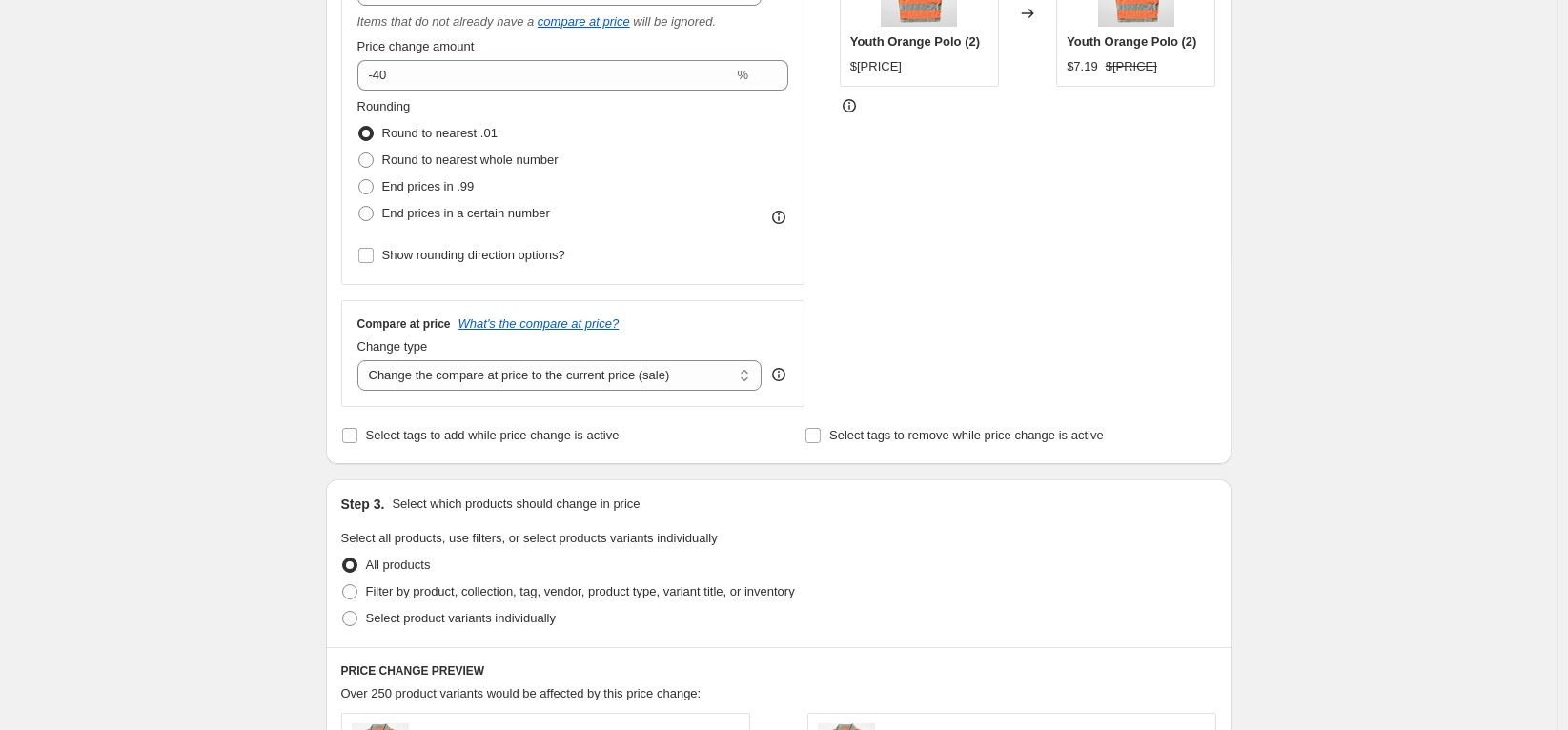 scroll, scrollTop: 444, scrollLeft: 0, axis: vertical 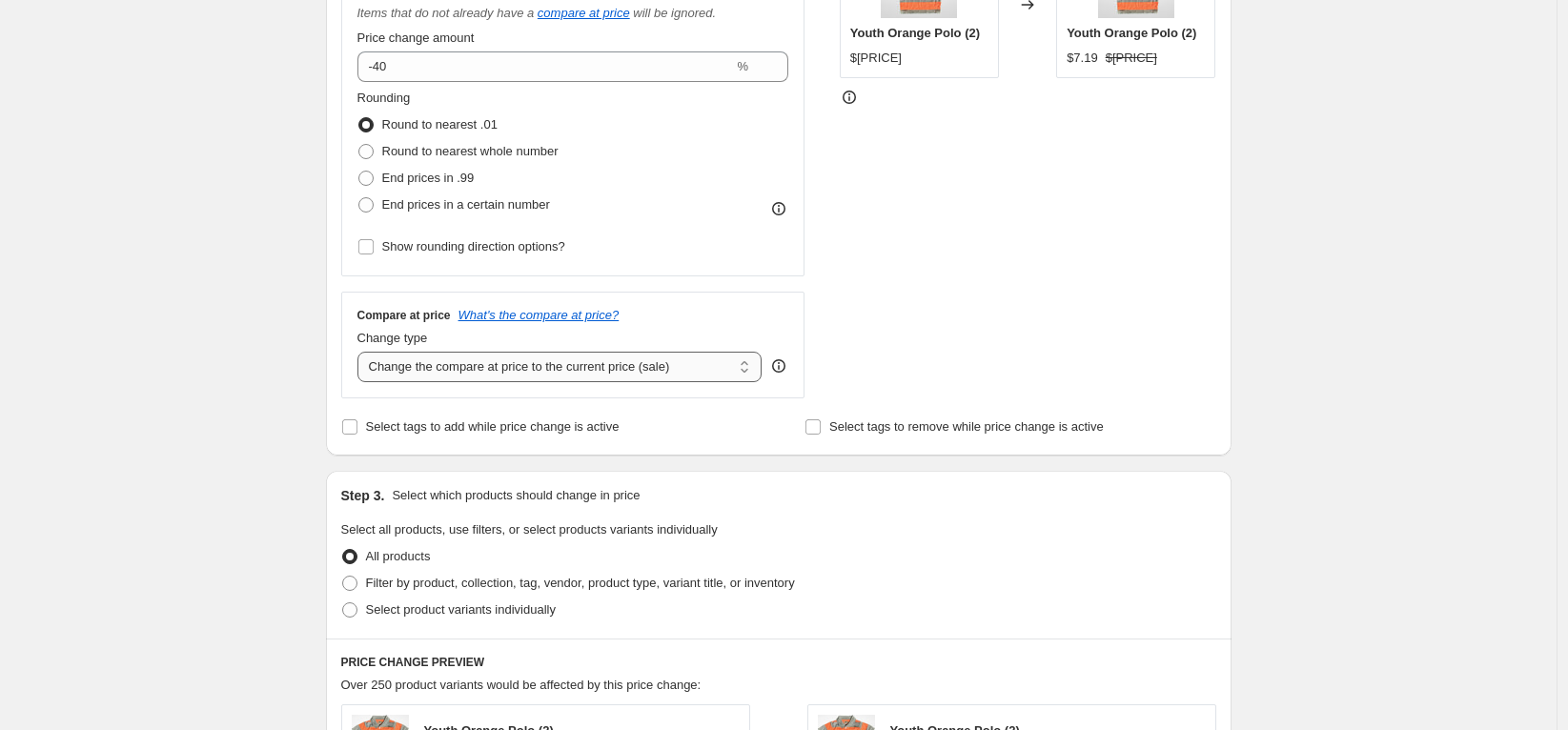 click on "Change the compare at price to the current price (sale) Change the compare at price to a certain amount Change the compare at price by a certain amount Change the compare at price by a certain percentage Change the compare at price by a certain amount relative to the actual price Change the compare at price by a certain percentage relative to the actual price Don't change the compare at price Remove the compare at price" at bounding box center [560, 367] 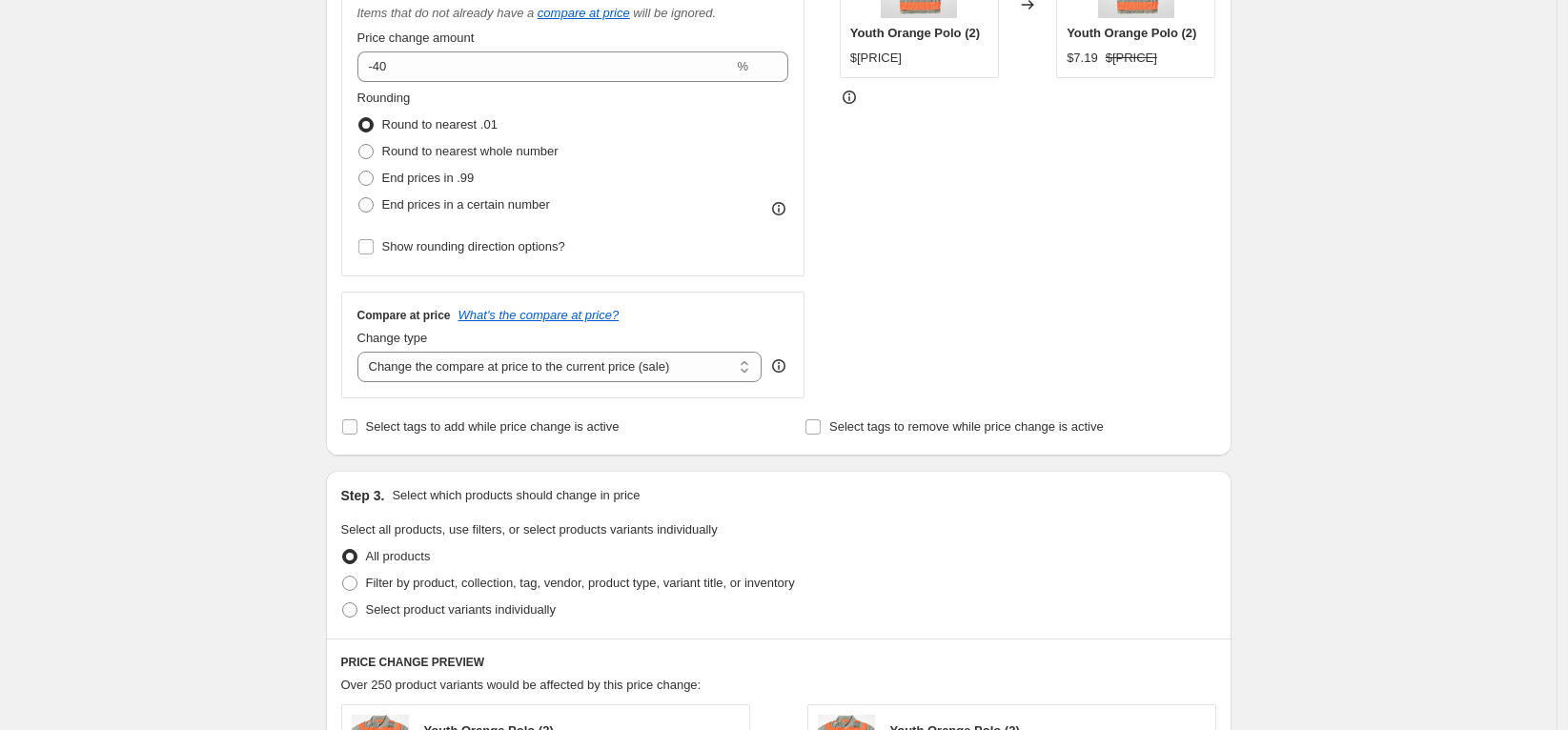 scroll, scrollTop: 0, scrollLeft: 0, axis: both 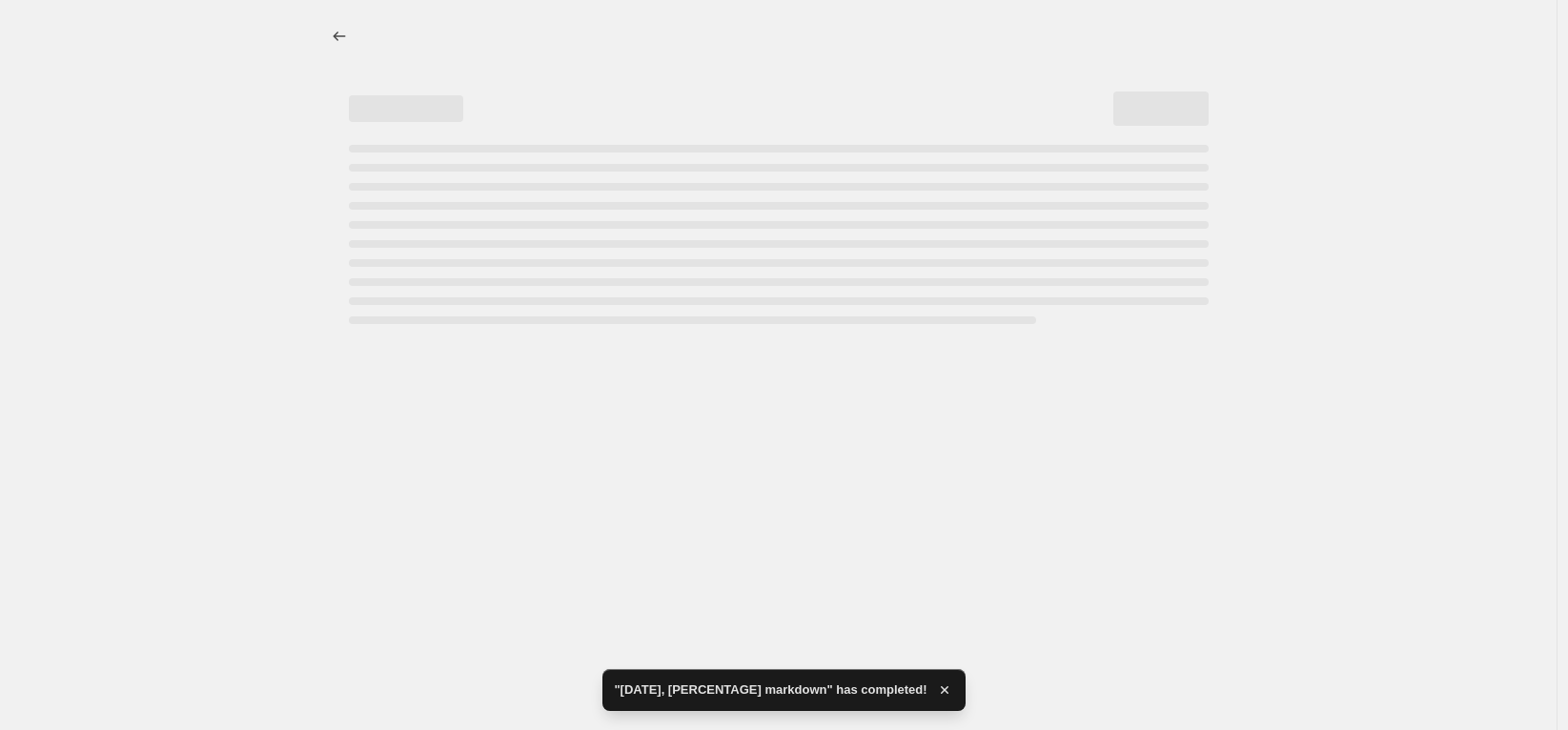 select on "pcap" 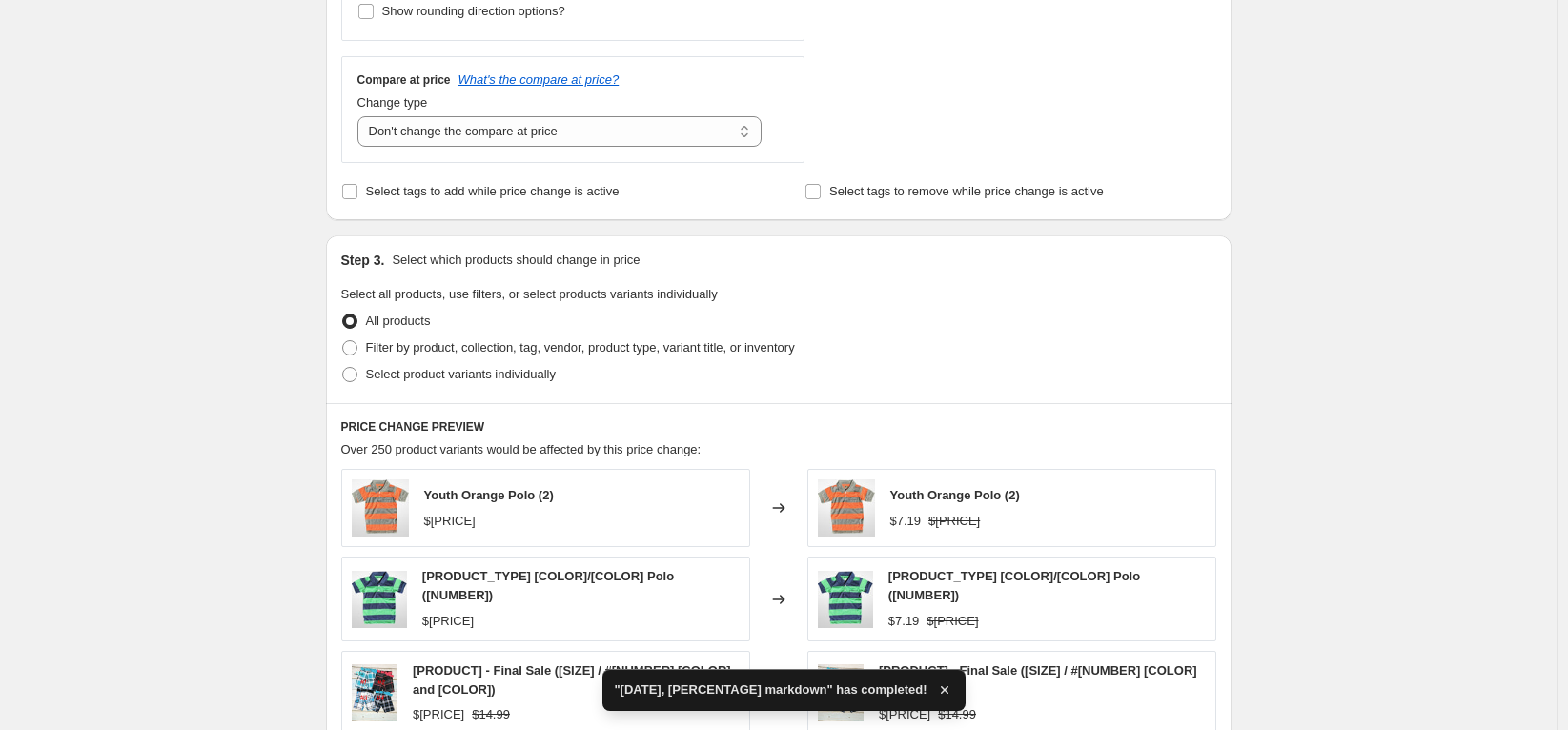 scroll, scrollTop: 695, scrollLeft: 0, axis: vertical 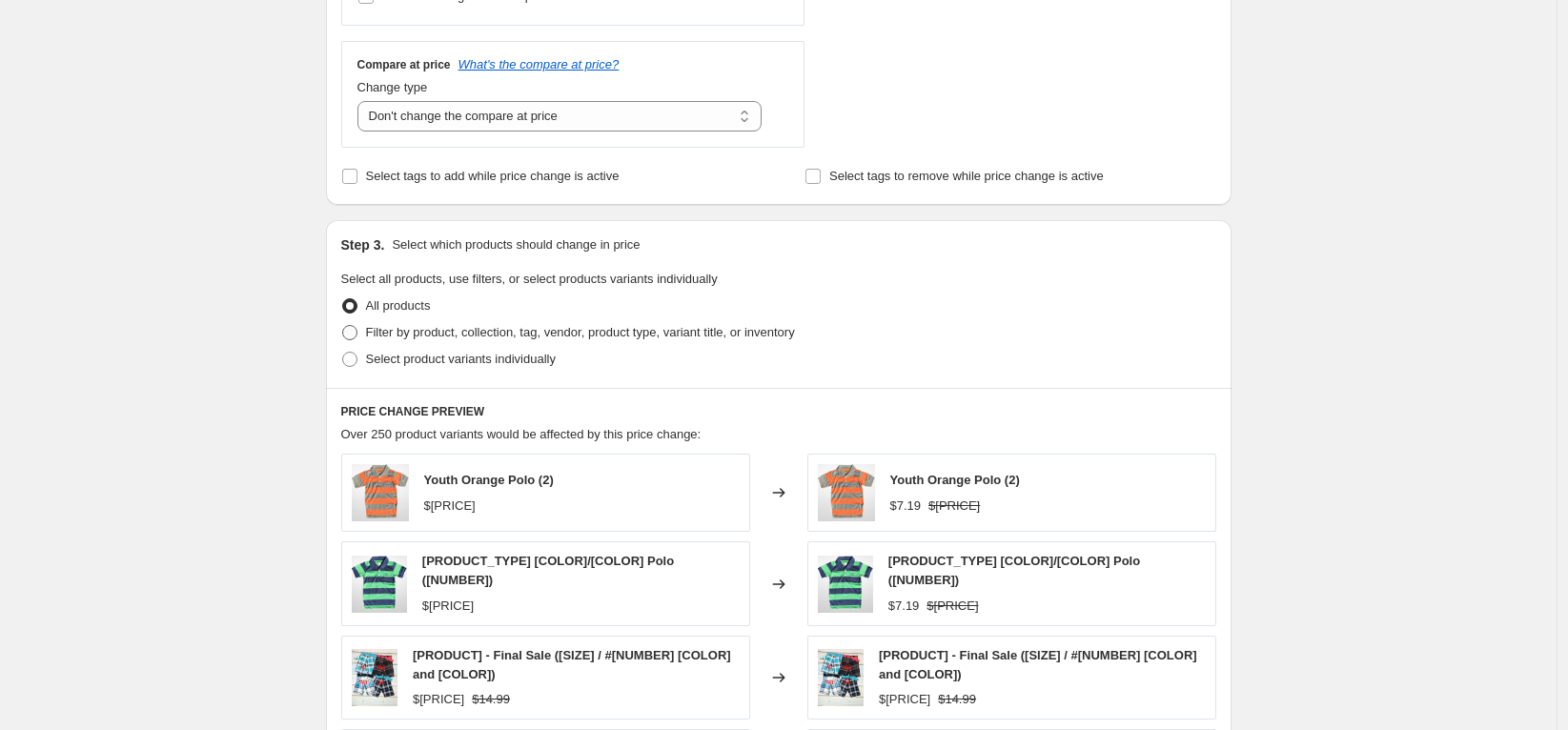 click on "Filter by product, collection, tag, vendor, product type, variant title, or inventory" at bounding box center (580, 332) 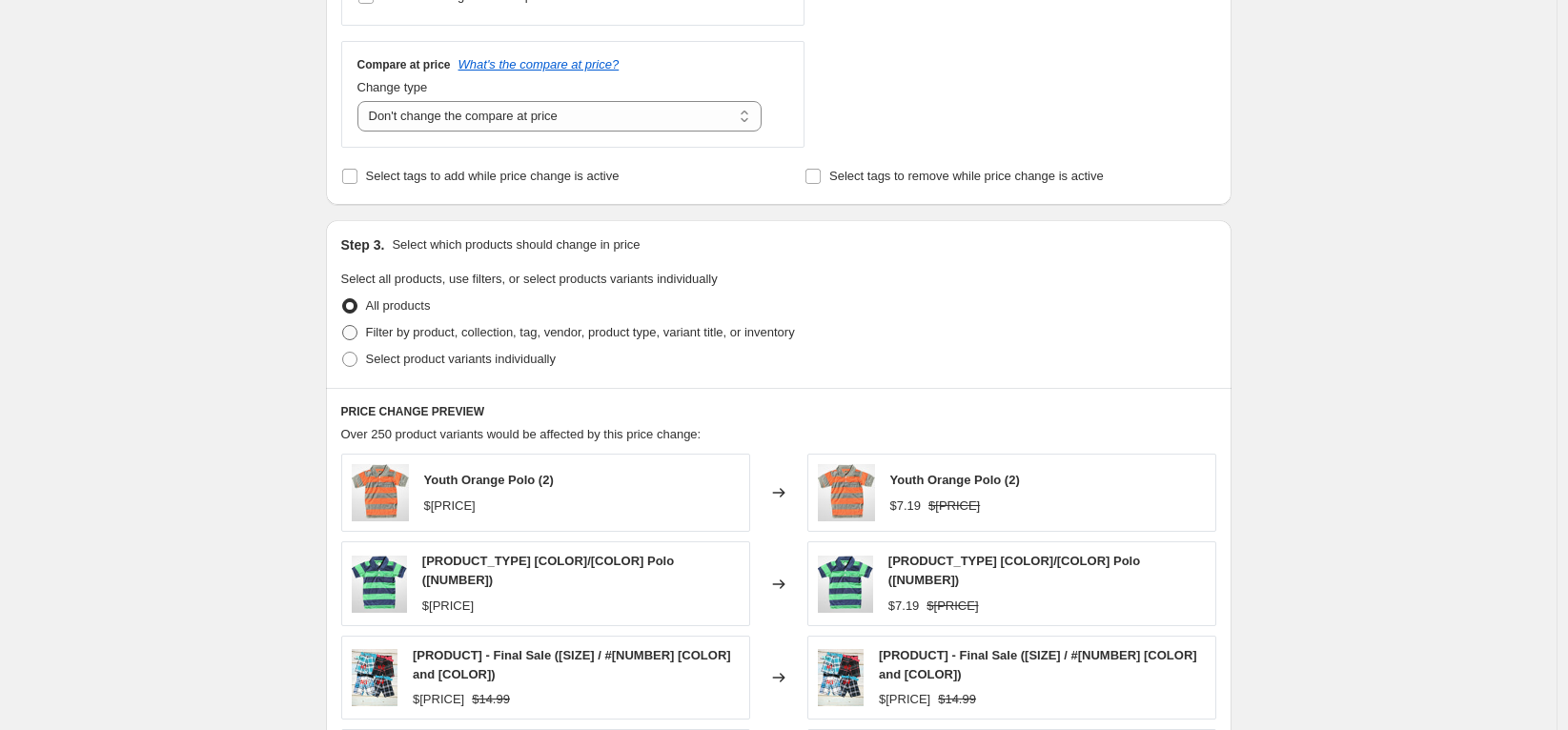 radio on "true" 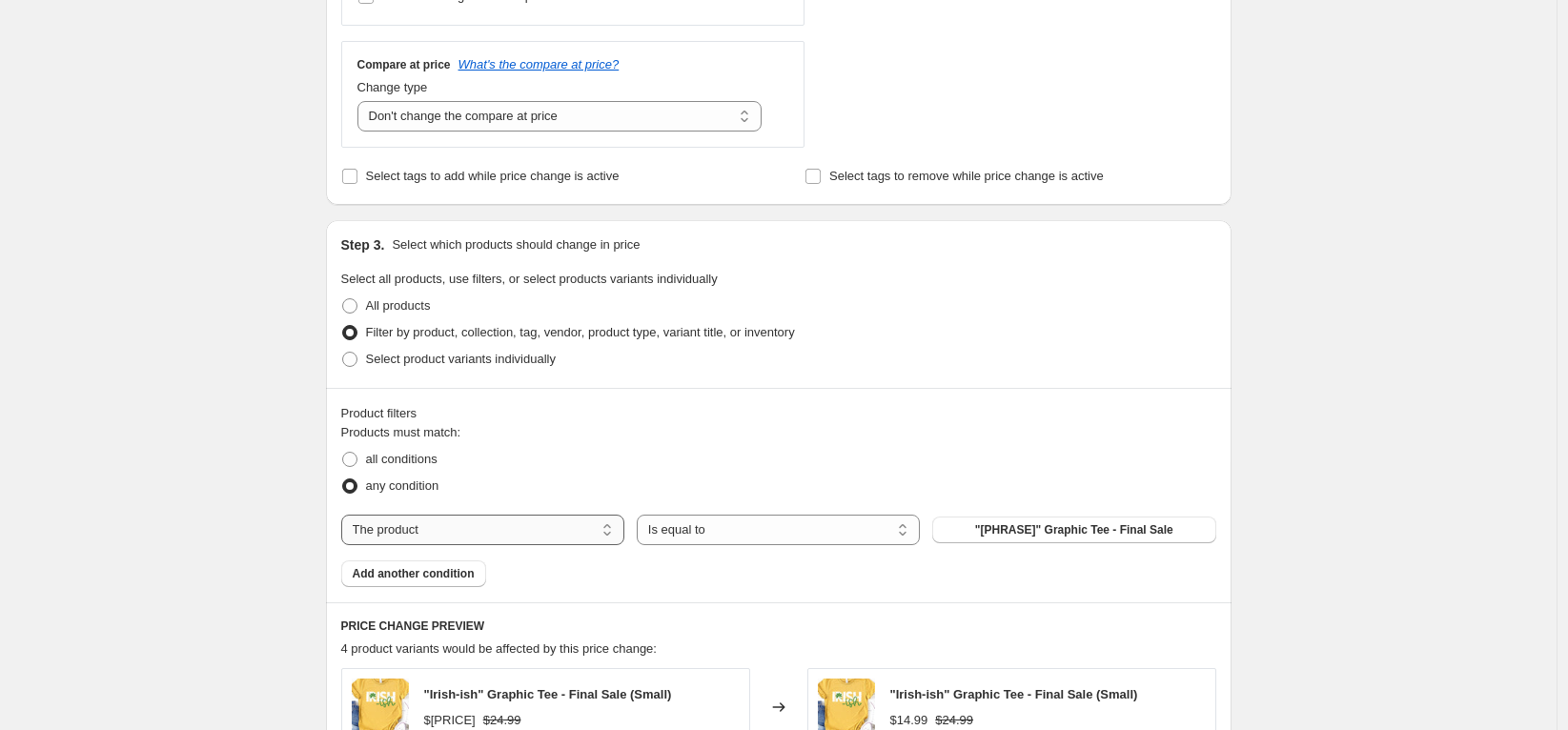 click on "The product The product's collection The product's tag The product's vendor The product's type The product's status The variant's title Inventory quantity" at bounding box center [482, 530] 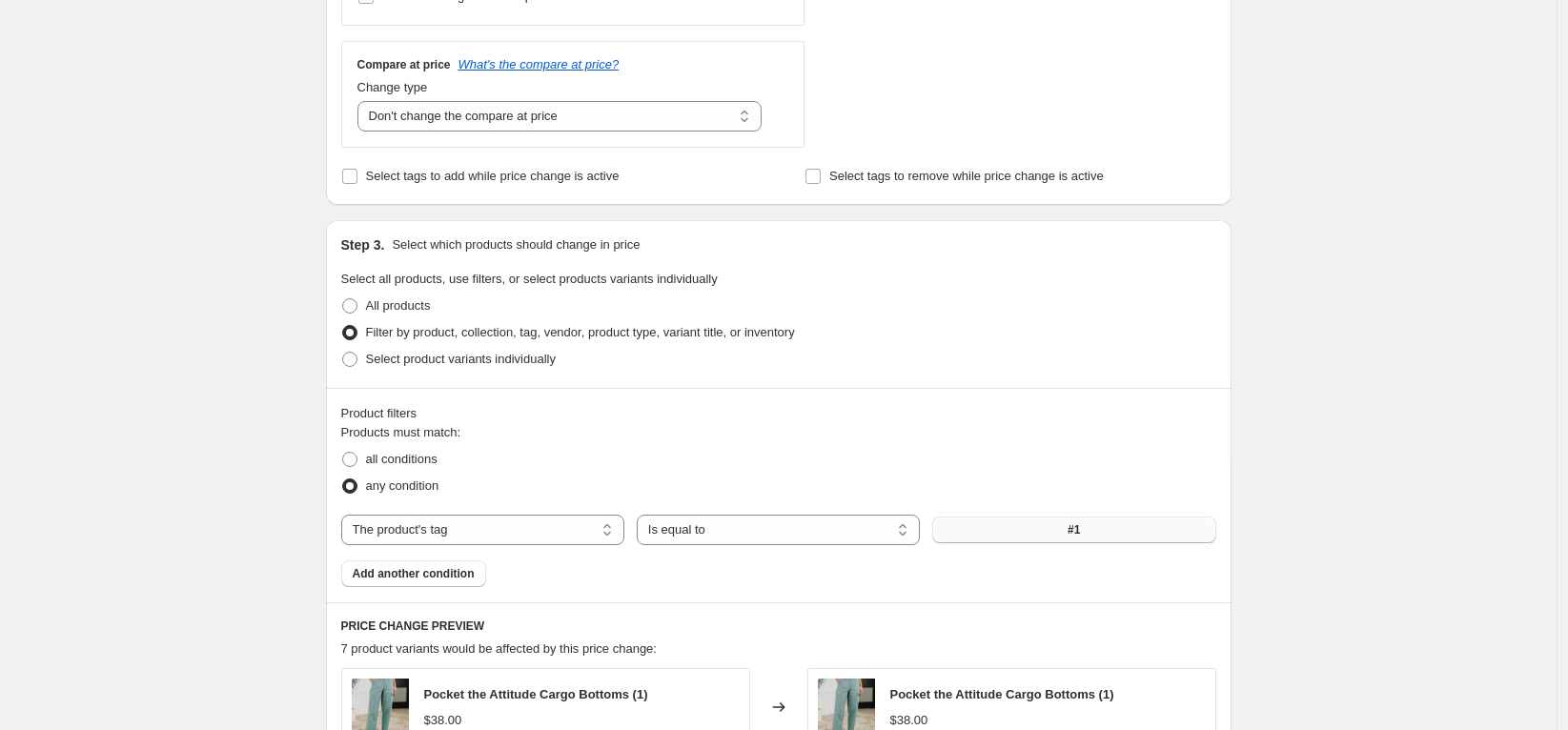 click on "#1" at bounding box center [1073, 530] 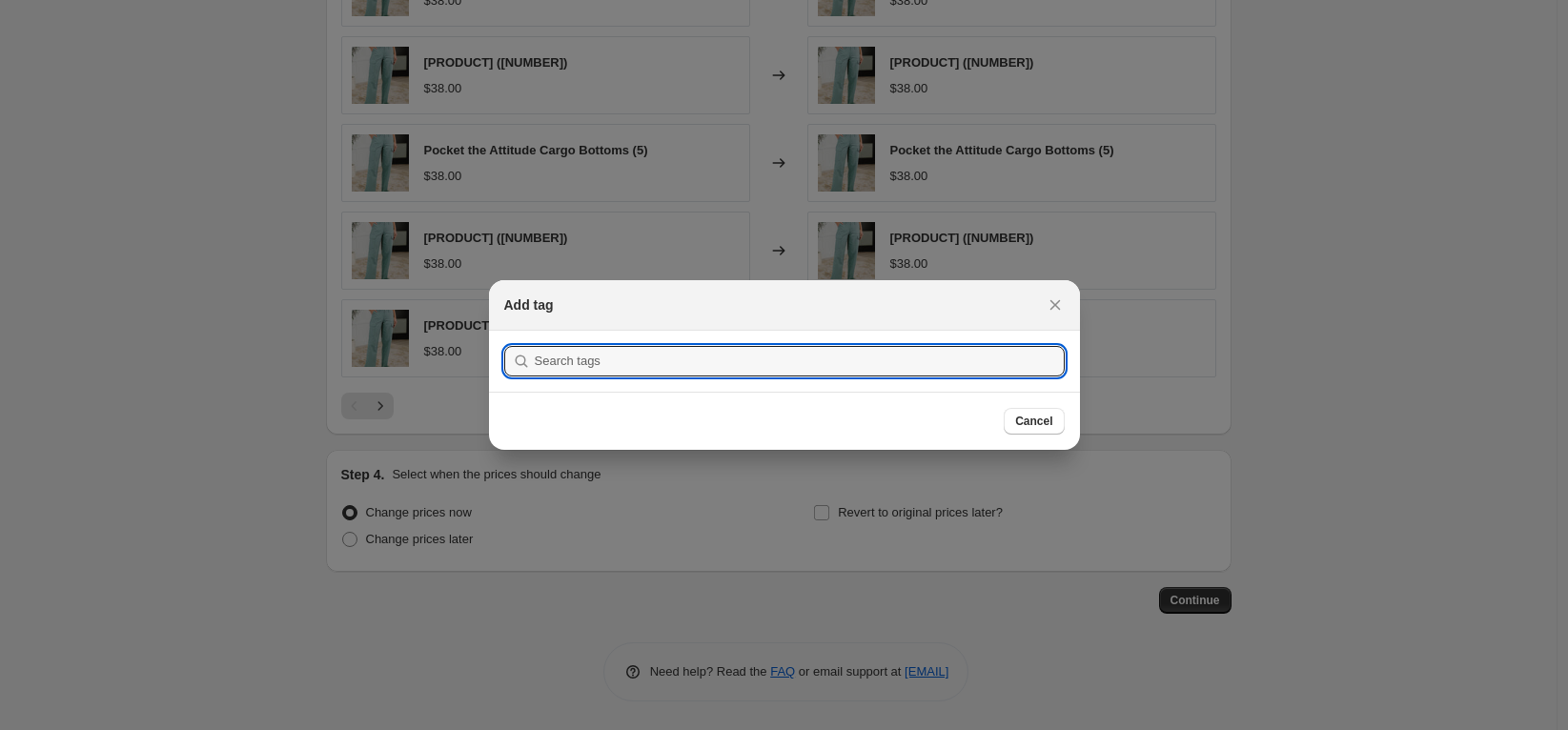 scroll, scrollTop: 0, scrollLeft: 0, axis: both 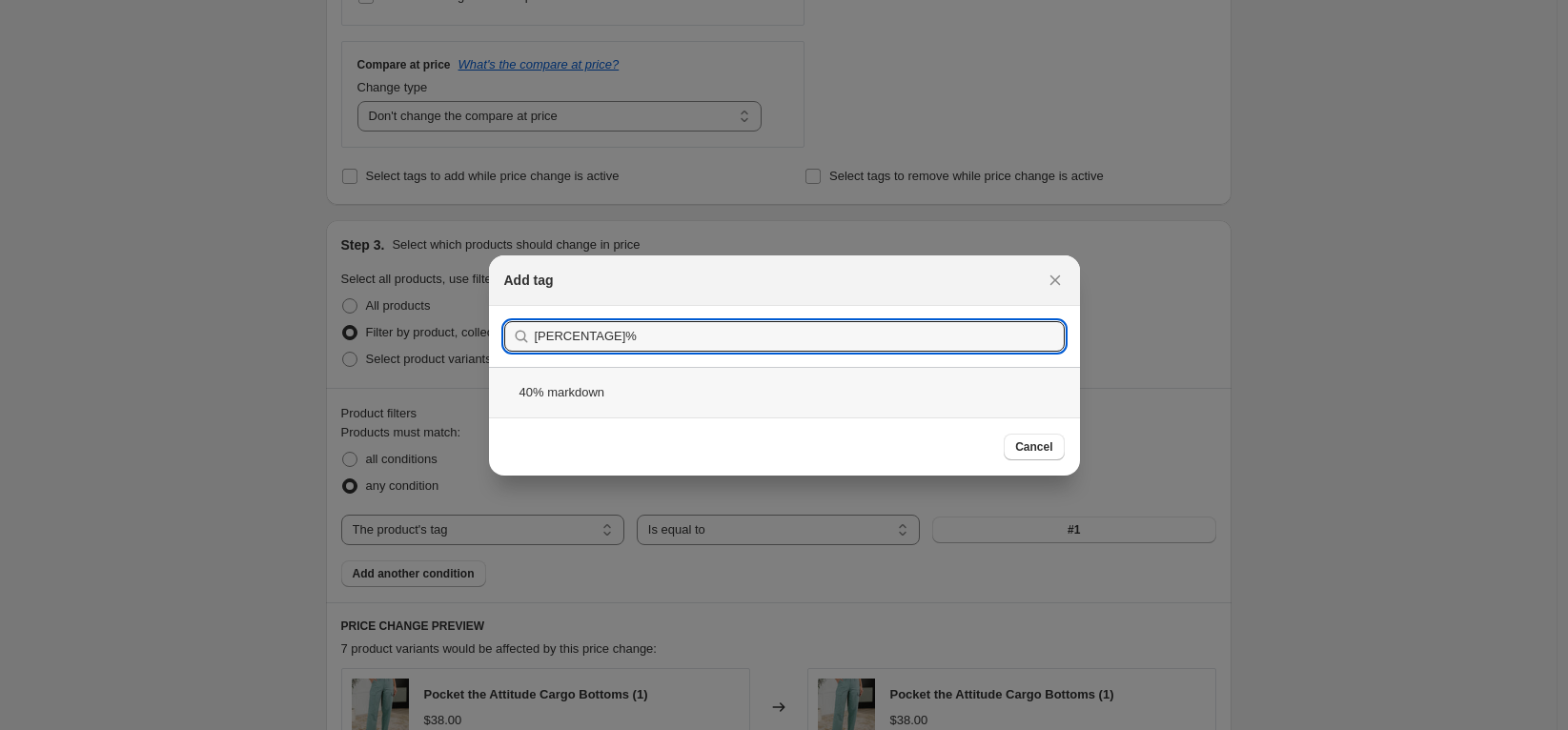type on "[PERCENTAGE]%" 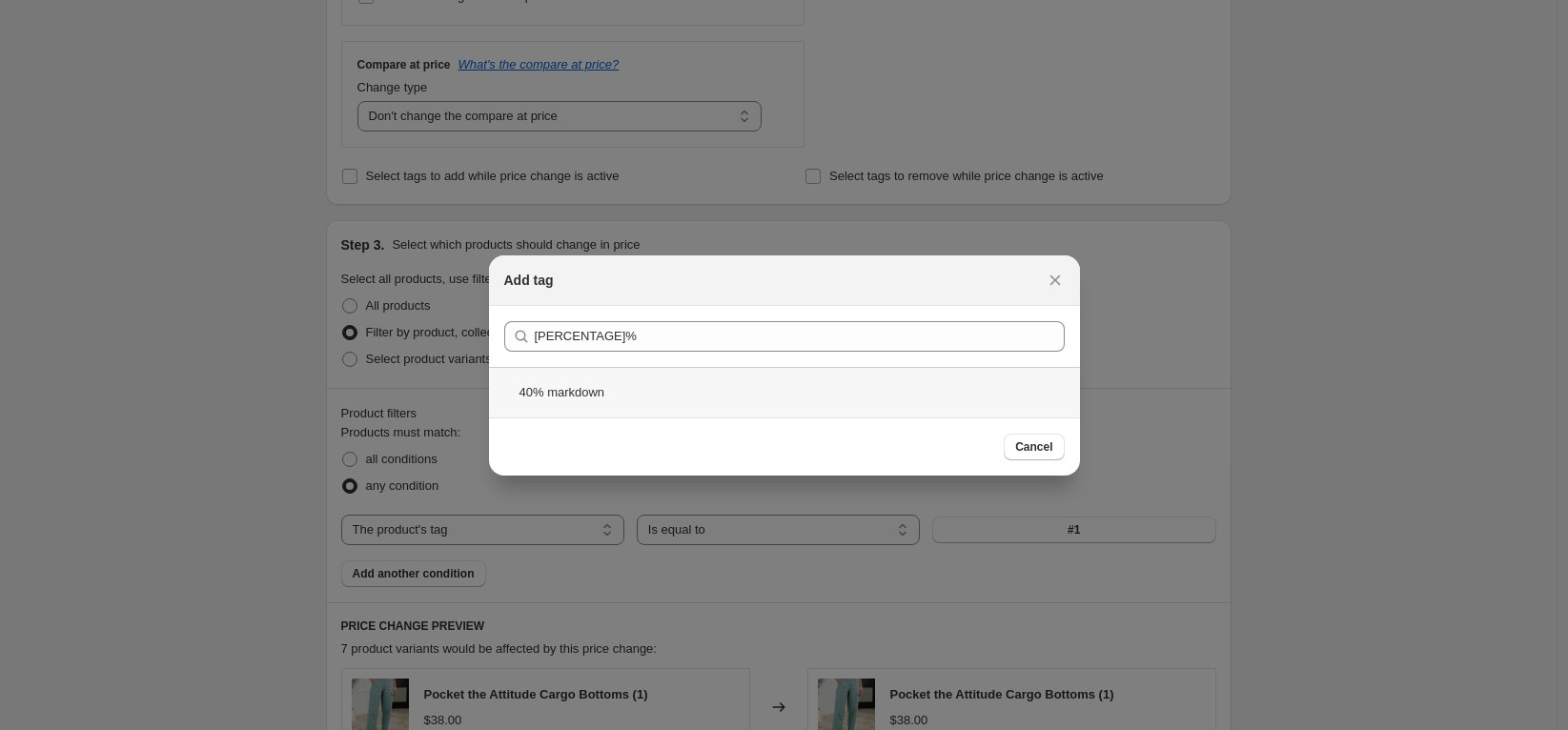 click on "40% markdown" at bounding box center [784, 392] 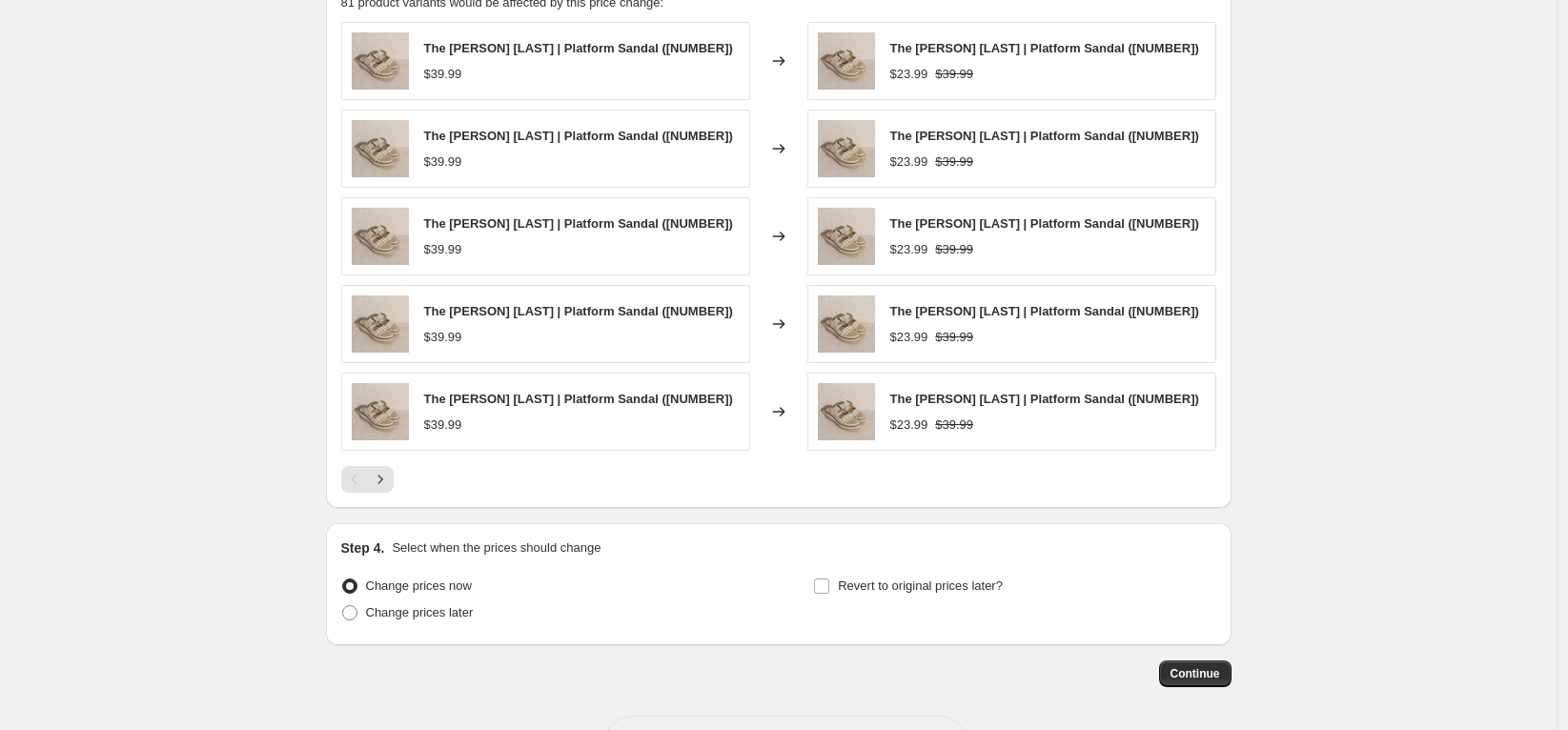 scroll, scrollTop: 1414, scrollLeft: 0, axis: vertical 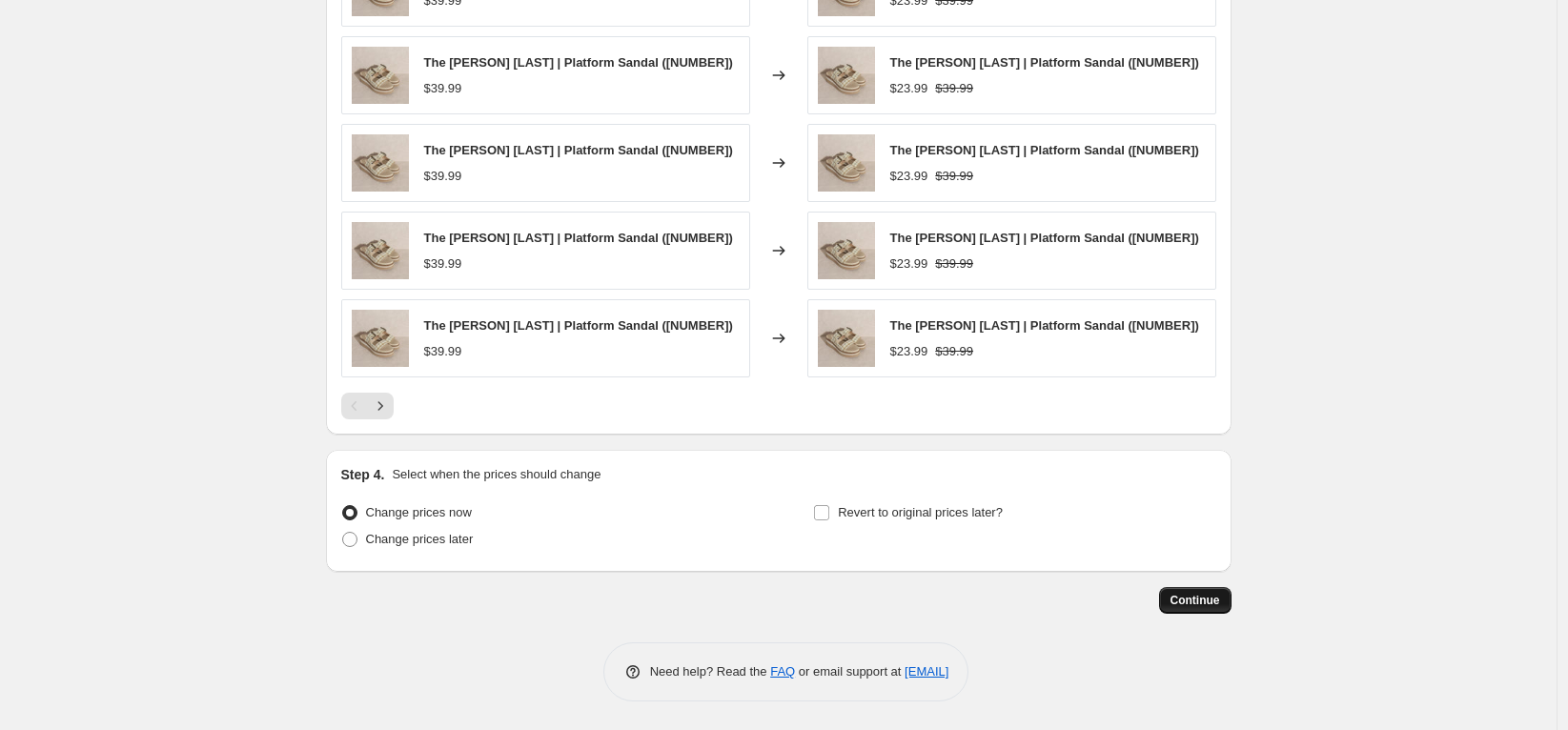 click on "Continue" at bounding box center (1195, 600) 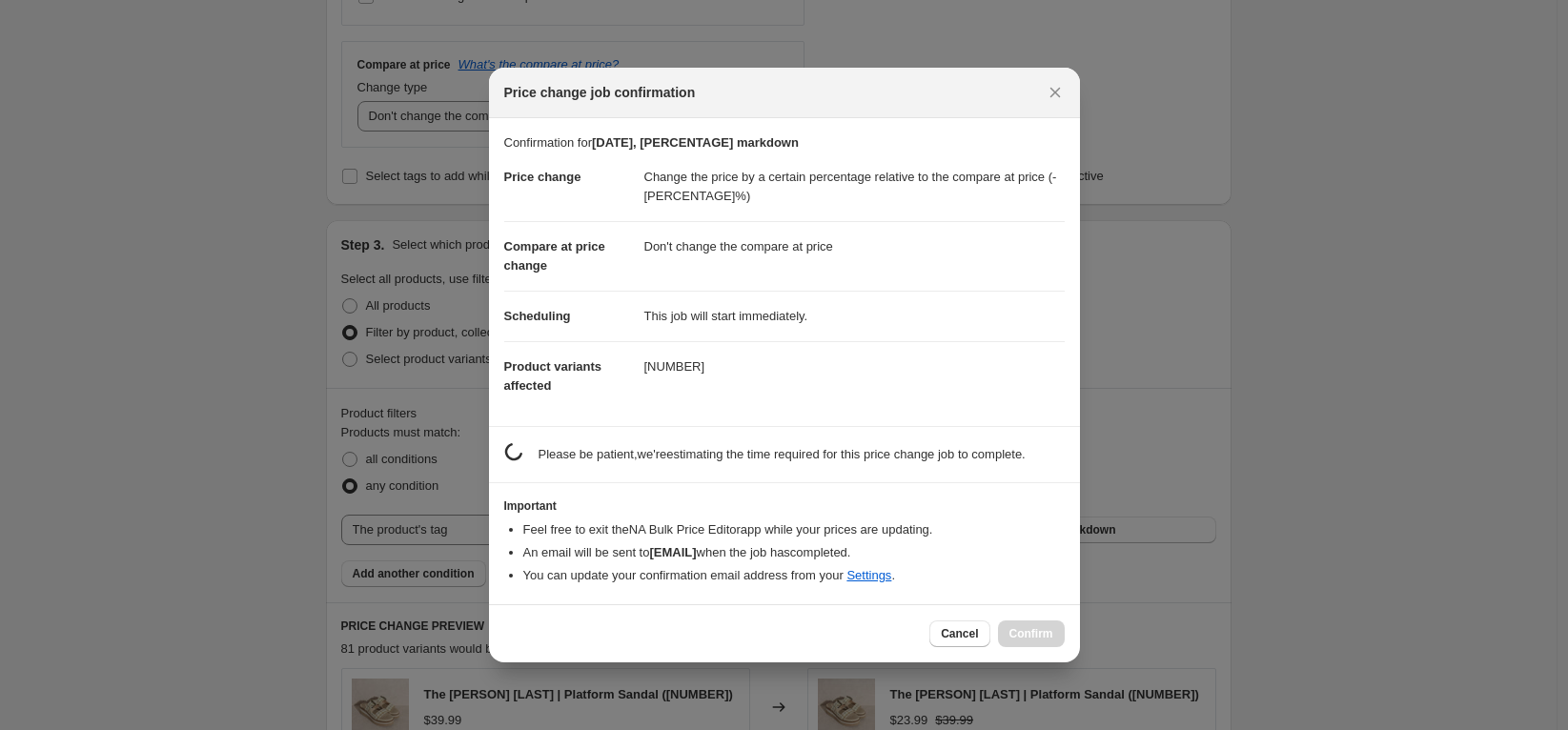 scroll, scrollTop: 0, scrollLeft: 0, axis: both 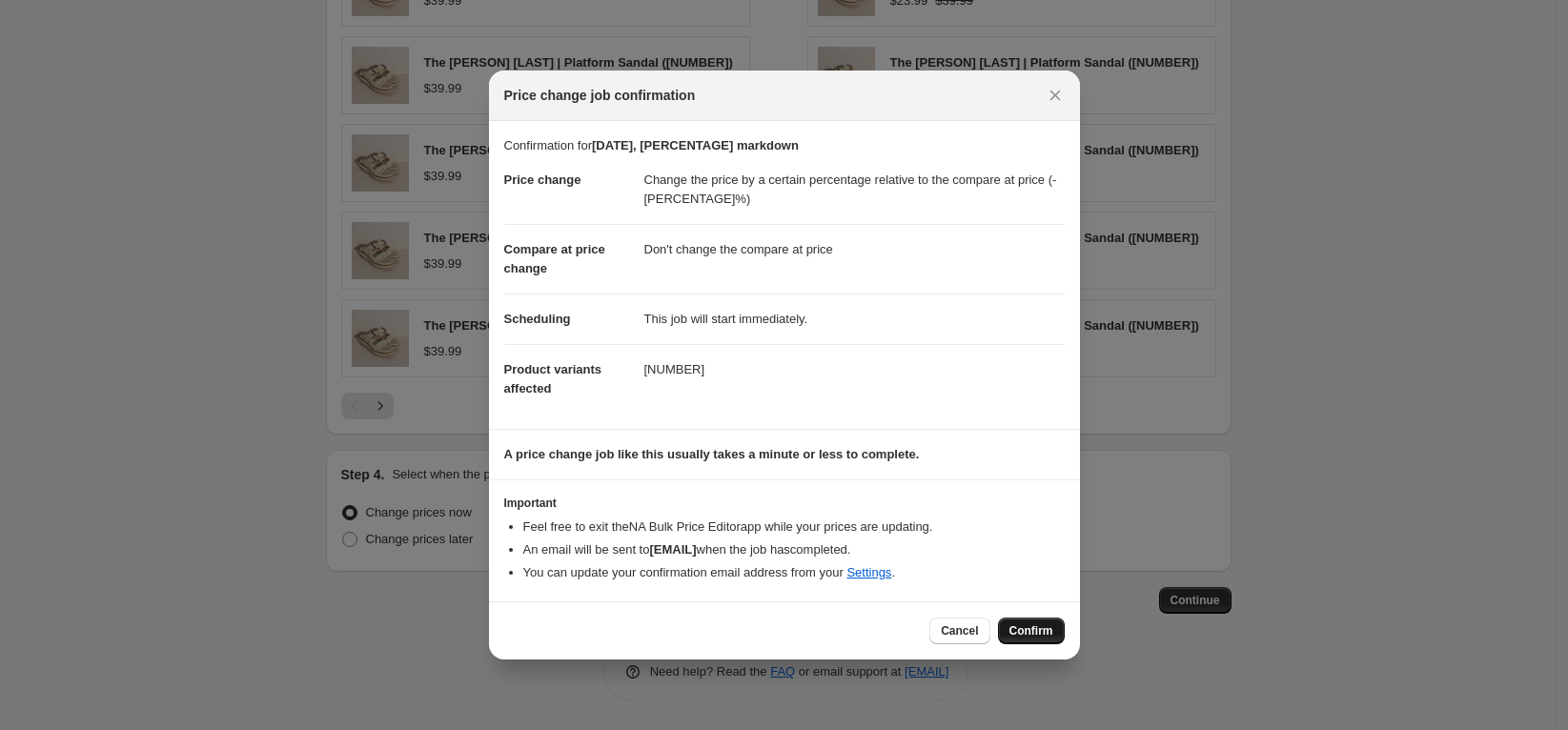 click on "Confirm" at bounding box center [1031, 631] 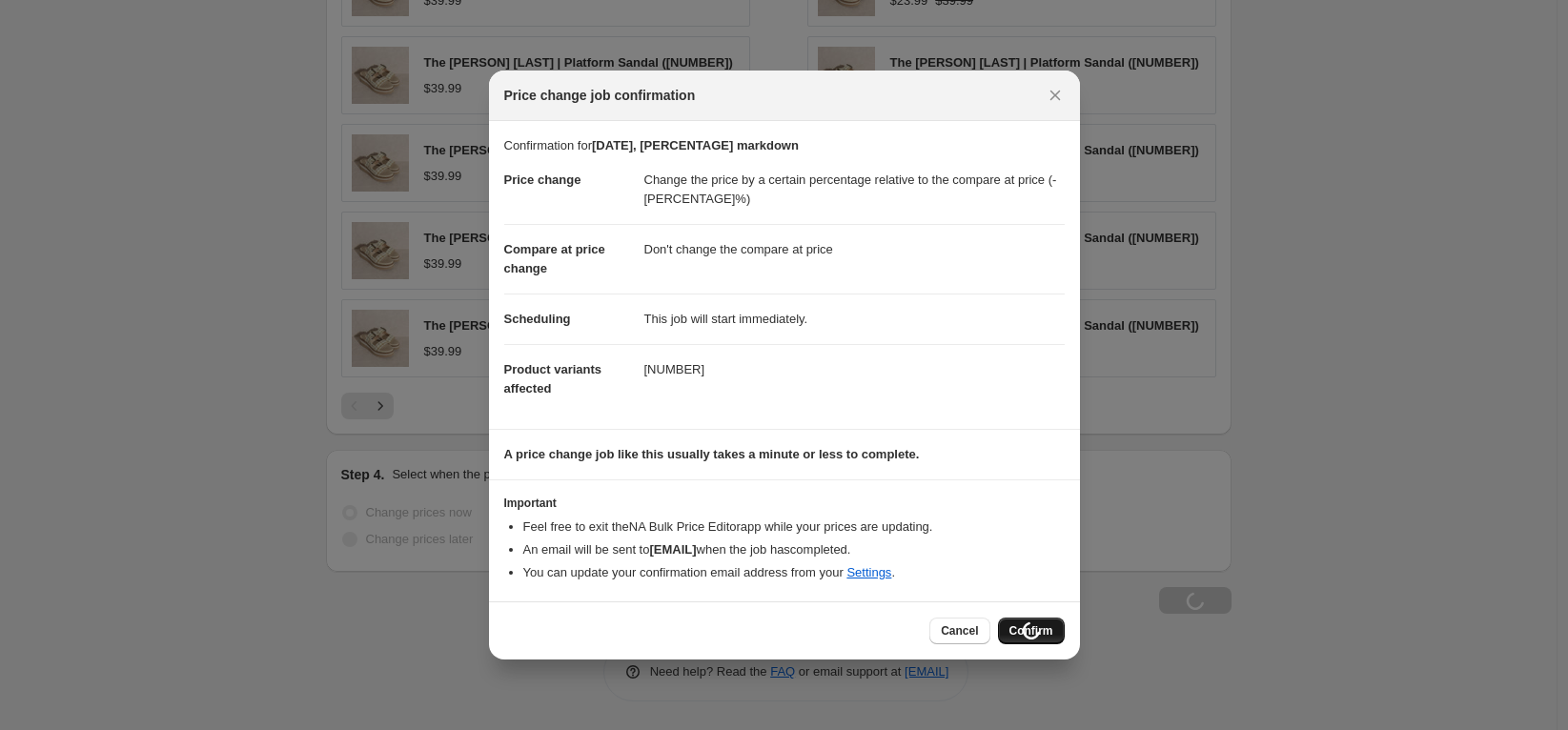 scroll, scrollTop: 1480, scrollLeft: 0, axis: vertical 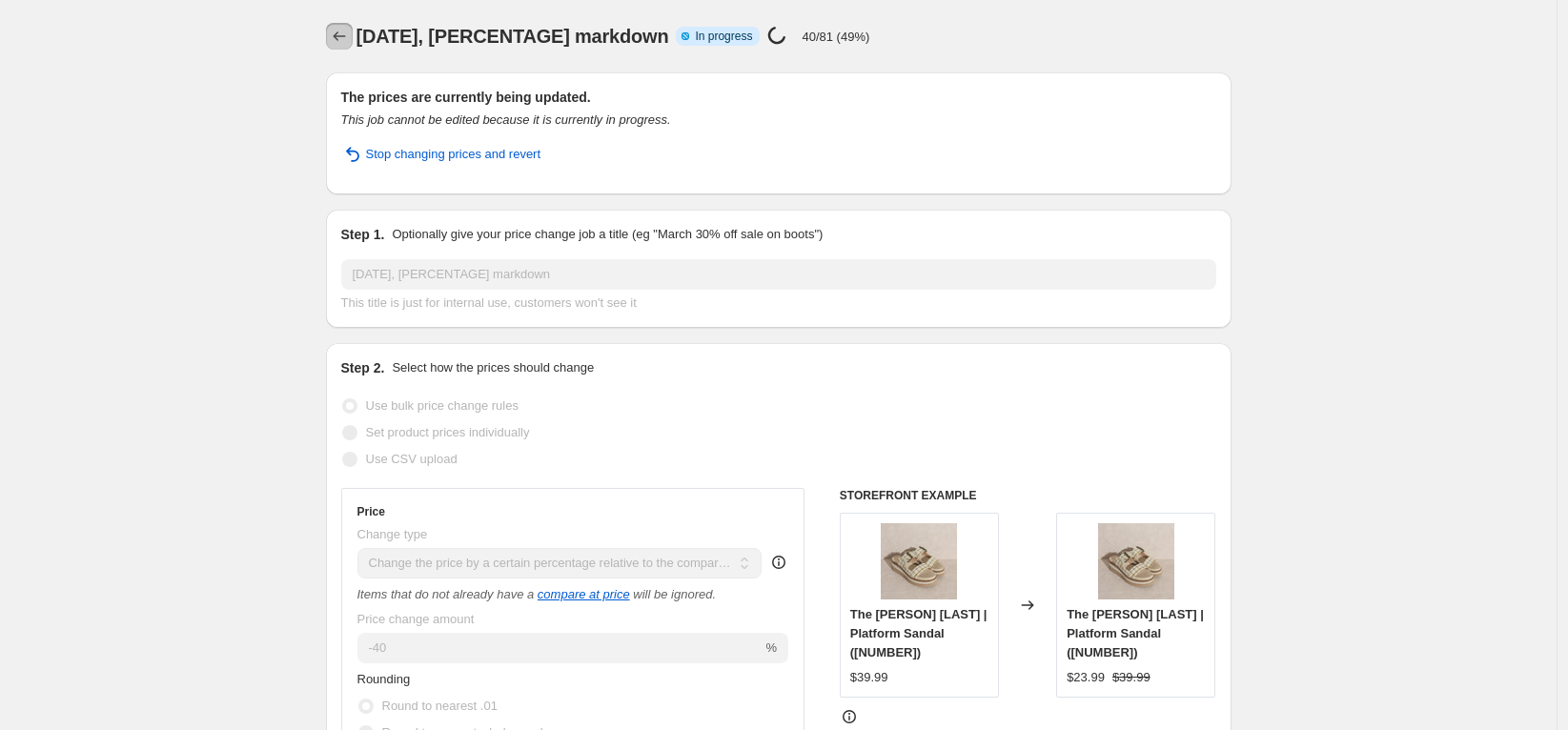 click 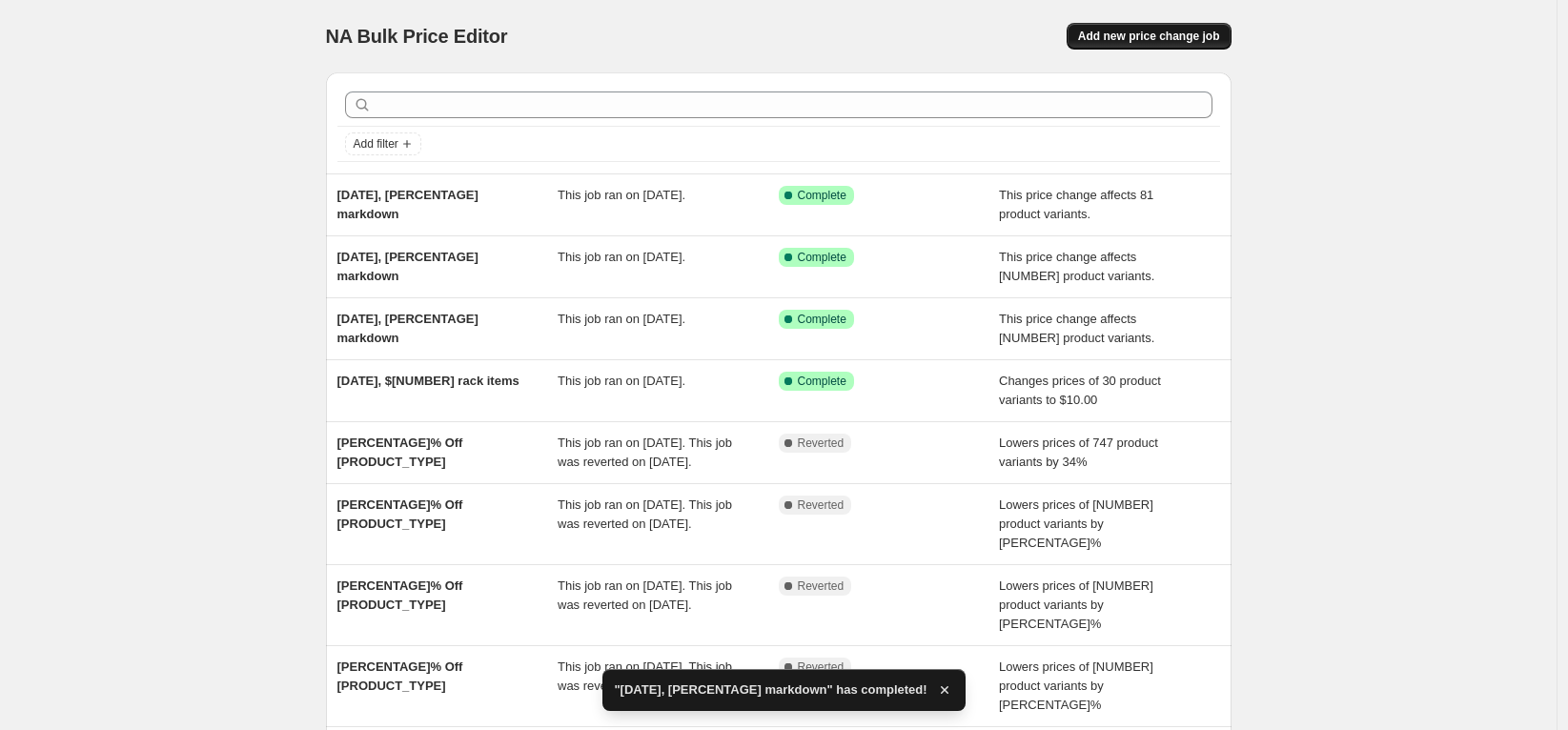 click on "Add new price change job" at bounding box center [1149, 36] 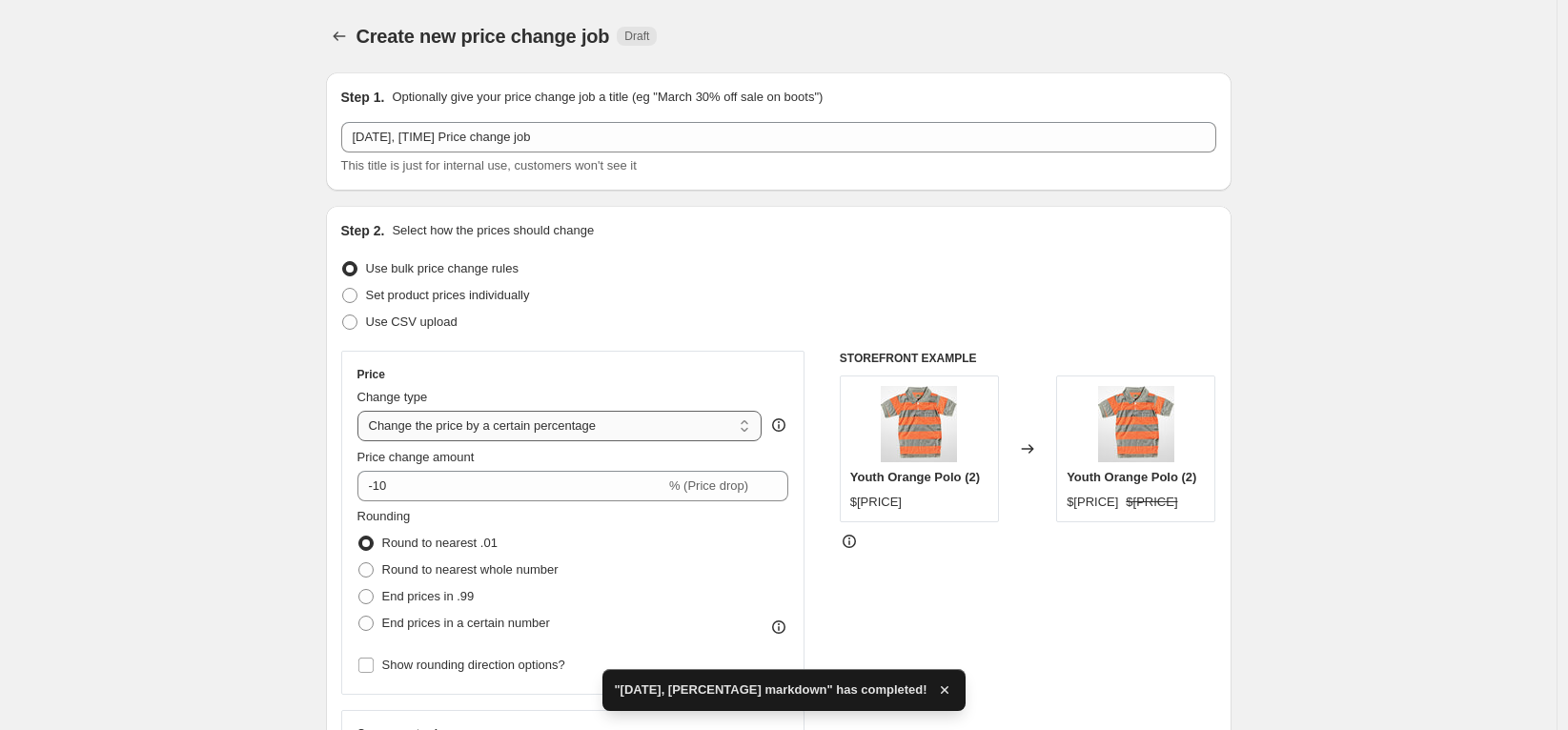 click on "Change the price to a certain amount Change the price by a certain amount Change the price by a certain percentage Change the price to the current compare at price (price before sale) Change the price by a certain amount relative to the compare at price Change the price by a certain percentage relative to the compare at price Don't change the price Change the price by a certain percentage relative to the cost per item Change price to certain cost margin" at bounding box center [560, 426] 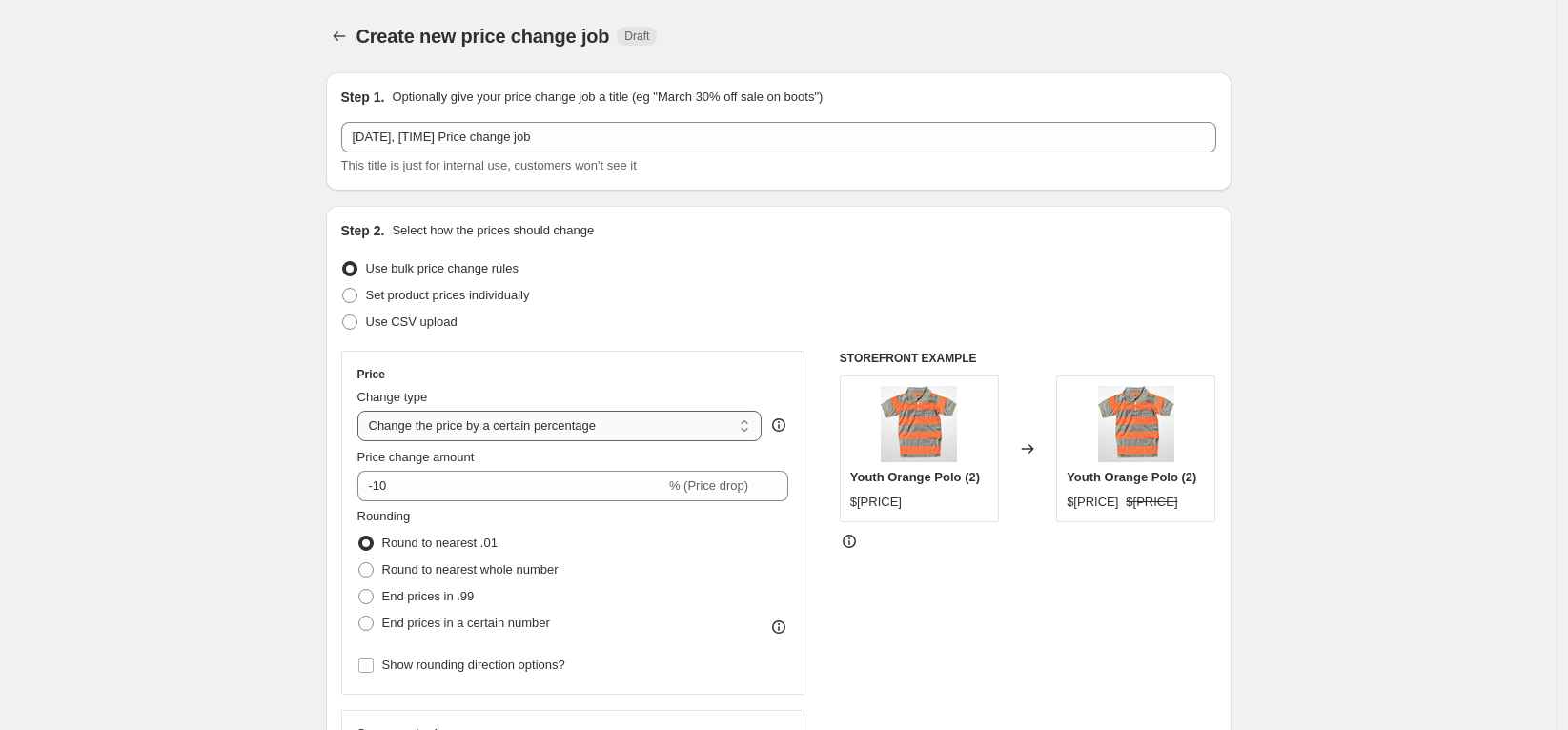 select on "to" 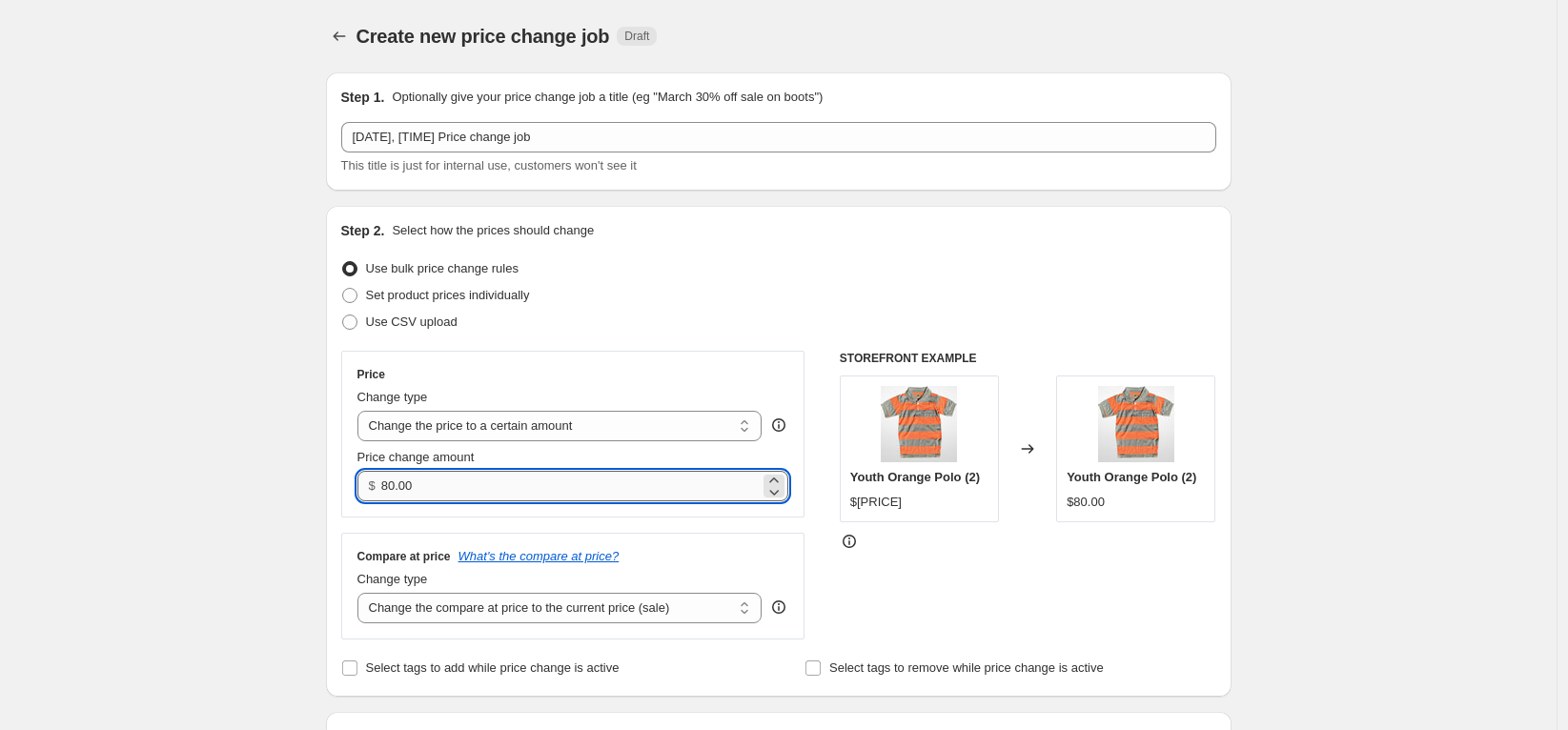 click on "80.00" at bounding box center (570, 486) 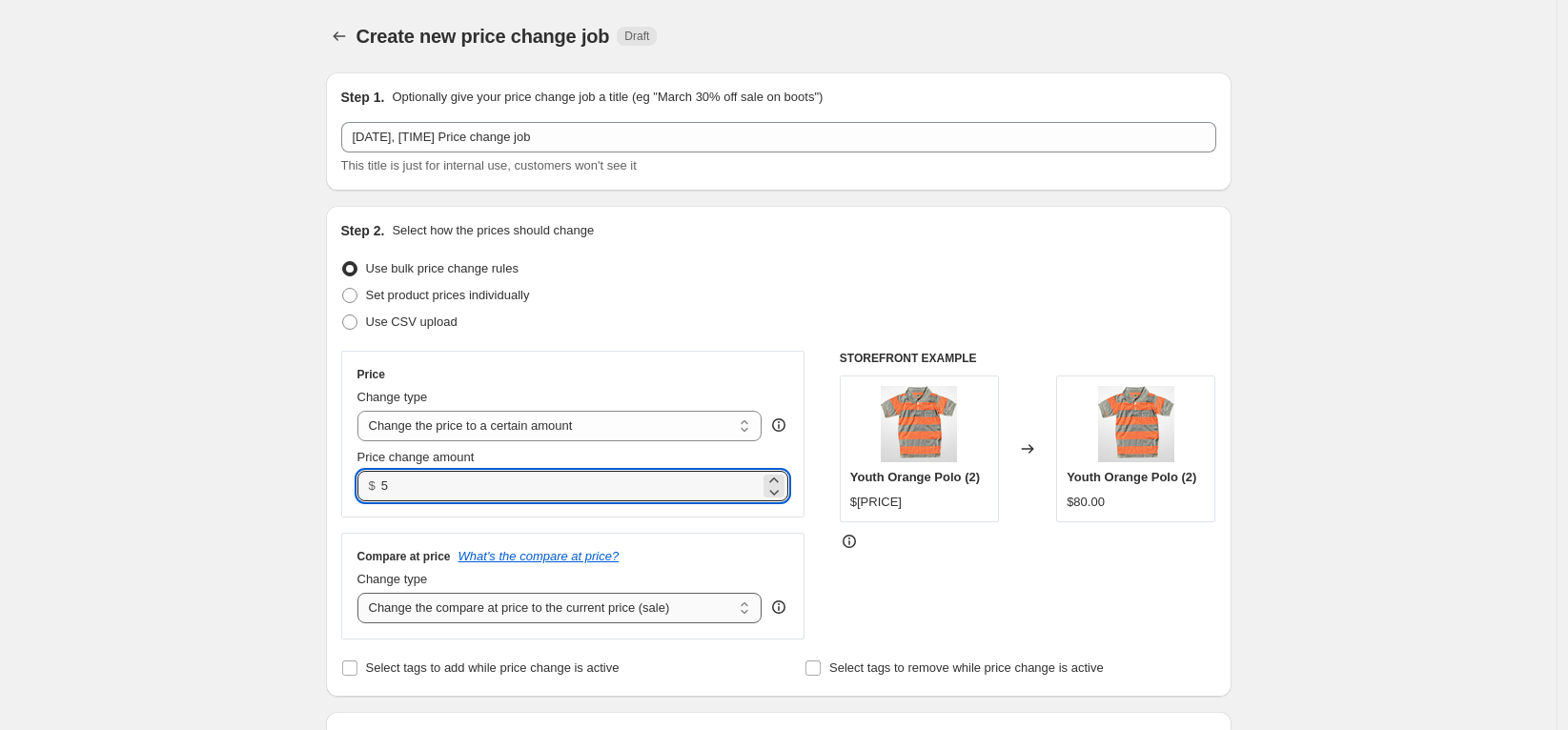 type on "5.00" 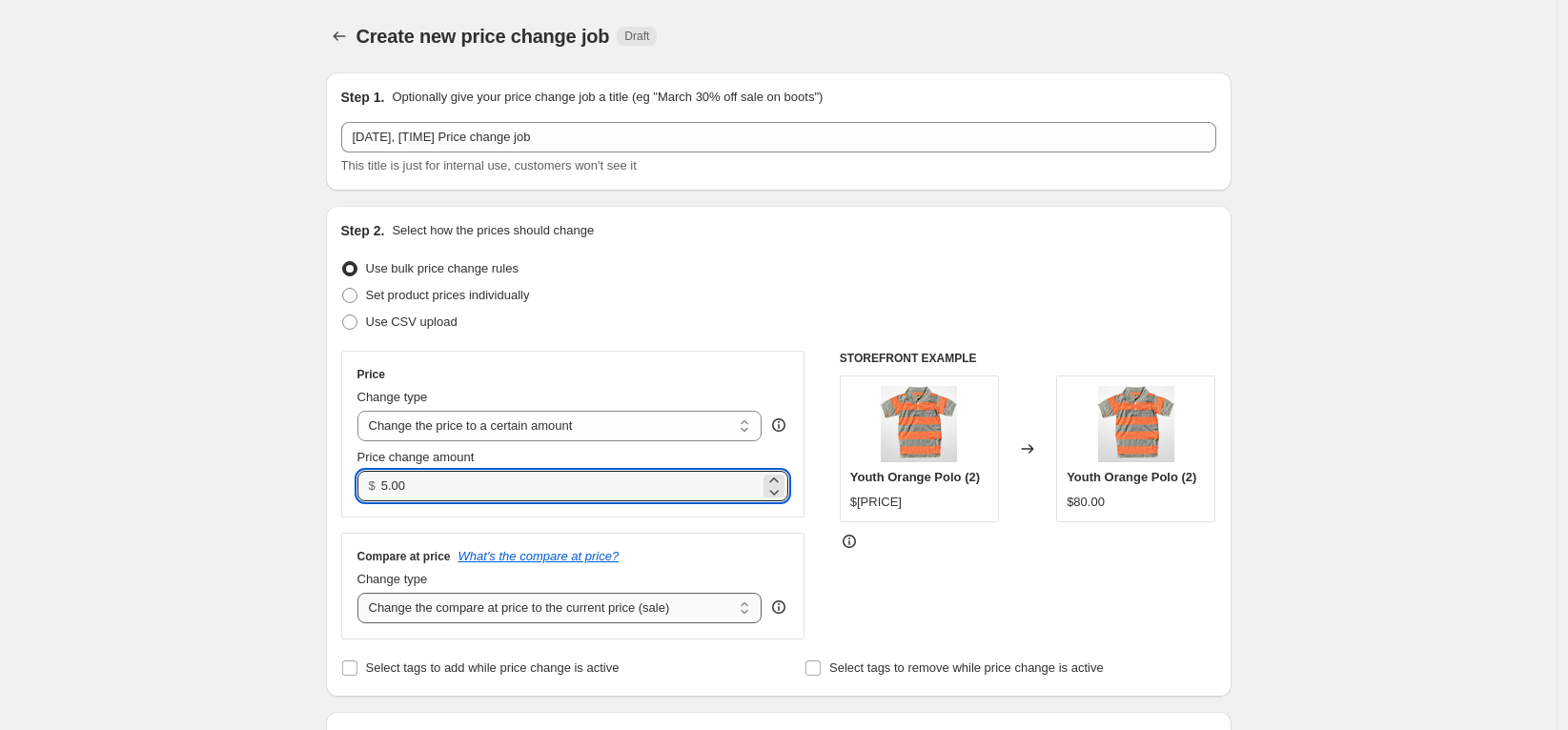 click on "Change the compare at price to the current price (sale) Change the compare at price to a certain amount Change the compare at price by a certain amount Change the compare at price by a certain percentage Change the compare at price by a certain amount relative to the actual price Change the compare at price by a certain percentage relative to the actual price Don't change the compare at price Remove the compare at price" at bounding box center (560, 608) 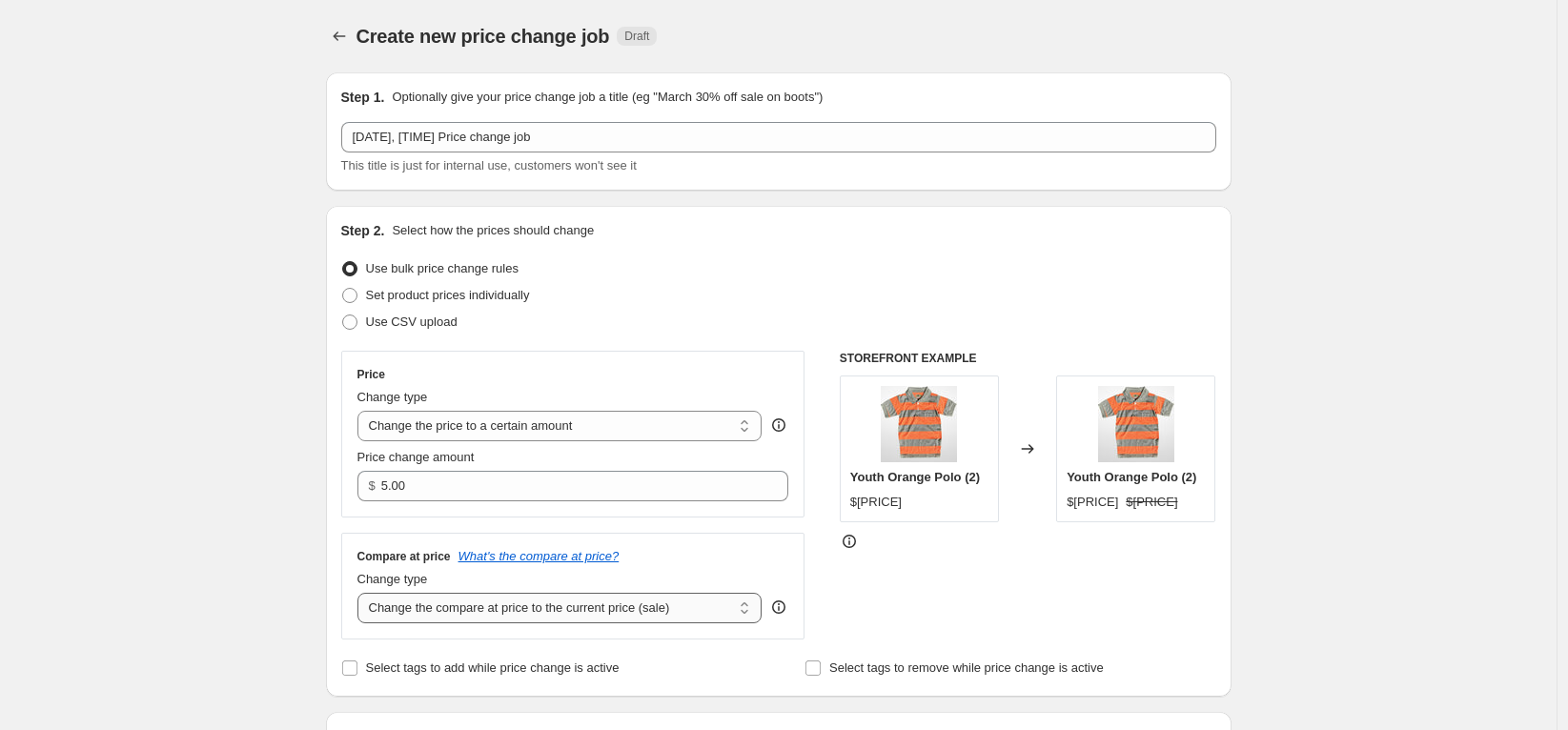 select on "no_change" 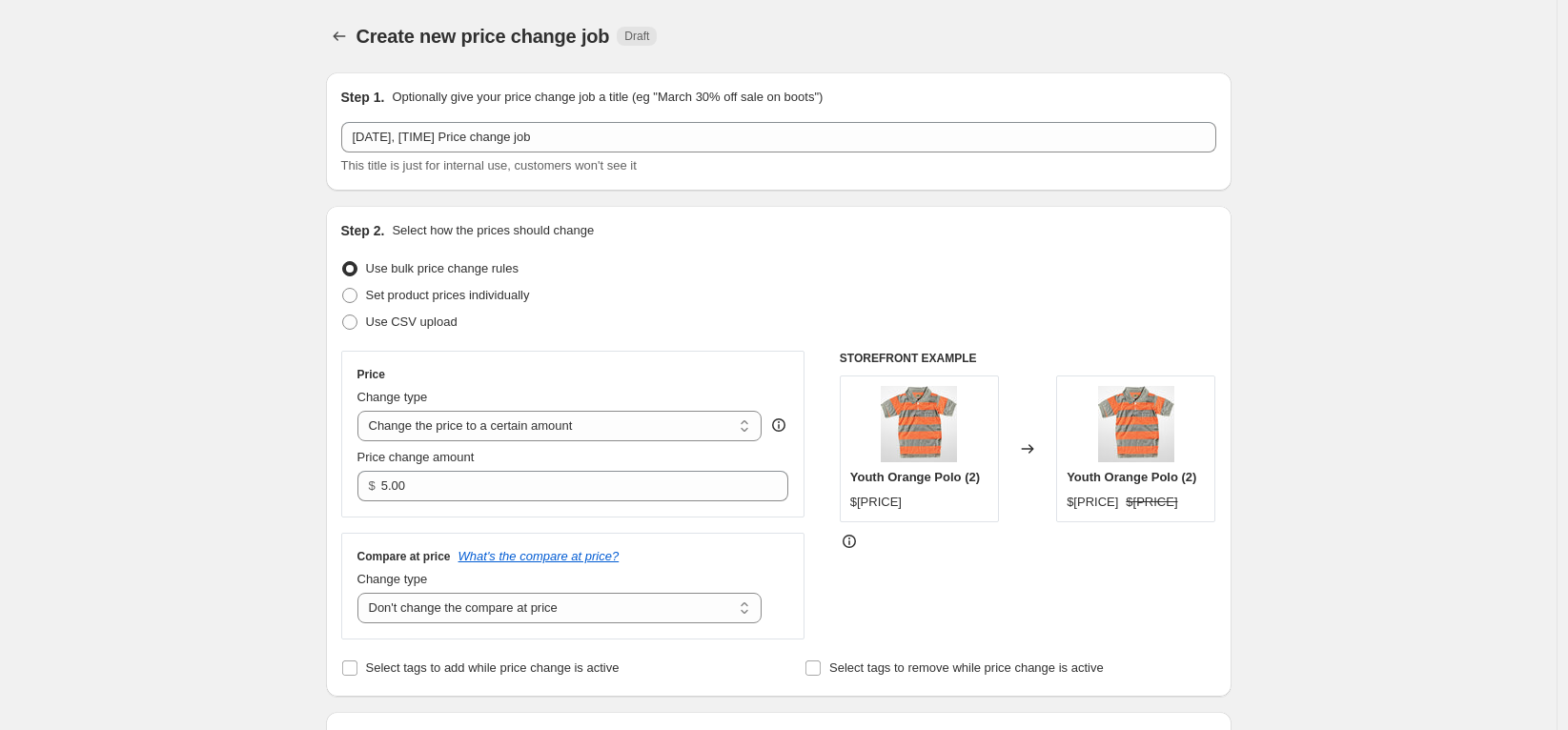 click on "Create new price change job. This page is ready Create new price change job Draft Step 1. Optionally give your price change job a title (eg "March 30% off sale on boots") [DATE], [TIME] Price change job This title is just for internal use, customers won't see it Step 2. Select how the prices should change Use bulk price change rules Set product prices individually Use CSV upload Price Change type Change the price to a certain amount Change the price by a certain amount Change the price by a certain percentage Change the price to the current compare at price (price before sale) Change the price by a certain amount relative to the compare at price Change the price by a certain percentage relative to the compare at price Don't change the price Change the price by a certain percentage relative to the cost per item Change price to certain cost margin Change the price to a certain amount Price change amount $ [PRICE] Compare at price What's the compare at price? Change type Don't change the compare at price" at bounding box center [779, 869] 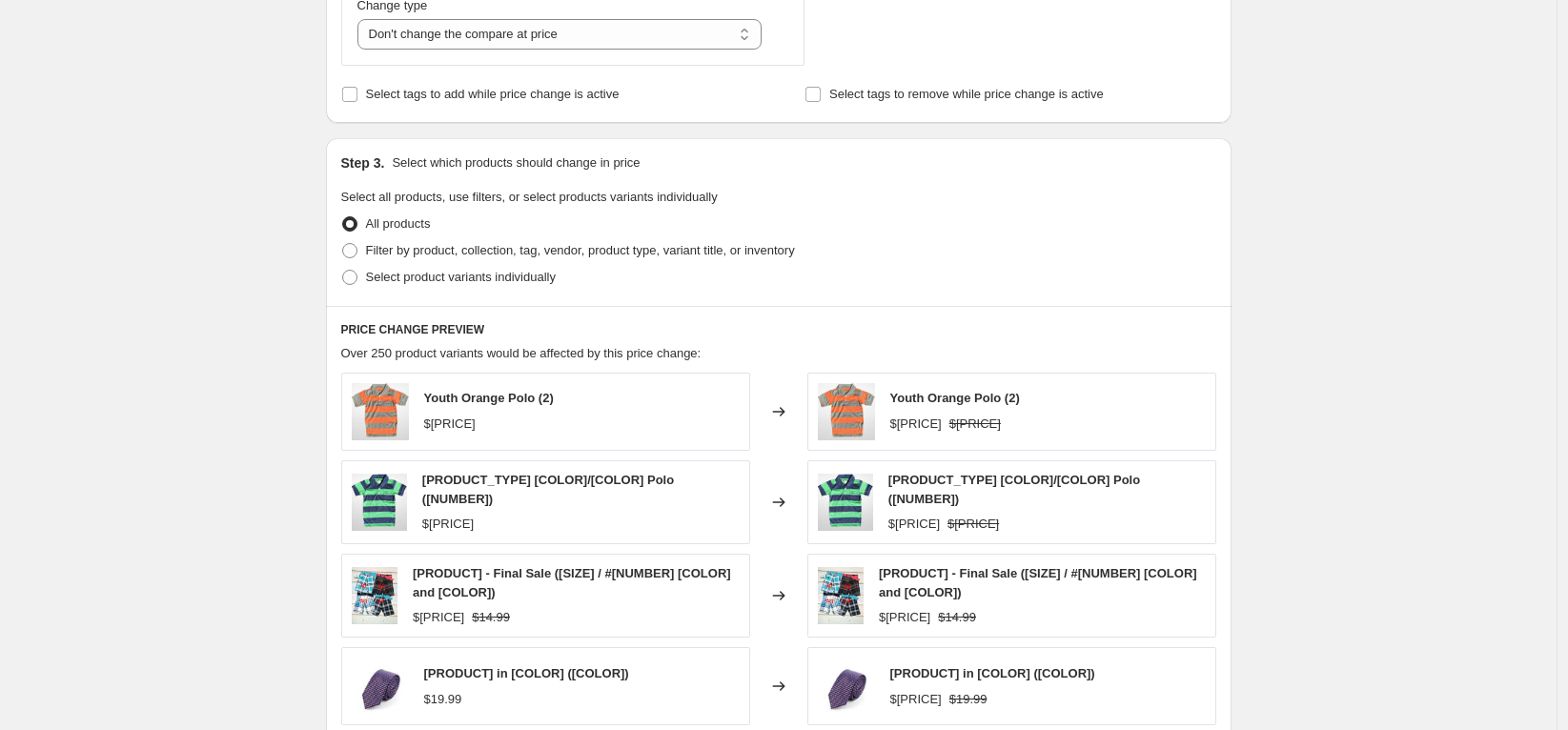 scroll, scrollTop: 605, scrollLeft: 0, axis: vertical 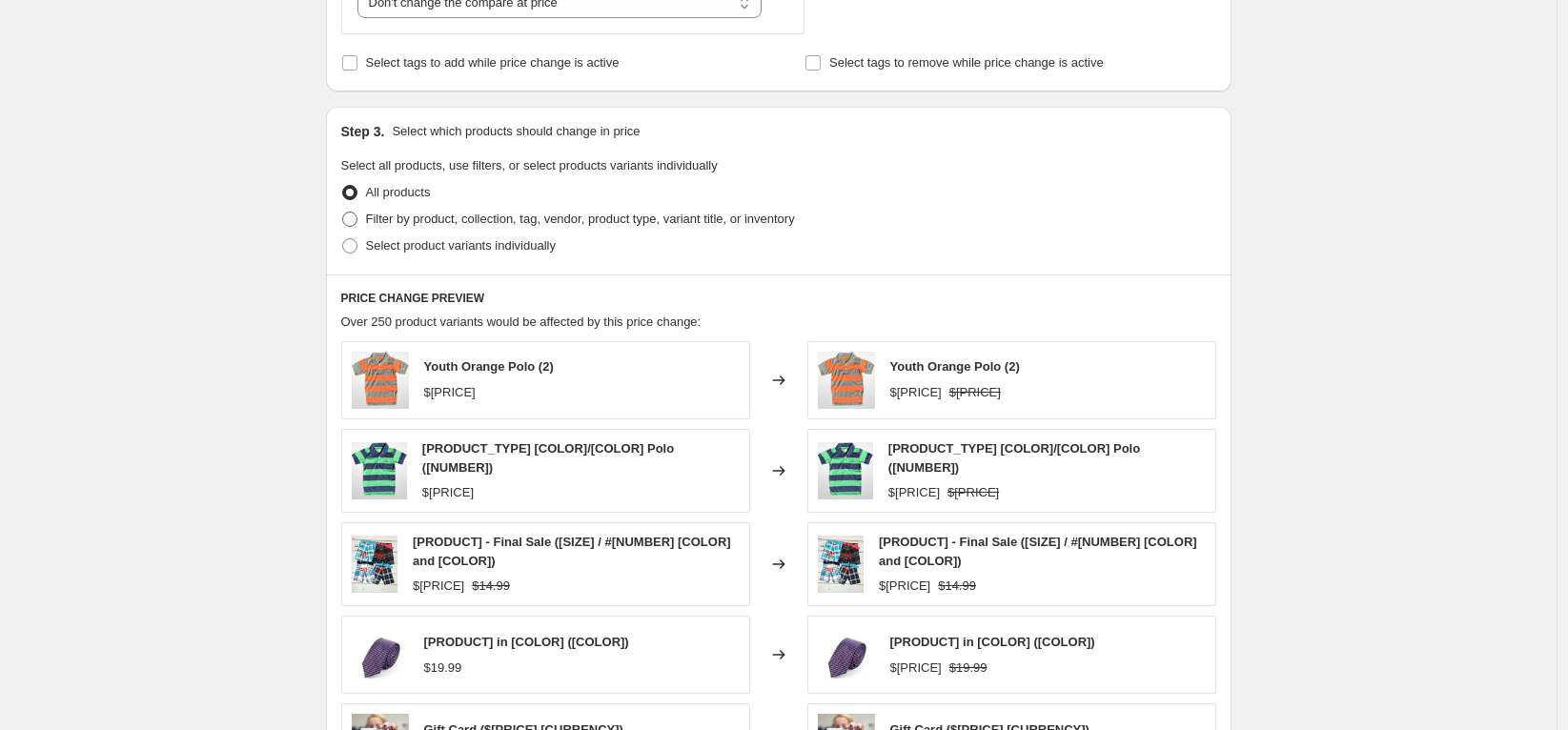 click on "Filter by product, collection, tag, vendor, product type, variant title, or inventory" at bounding box center [580, 218] 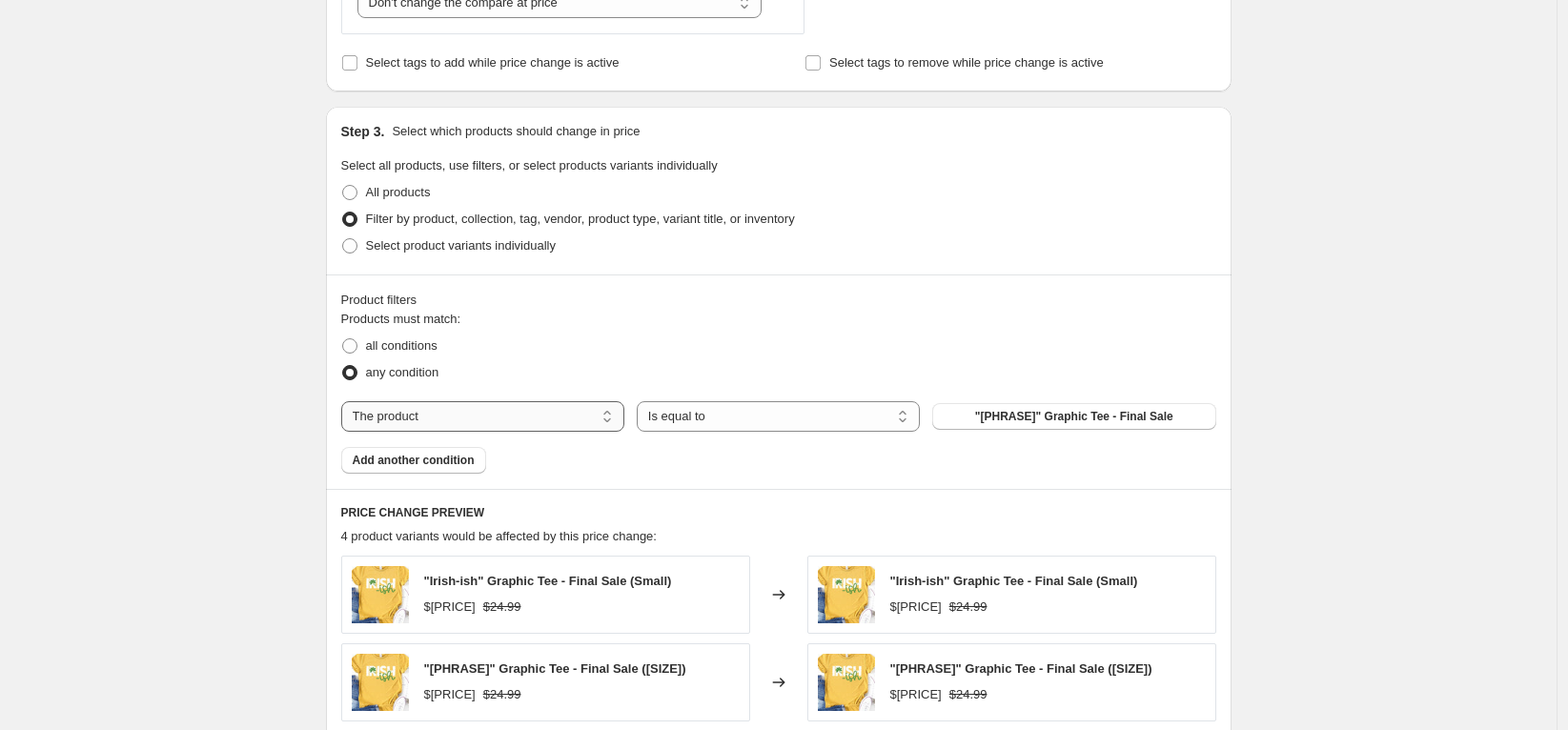 click on "The product The product's collection The product's tag The product's vendor The product's type The product's status The variant's title Inventory quantity" at bounding box center (482, 416) 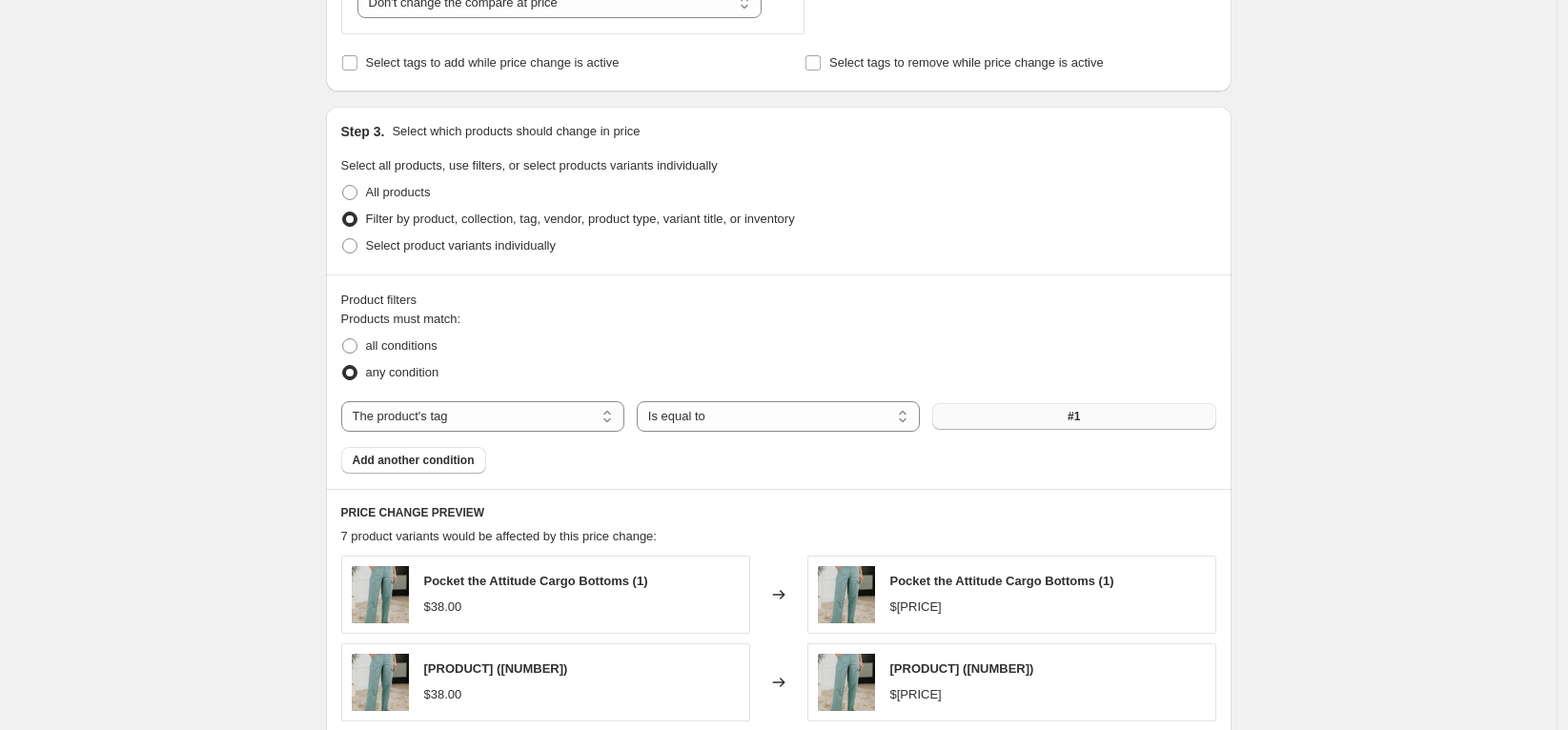click on "#1" at bounding box center (1073, 416) 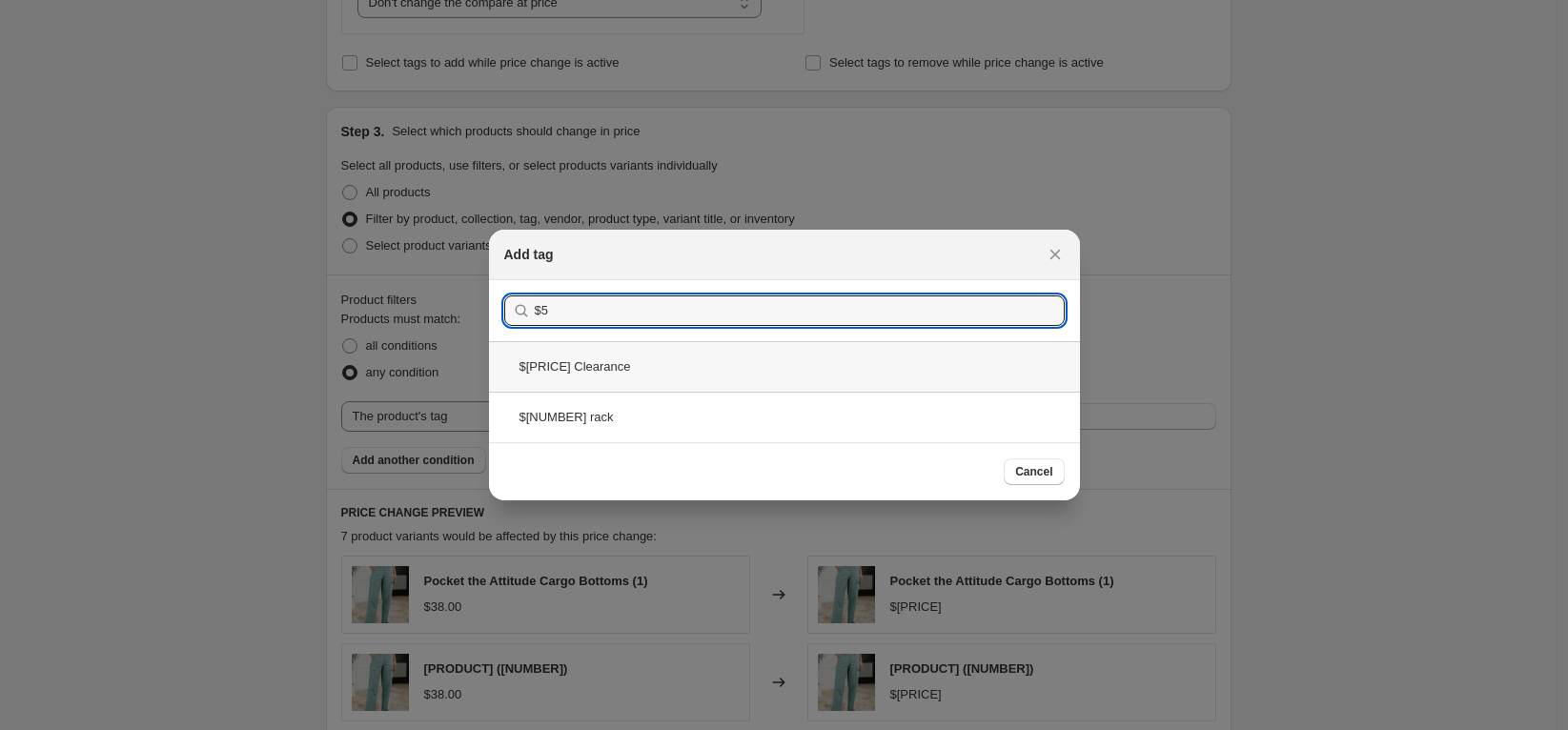 type on "$5" 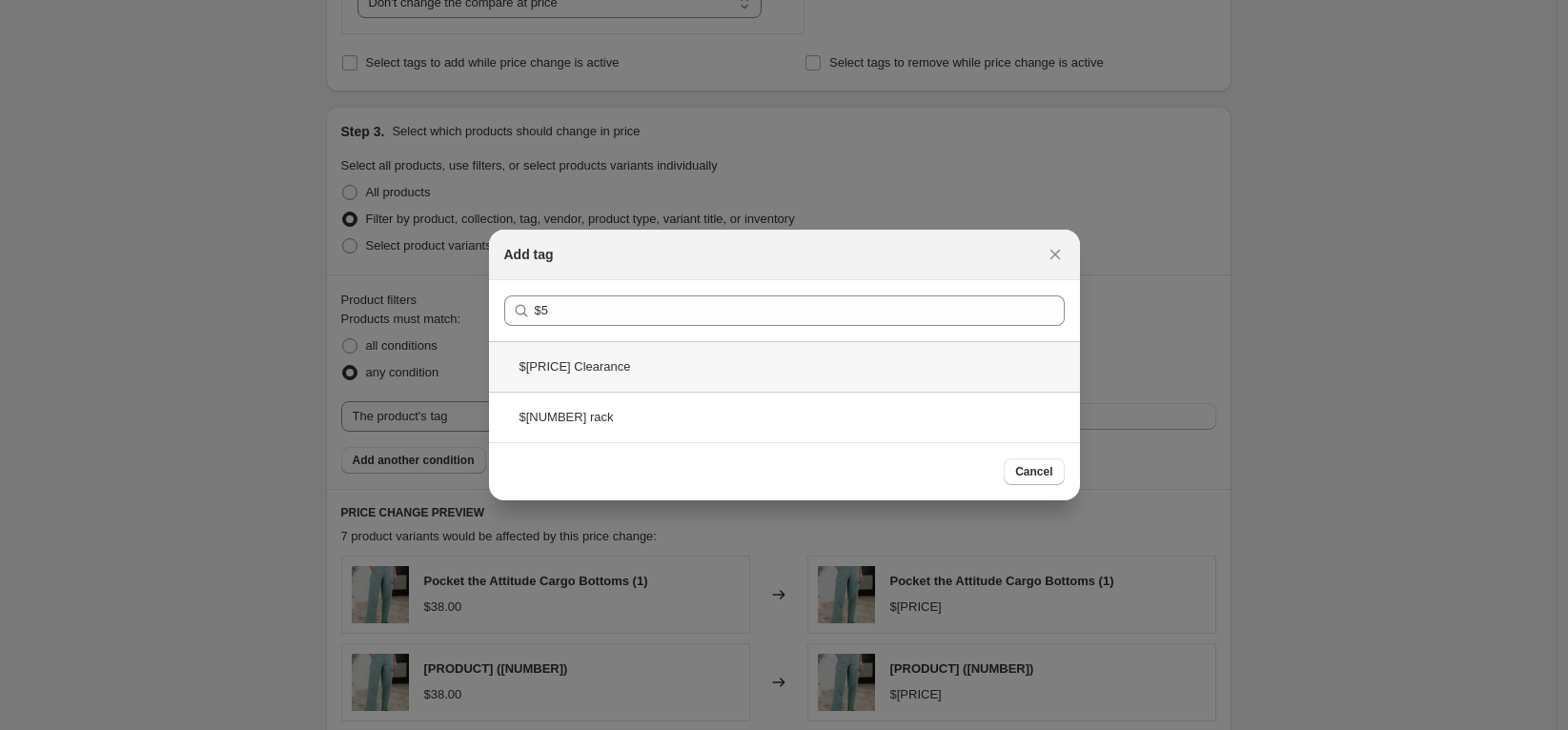 click on "$[PRICE] Clearance" at bounding box center [784, 366] 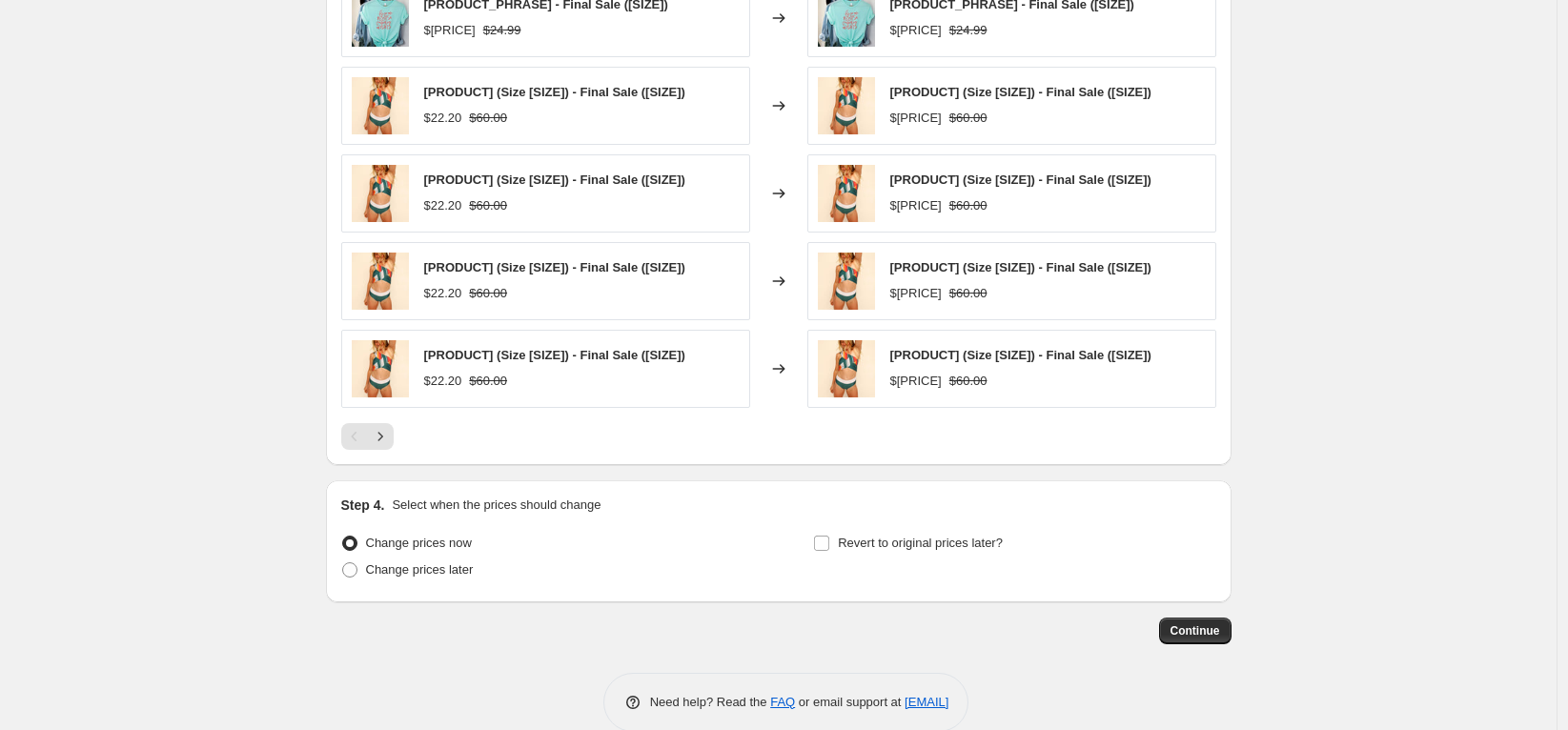 scroll, scrollTop: 1230, scrollLeft: 0, axis: vertical 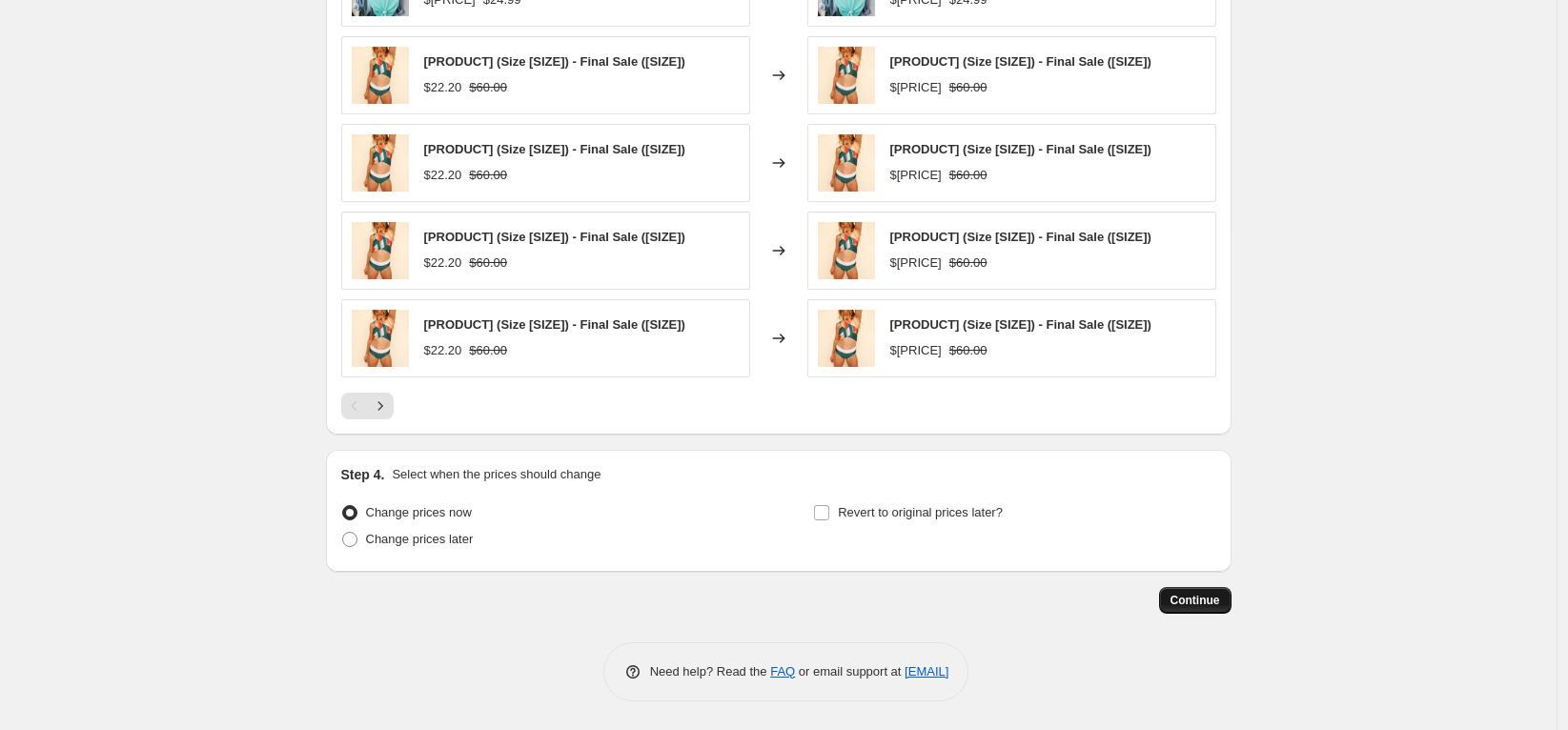click on "Continue" at bounding box center (1195, 600) 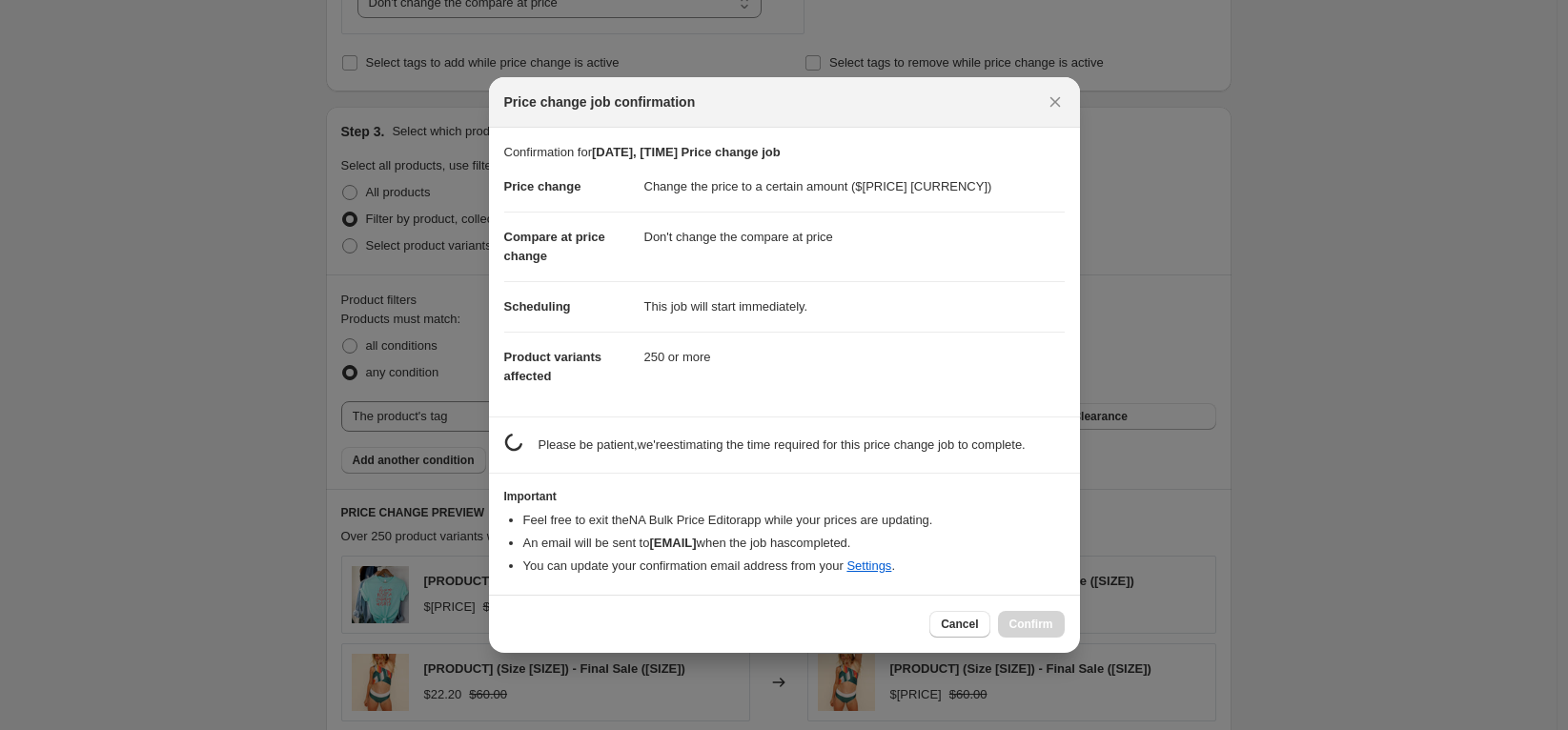 scroll, scrollTop: 1230, scrollLeft: 0, axis: vertical 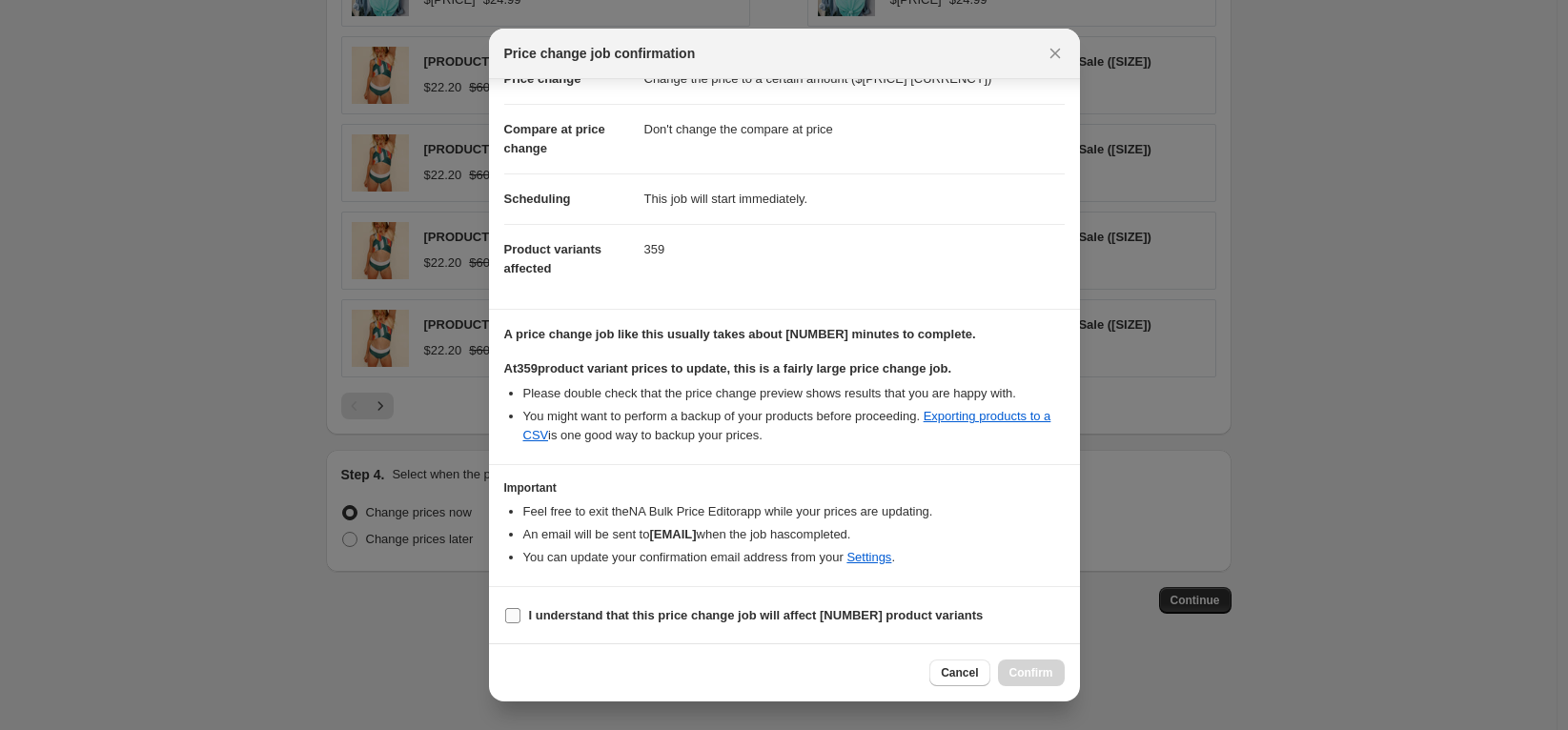 click on "I understand that this price change job will affect [NUMBER] product variants" at bounding box center (756, 615) 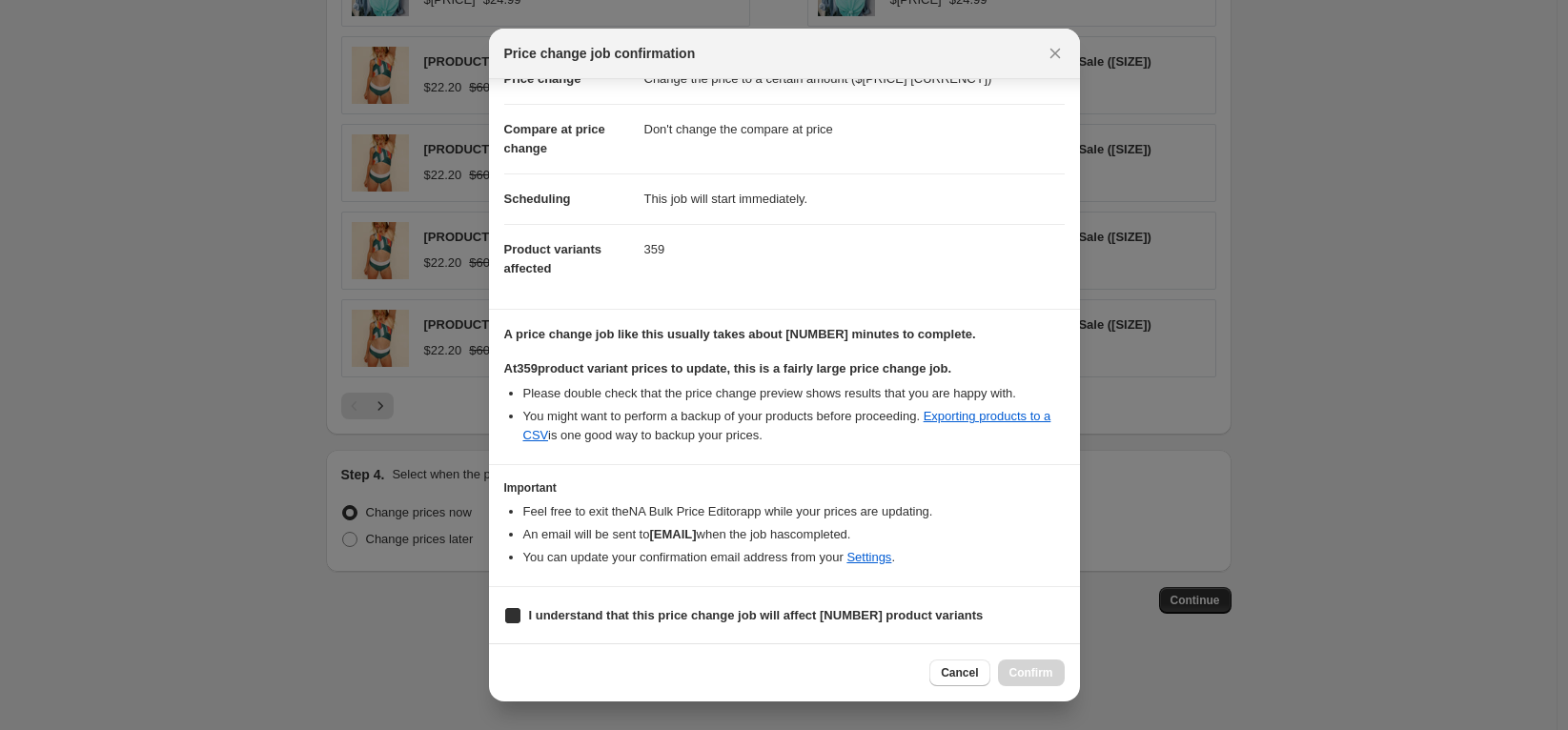 checkbox on "true" 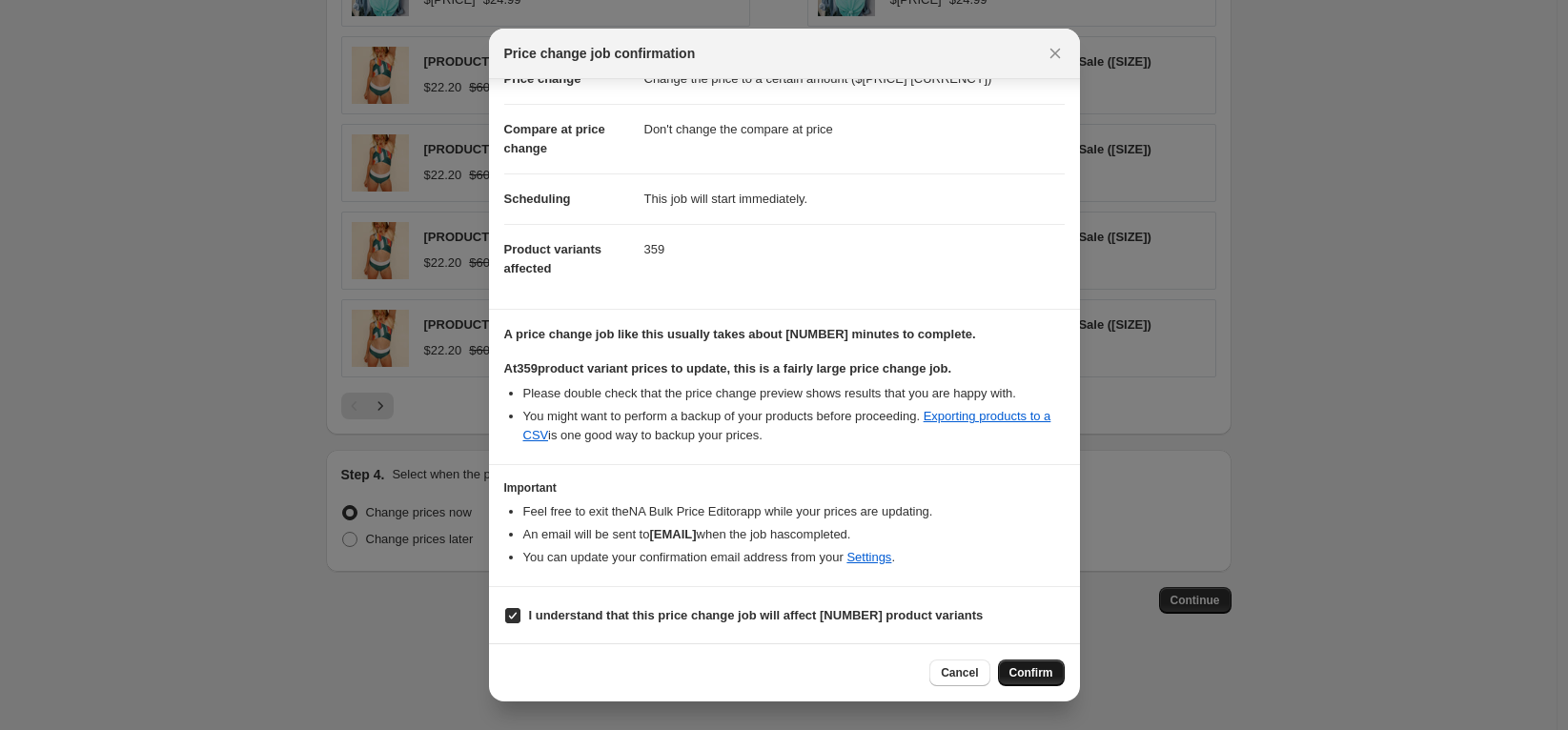click on "Confirm" at bounding box center (1031, 673) 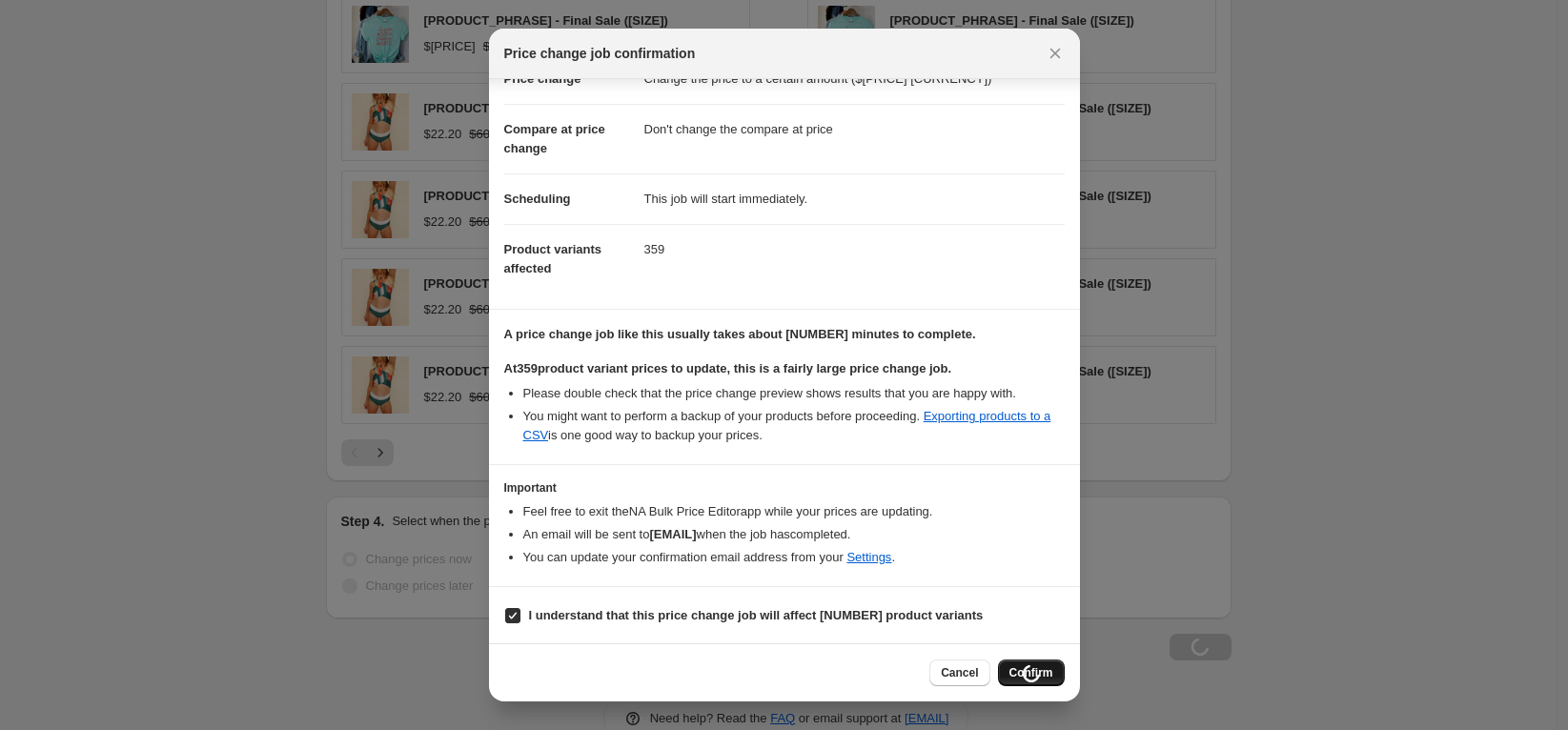 scroll, scrollTop: 1295, scrollLeft: 0, axis: vertical 